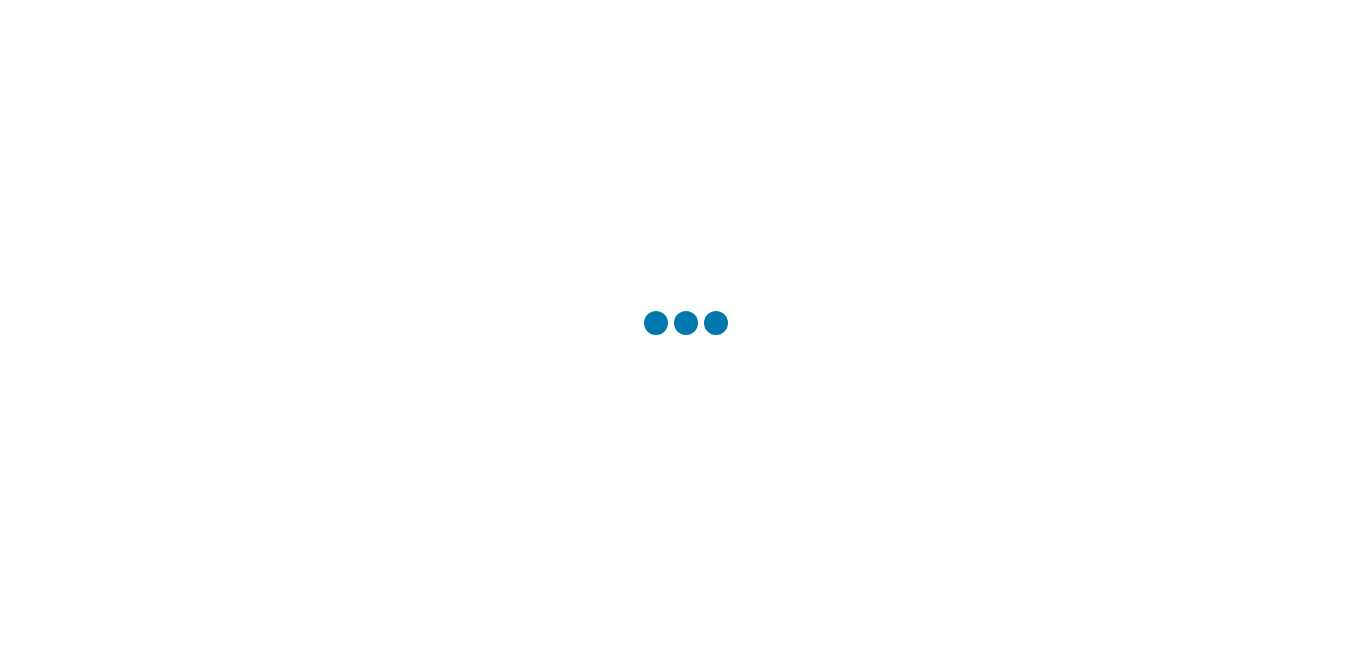 scroll, scrollTop: 0, scrollLeft: 0, axis: both 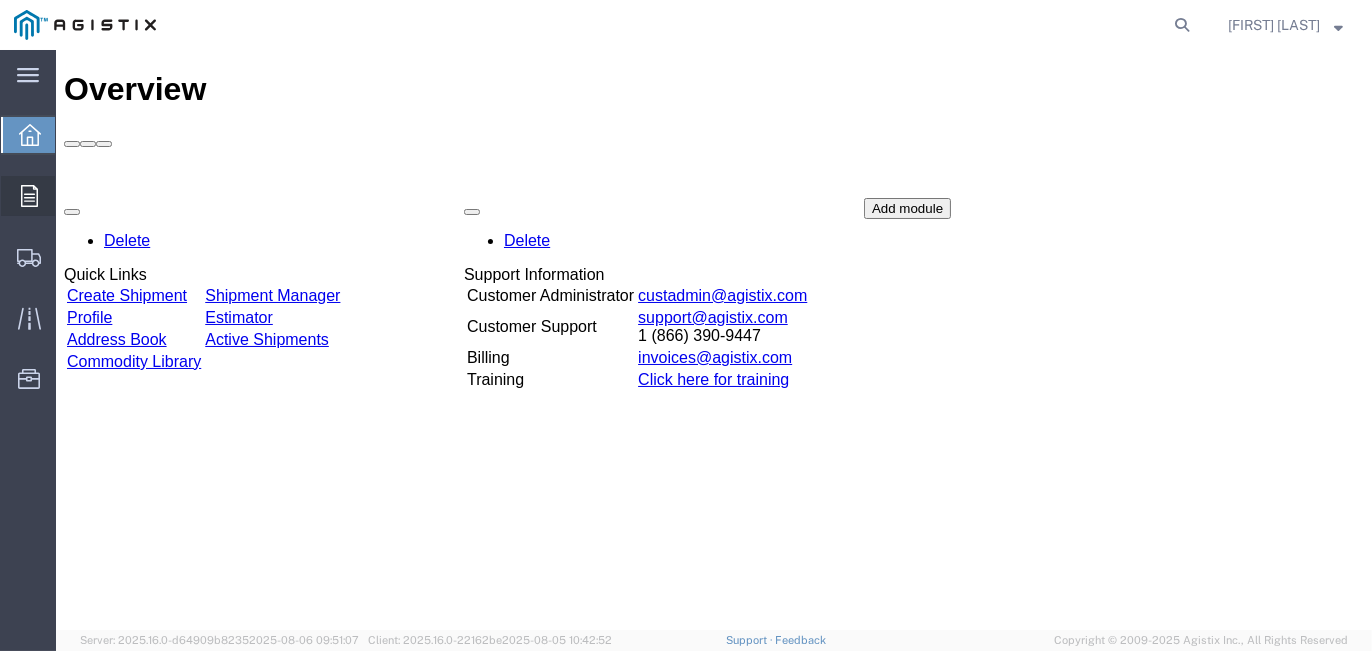 click on "Orders" 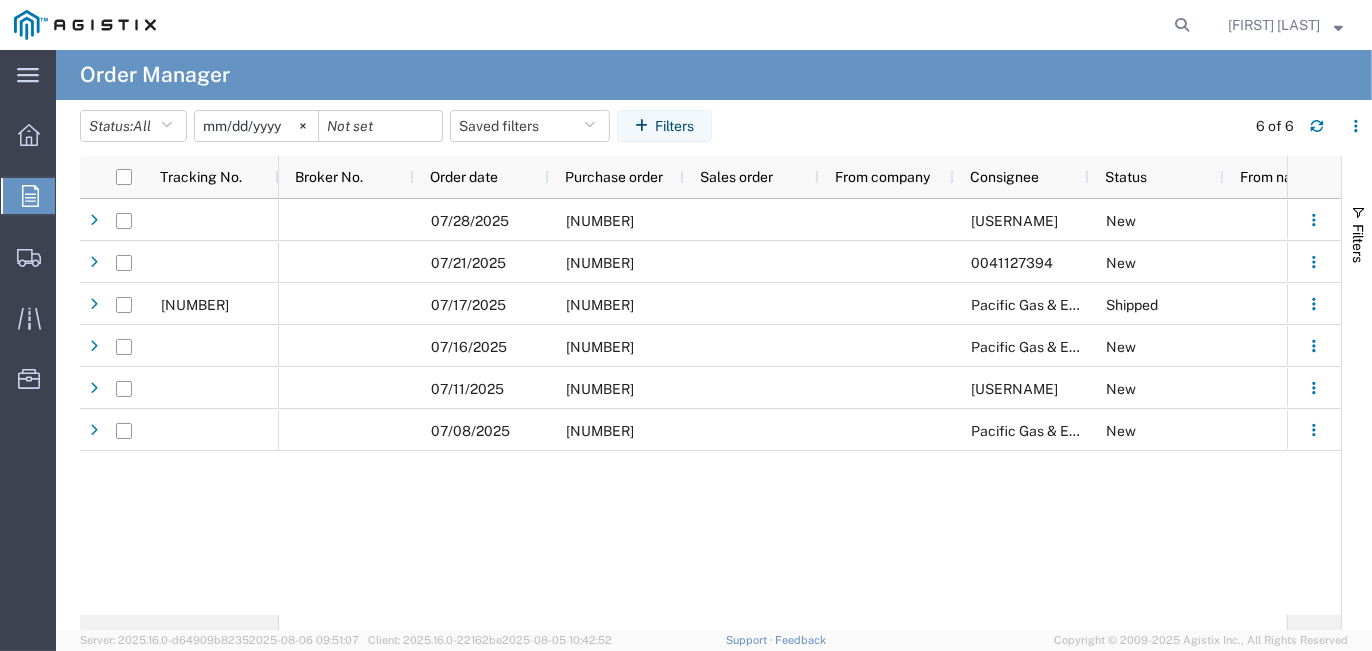 click on "[DATE]" 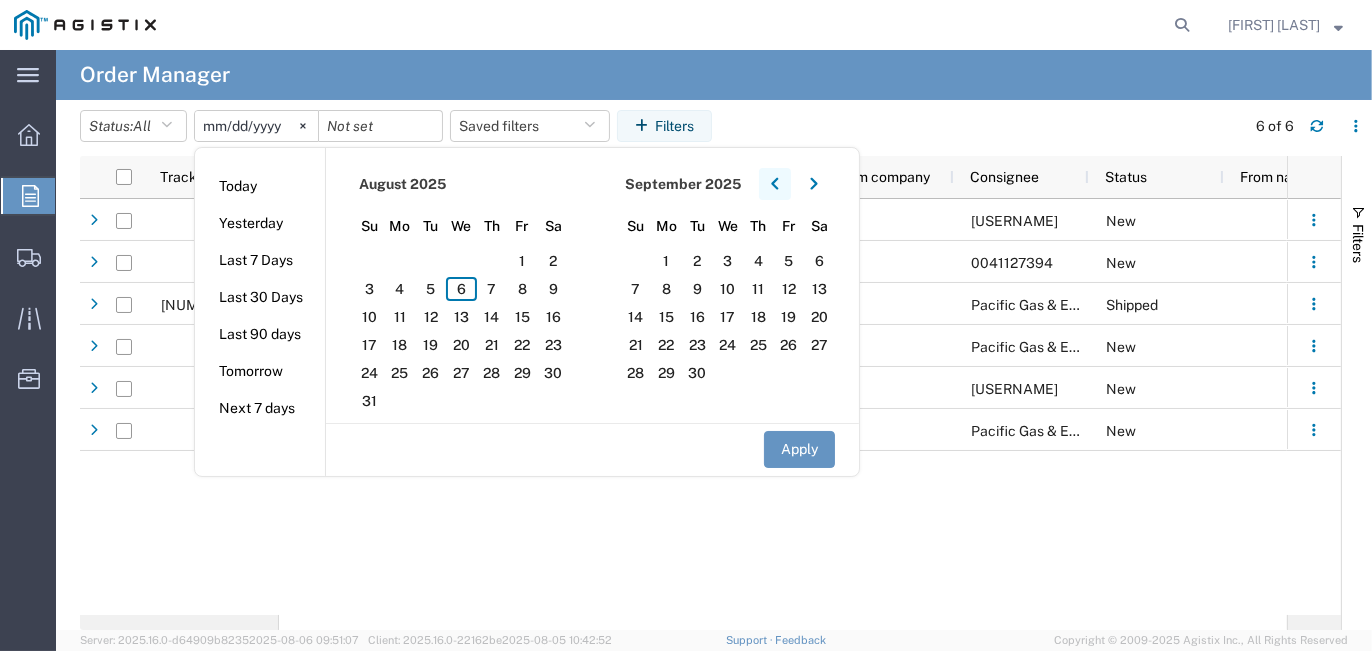 click 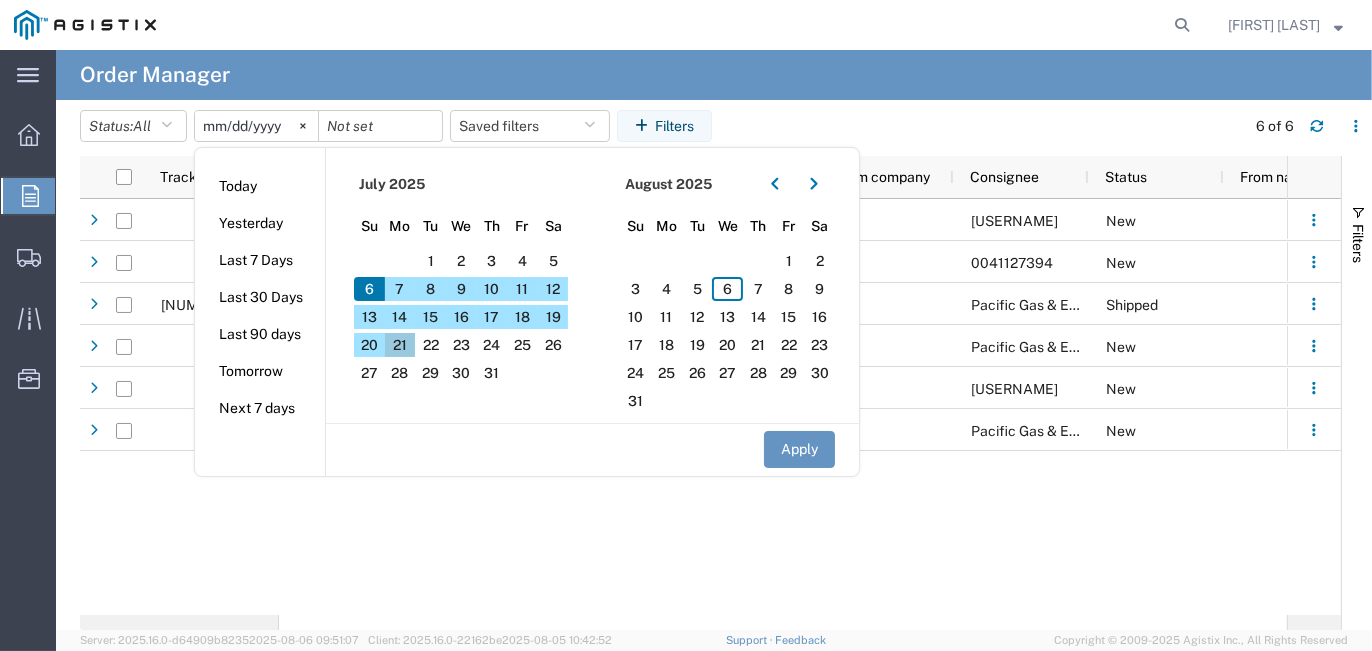 click on "21" 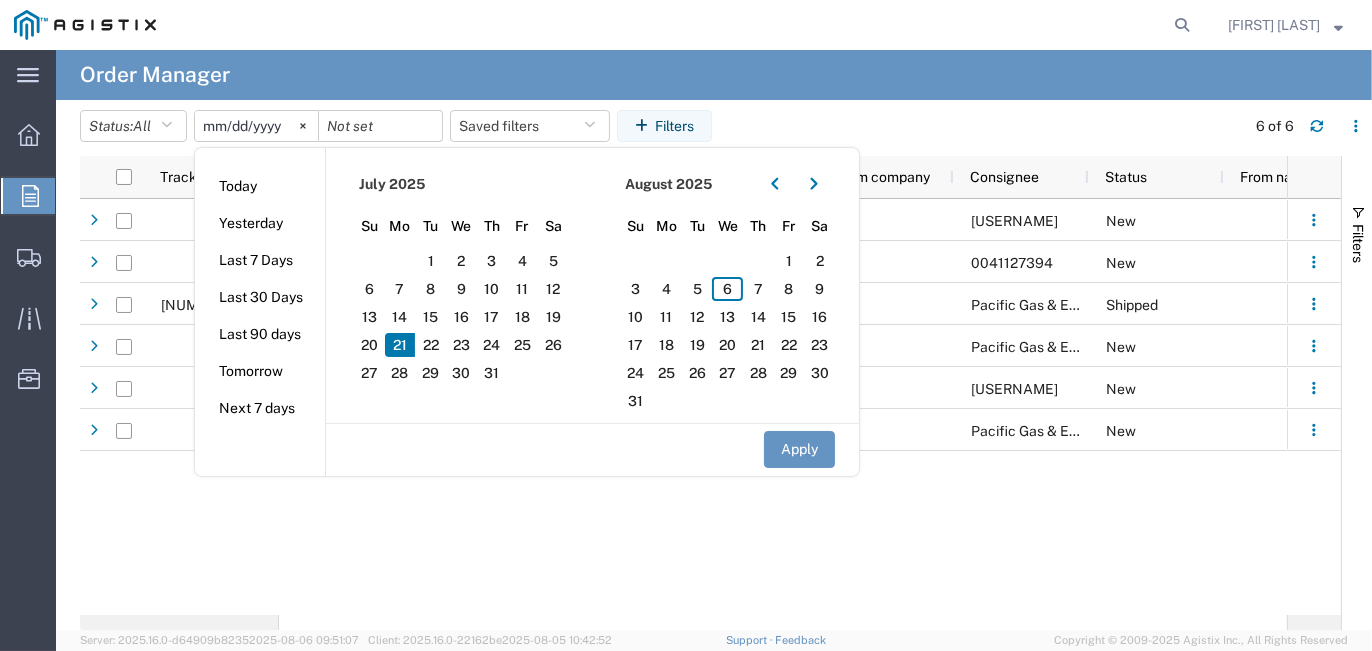 click on "Apply" 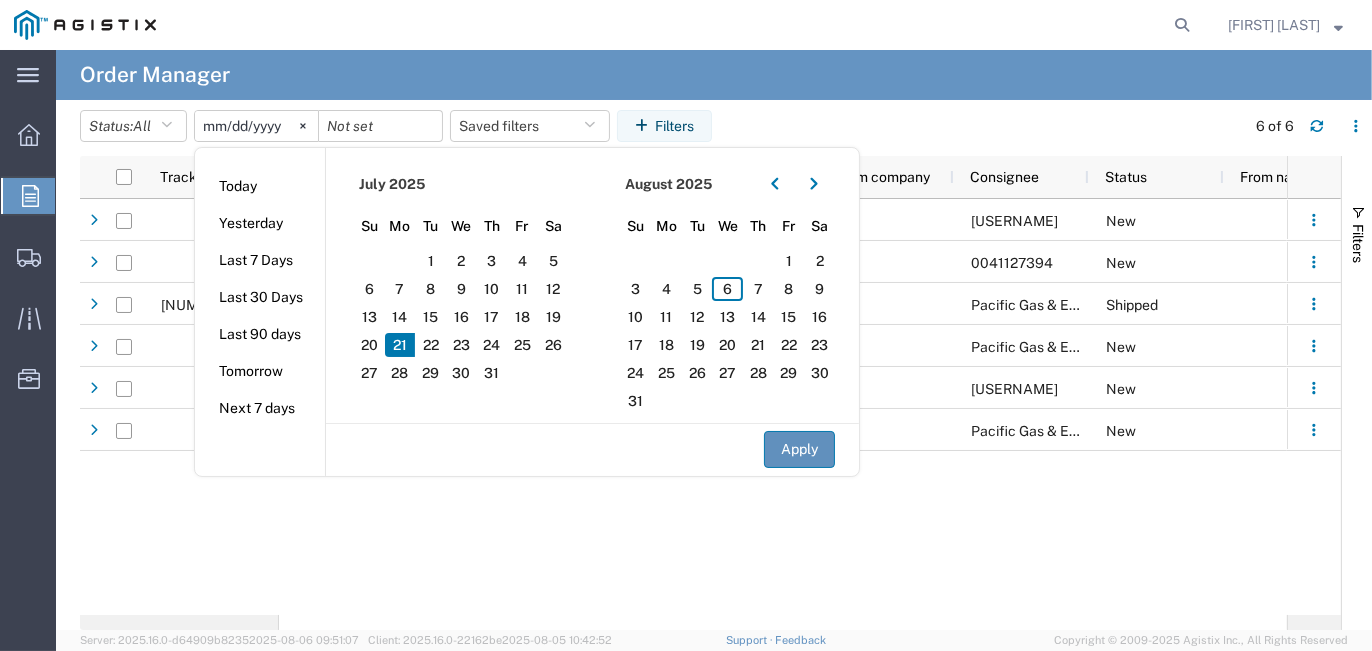 click on "Apply" 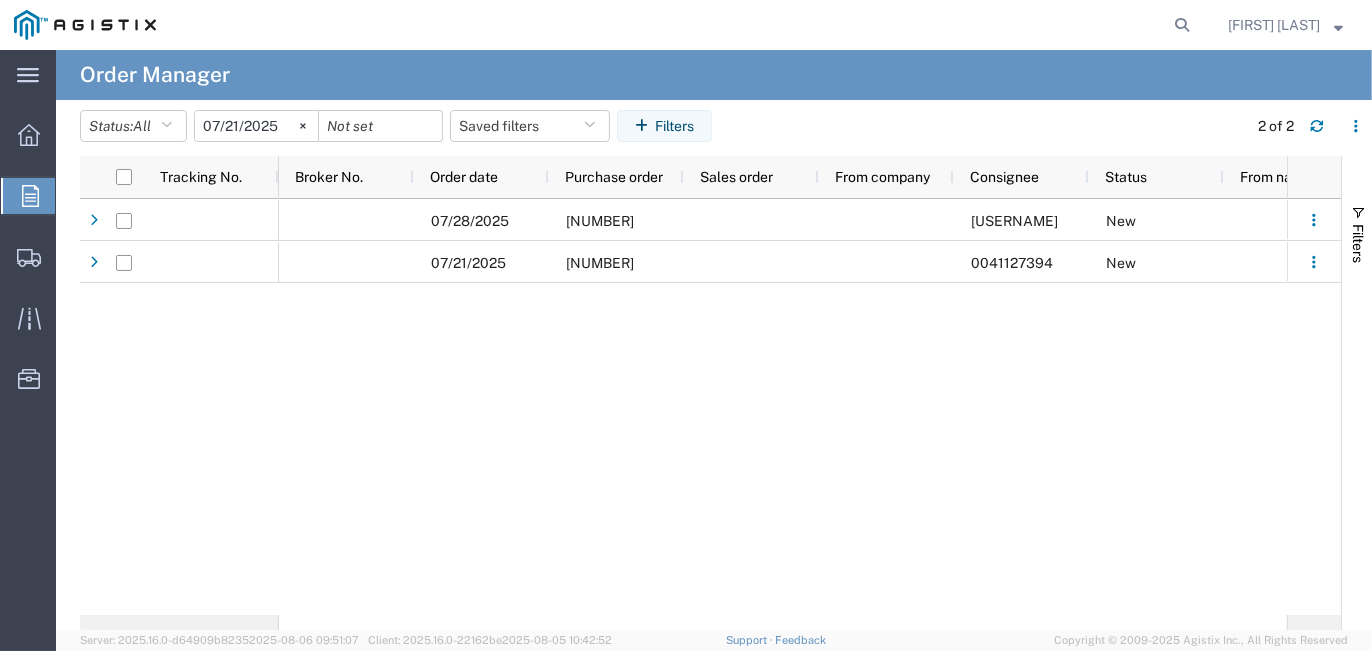 click on "07/28/2025 2701225045 ADBuyer929896330 New 07/21/2025 2701221823 0041127394 New" 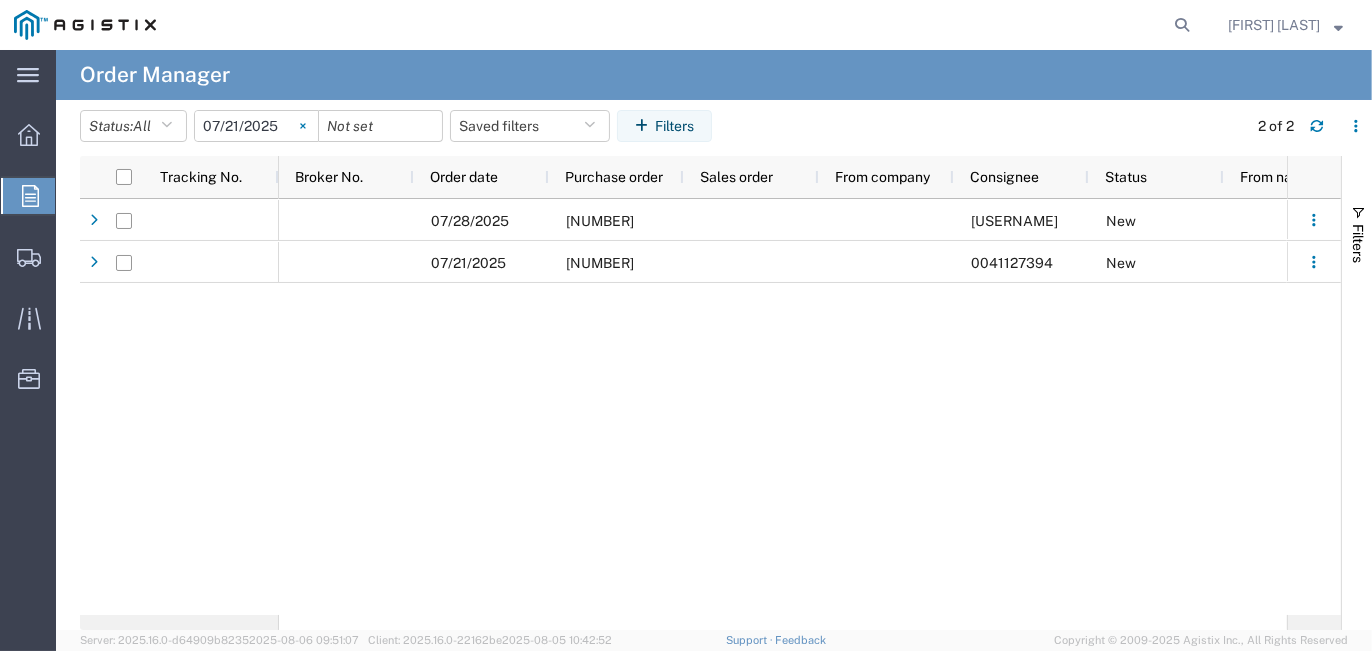 click at bounding box center [303, 126] 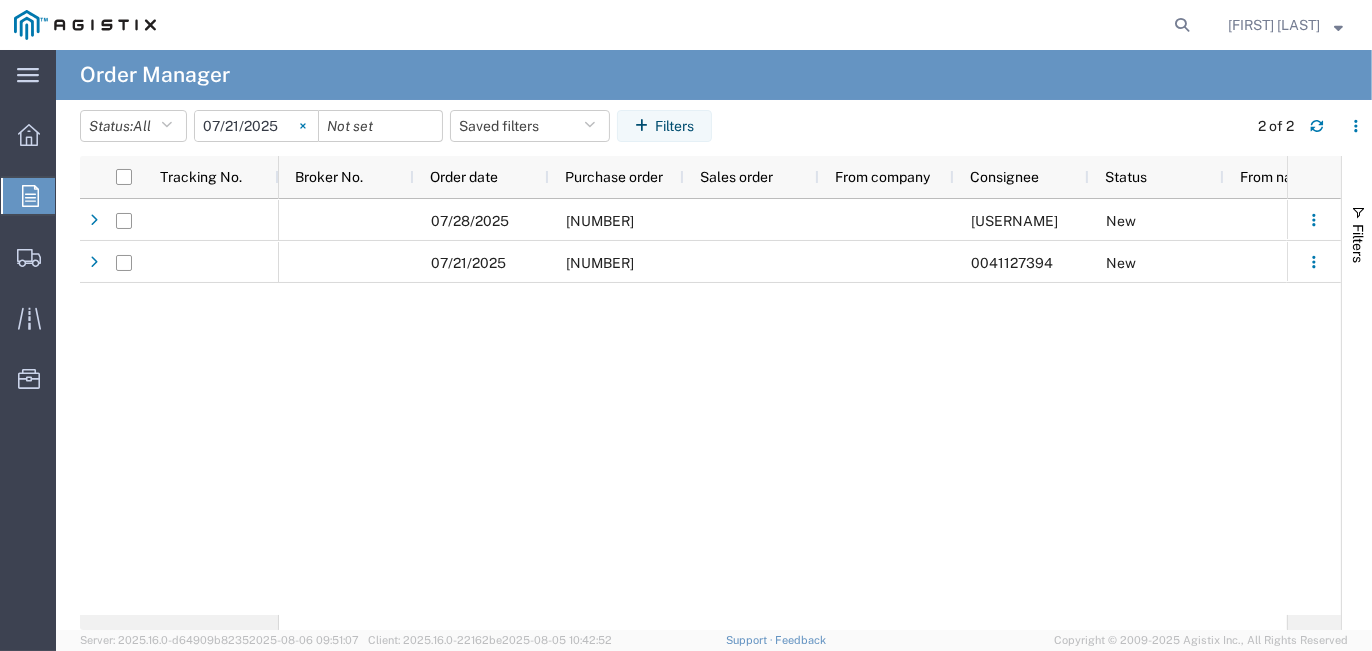 type 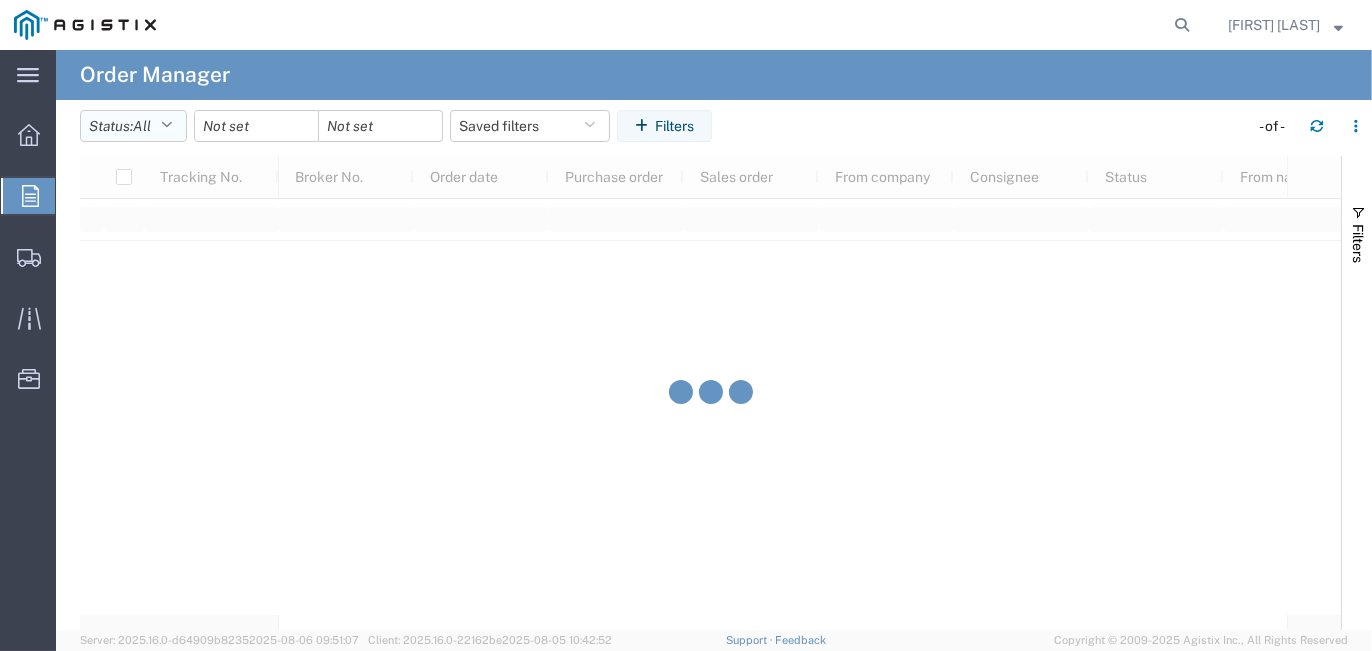 click on "Status:  All" 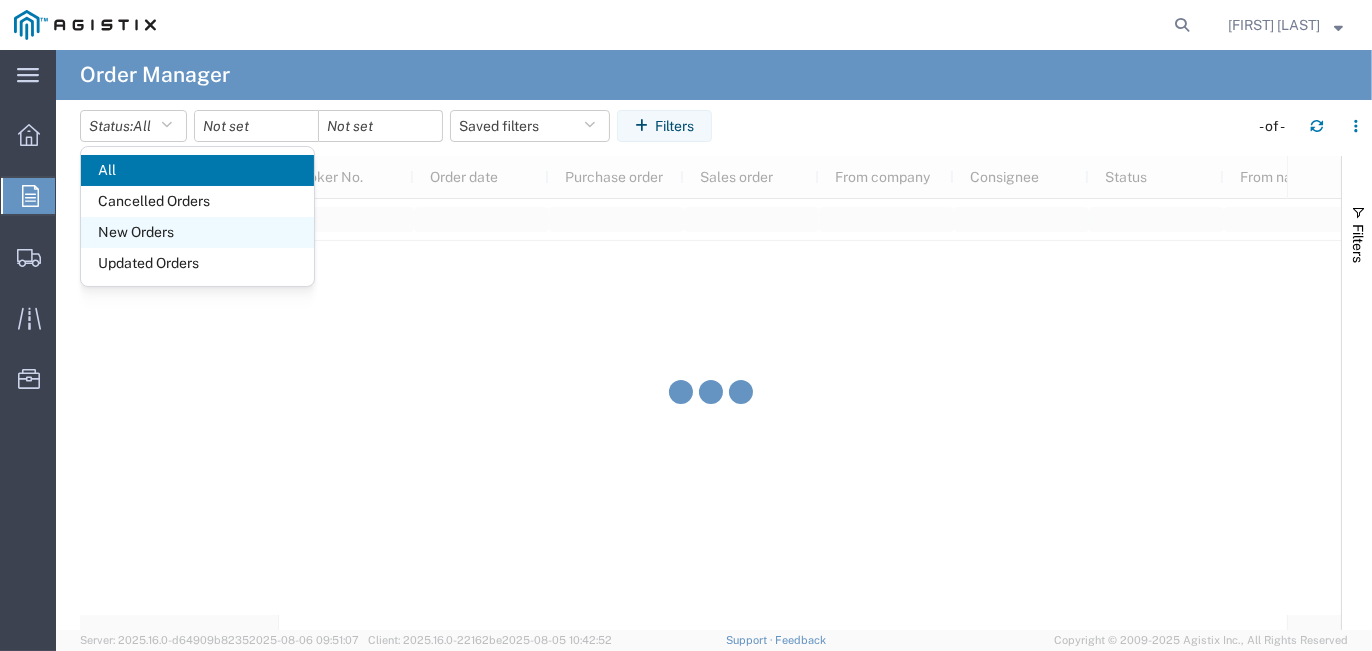 click on "New Orders" 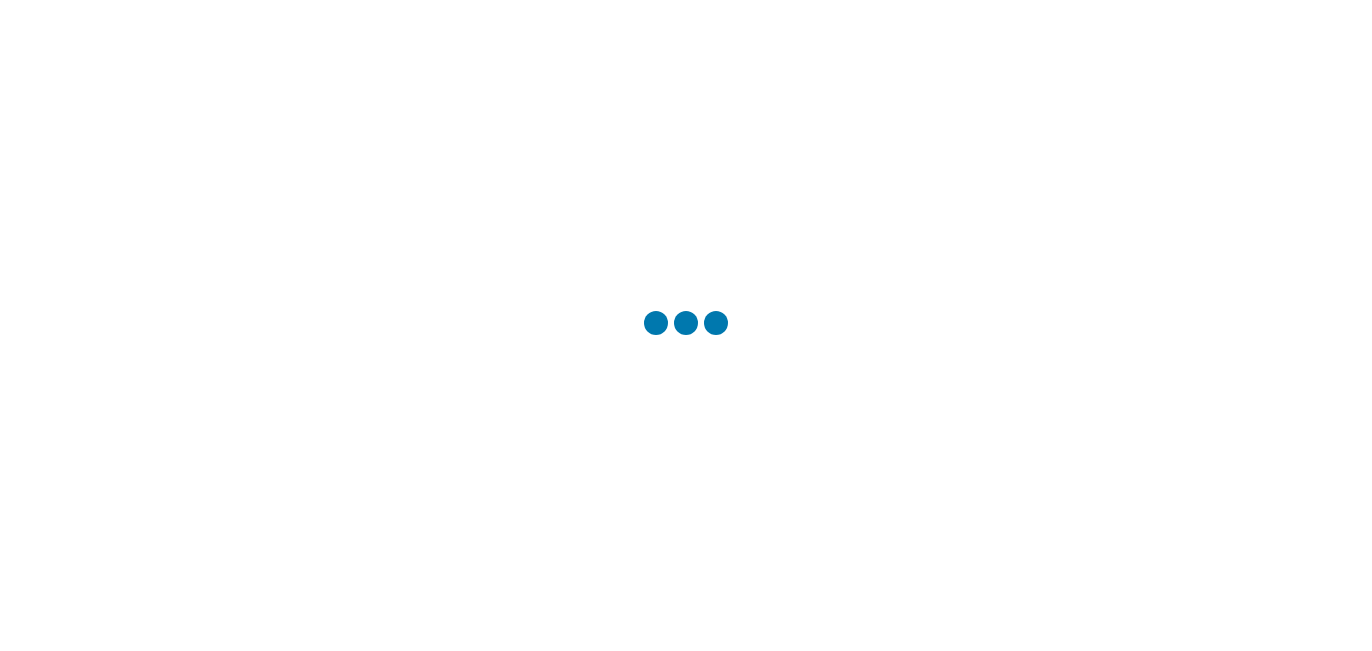 scroll, scrollTop: 0, scrollLeft: 0, axis: both 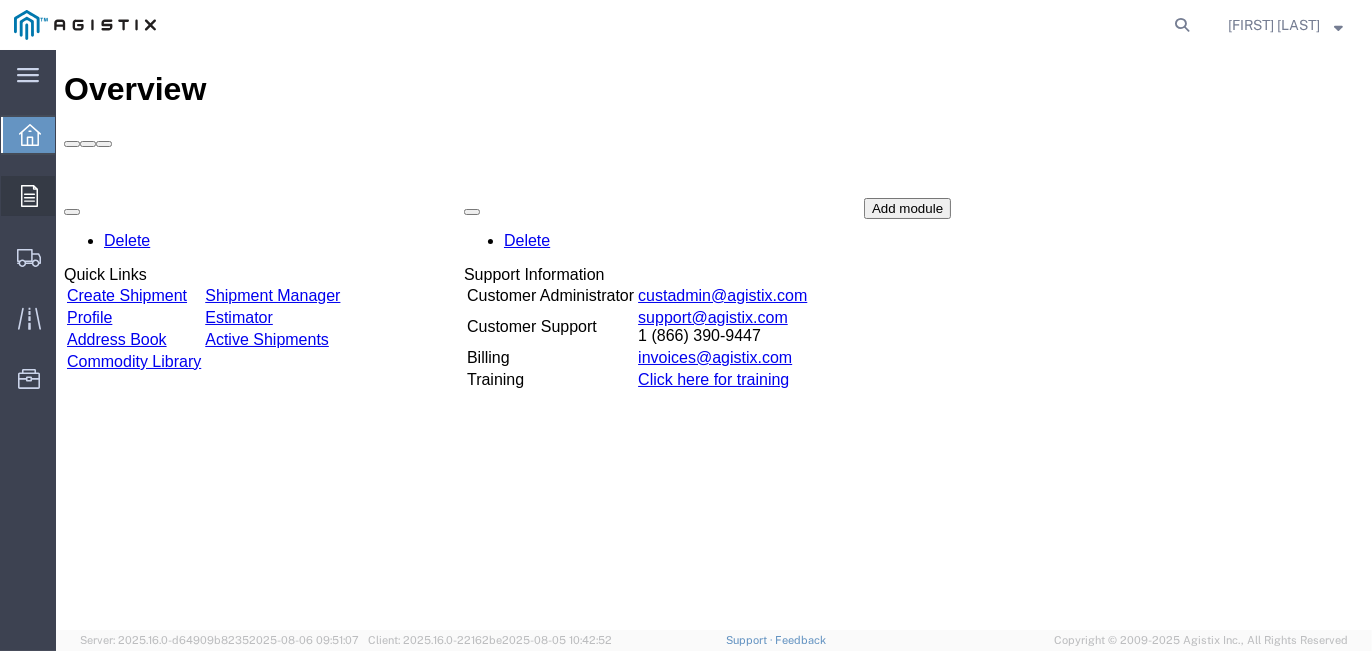 click 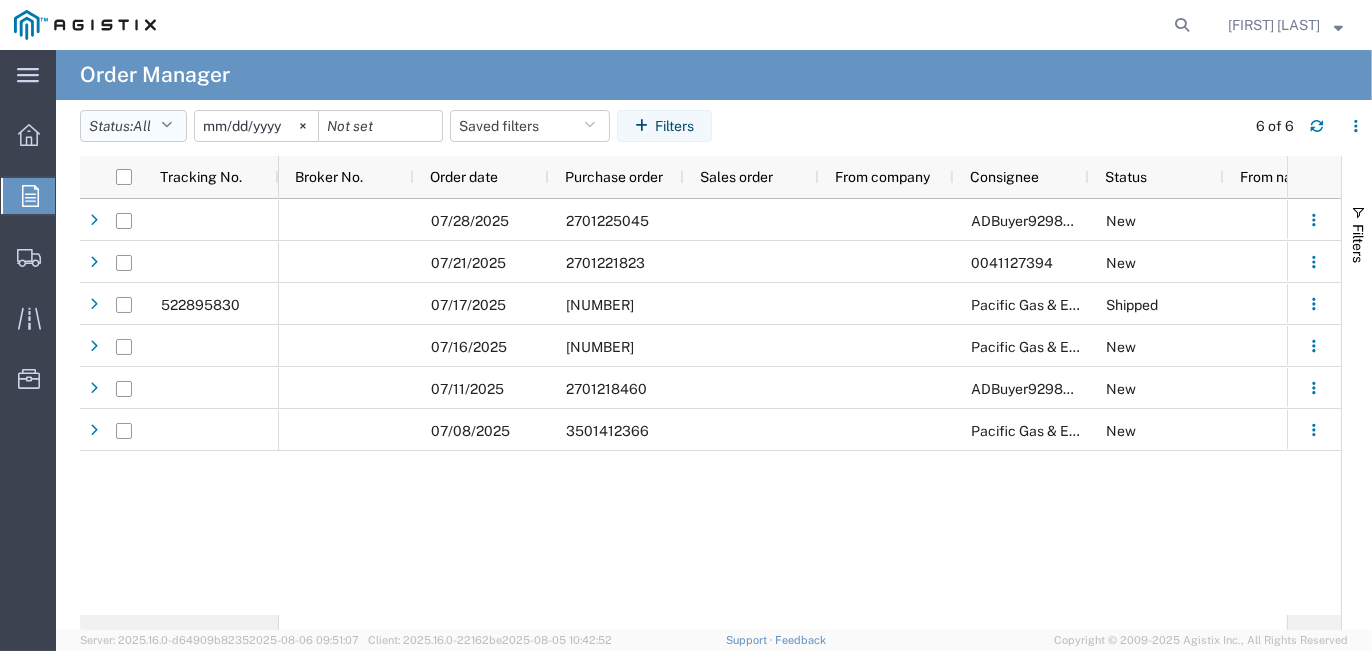 click 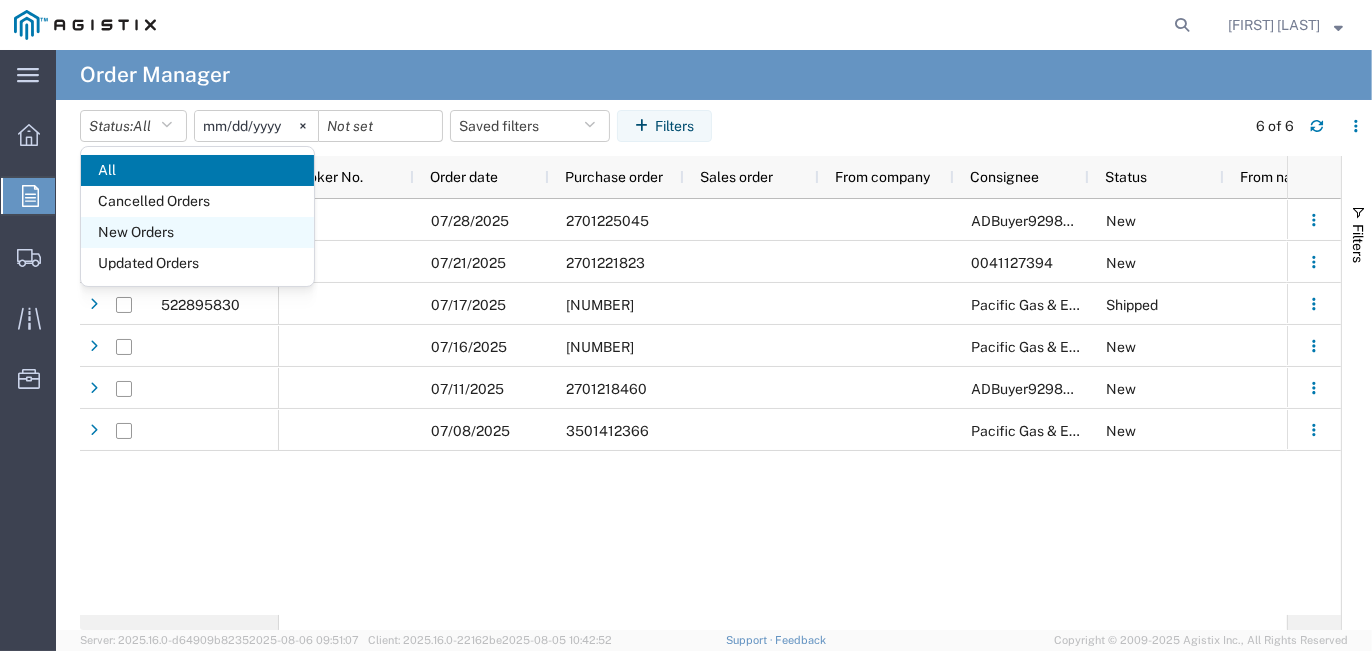 click on "New Orders" 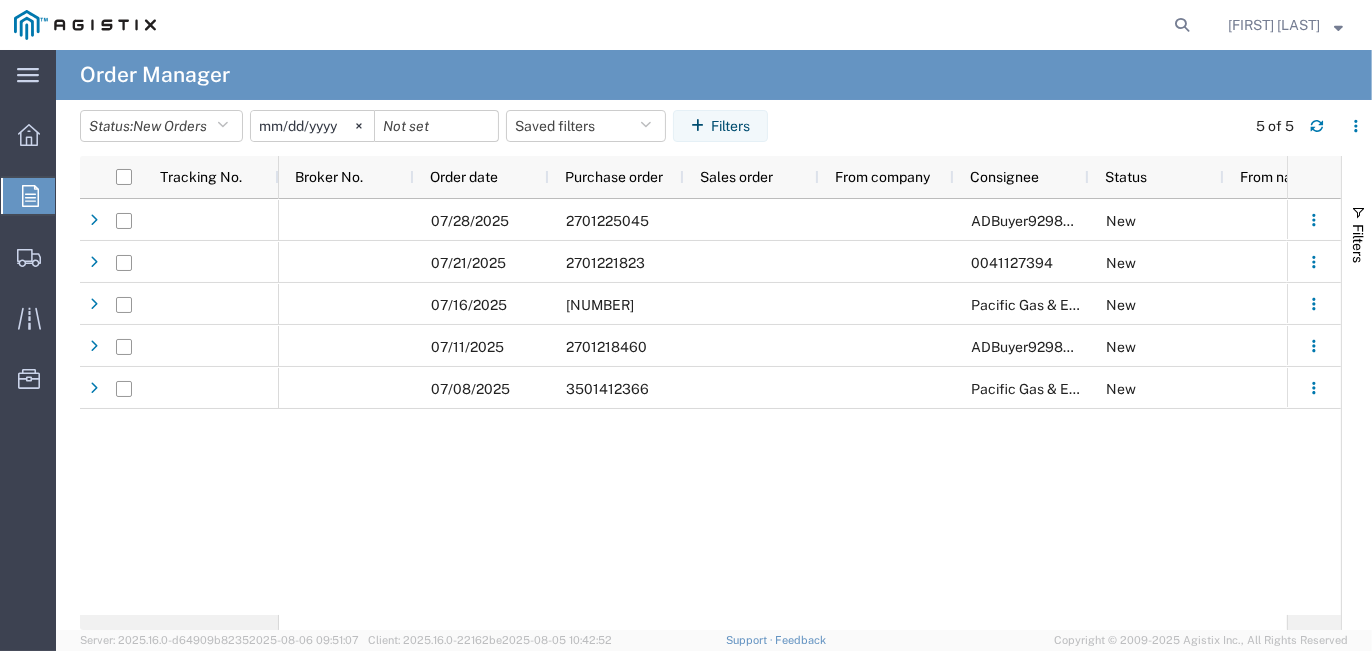 drag, startPoint x: 1370, startPoint y: 43, endPoint x: 972, endPoint y: 490, distance: 598.509 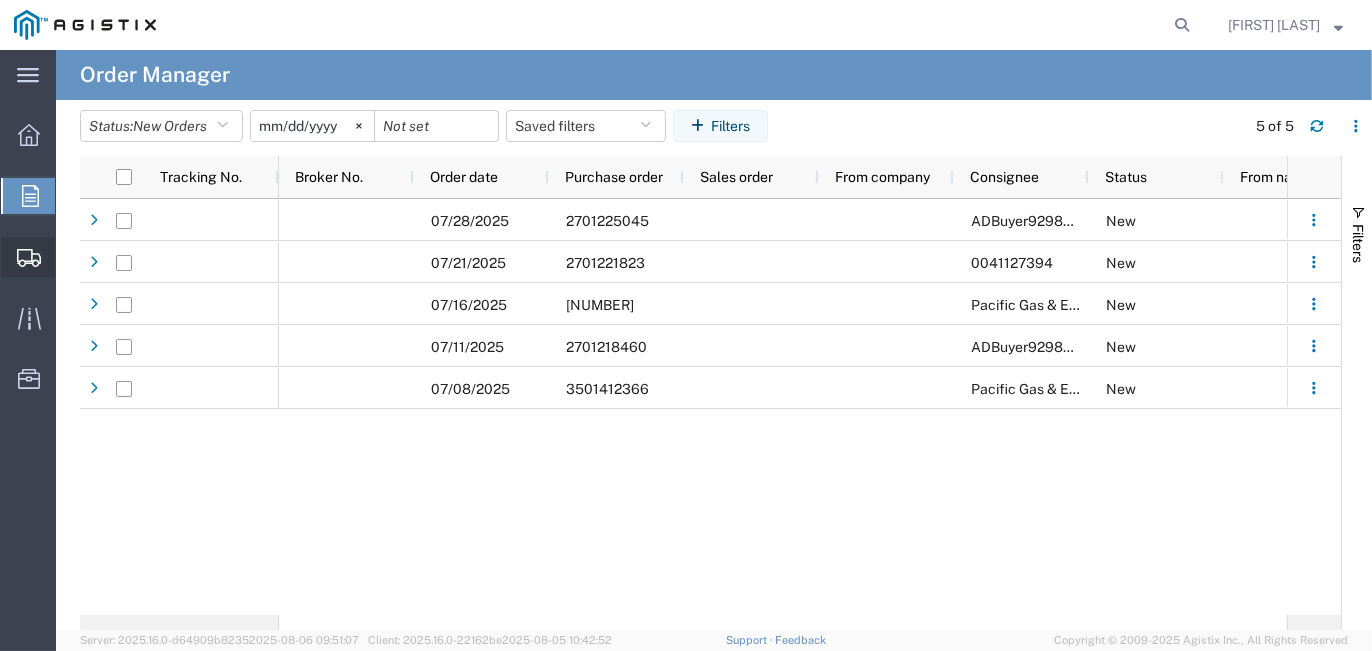 click on "Create Shipment" 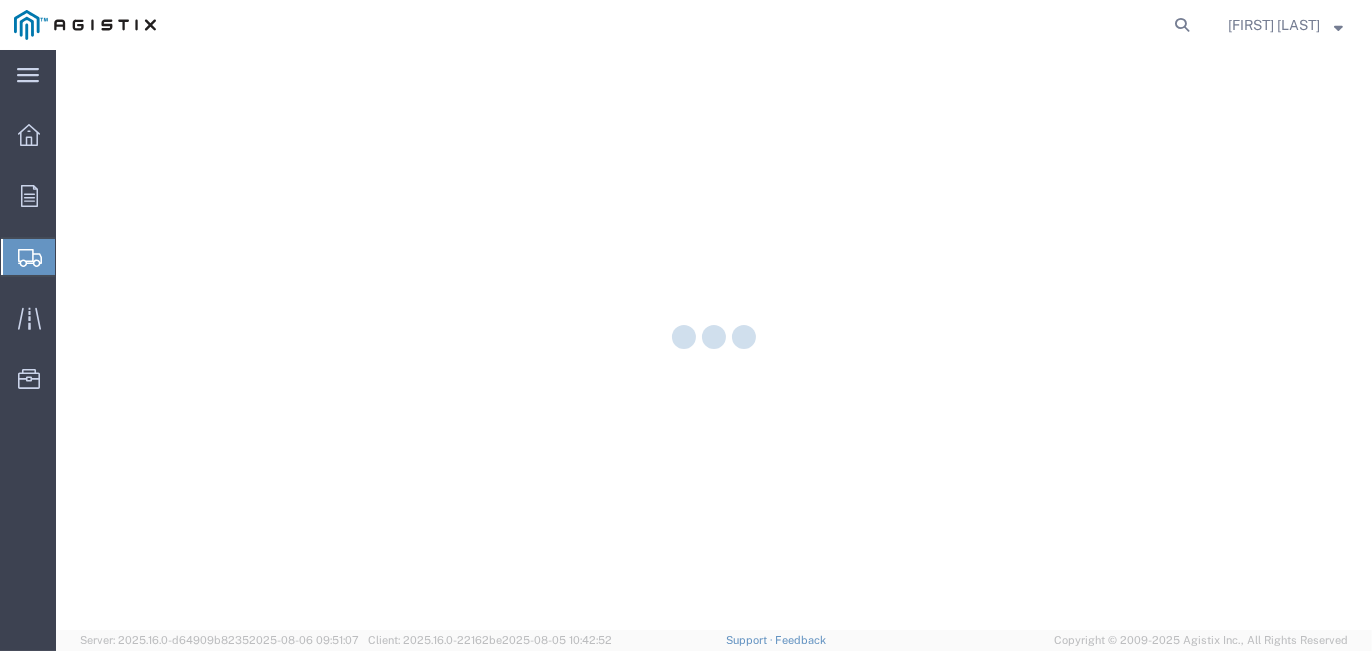 scroll, scrollTop: 0, scrollLeft: 0, axis: both 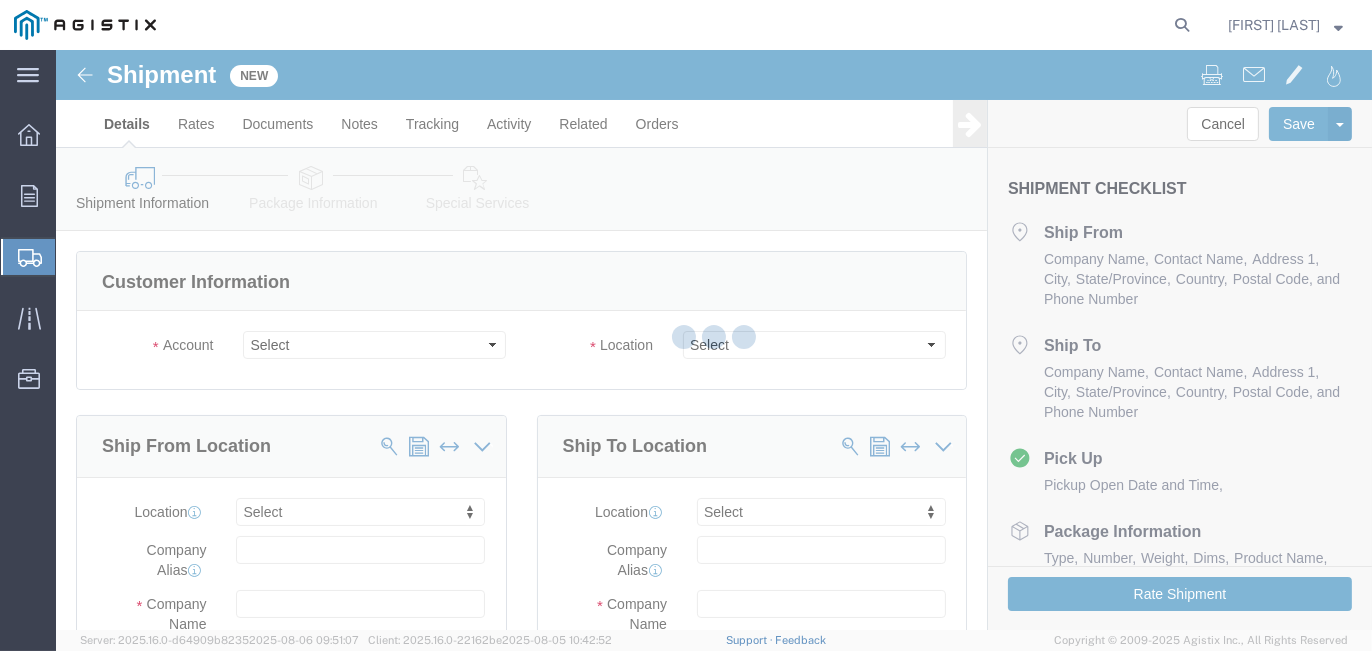 select 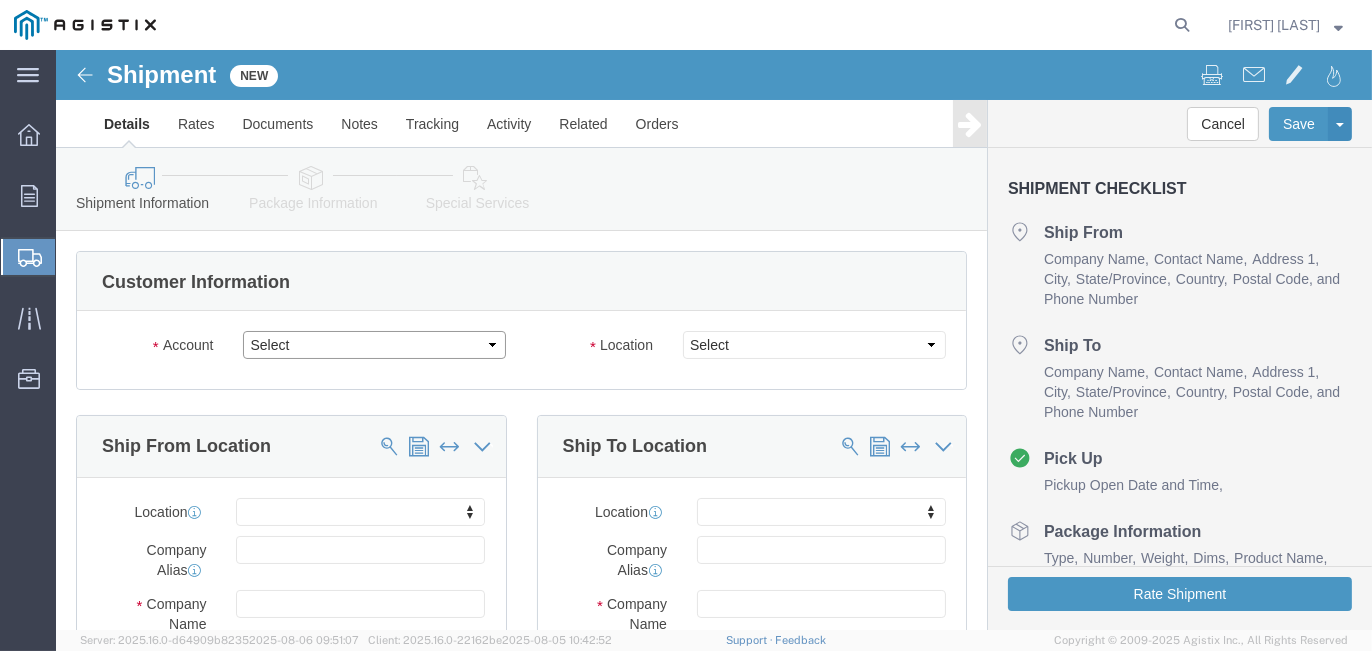 click on "Select PG&E Southern Electrical Equipment Co" 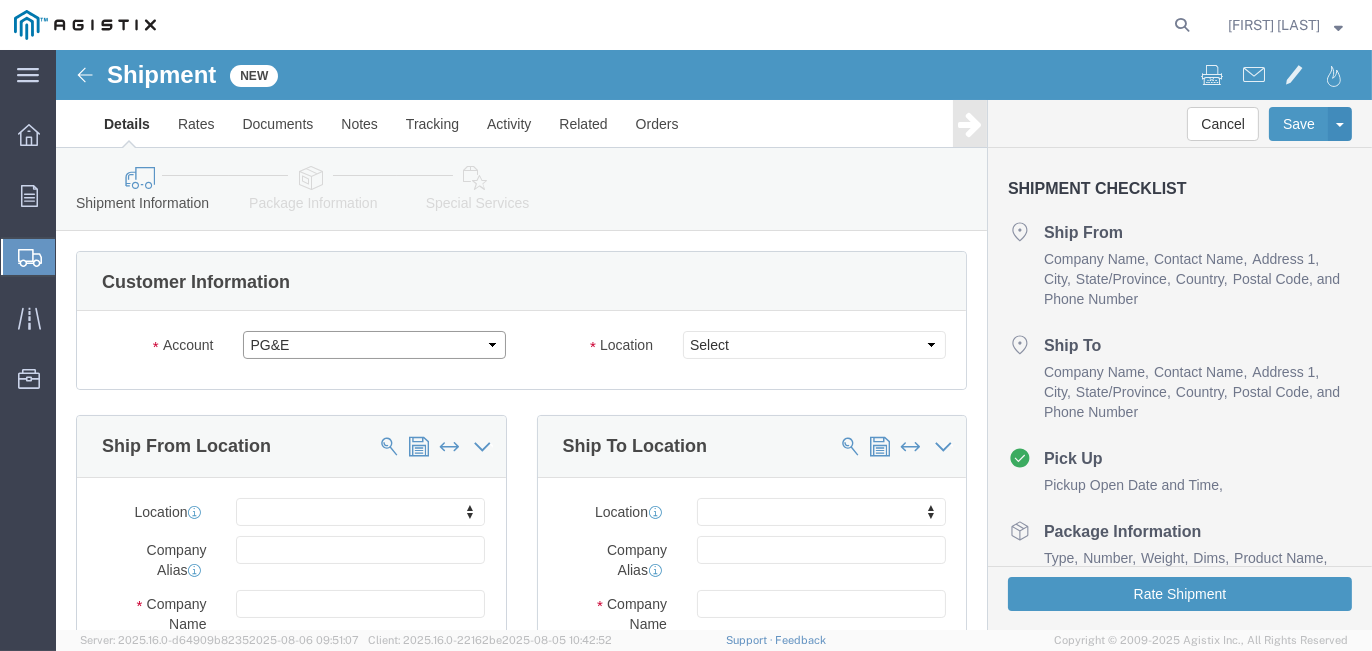 click on "Select PG&E Southern Electrical Equipment Co" 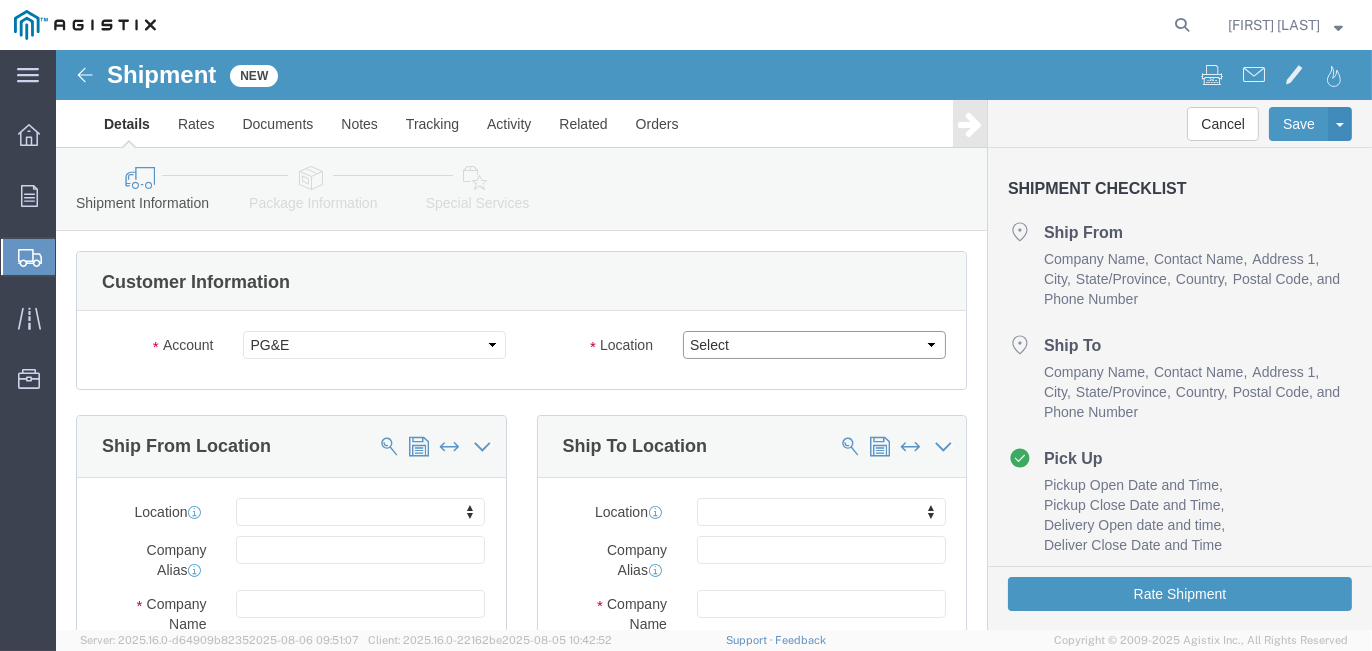 click on "Select All Others Fremont DC Fresno DC Wheatland DC" 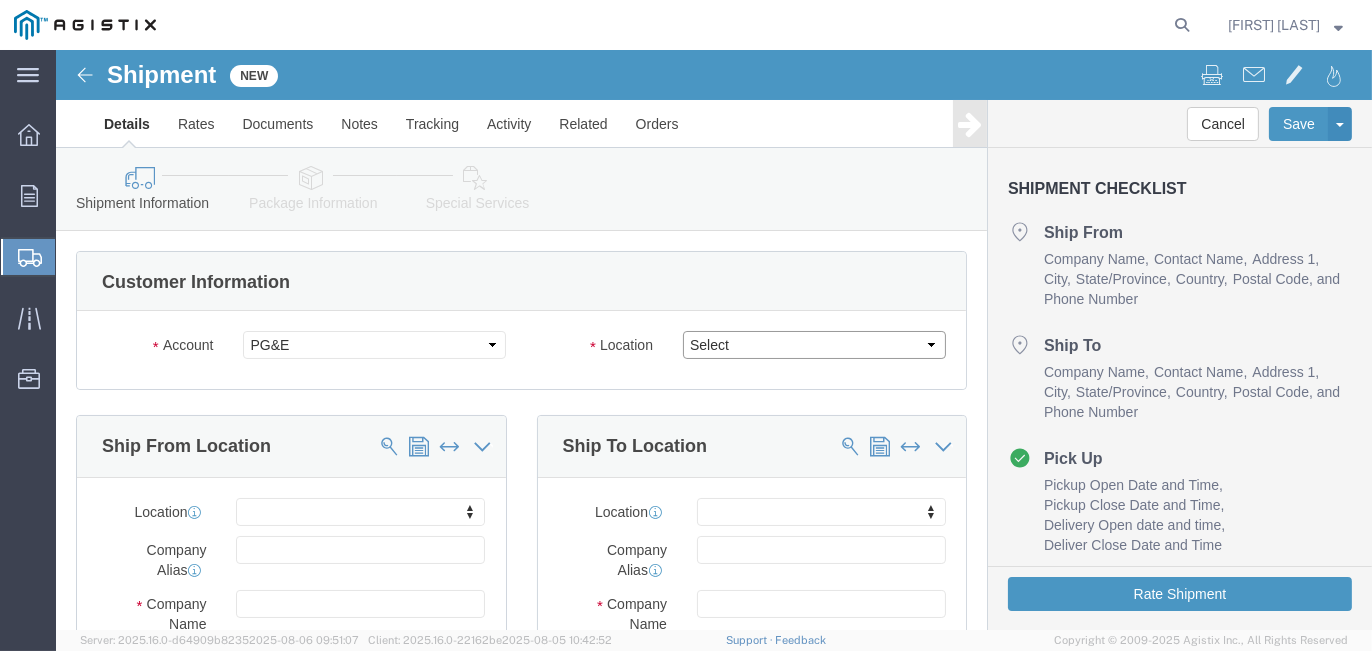 select on "[NUMBER]" 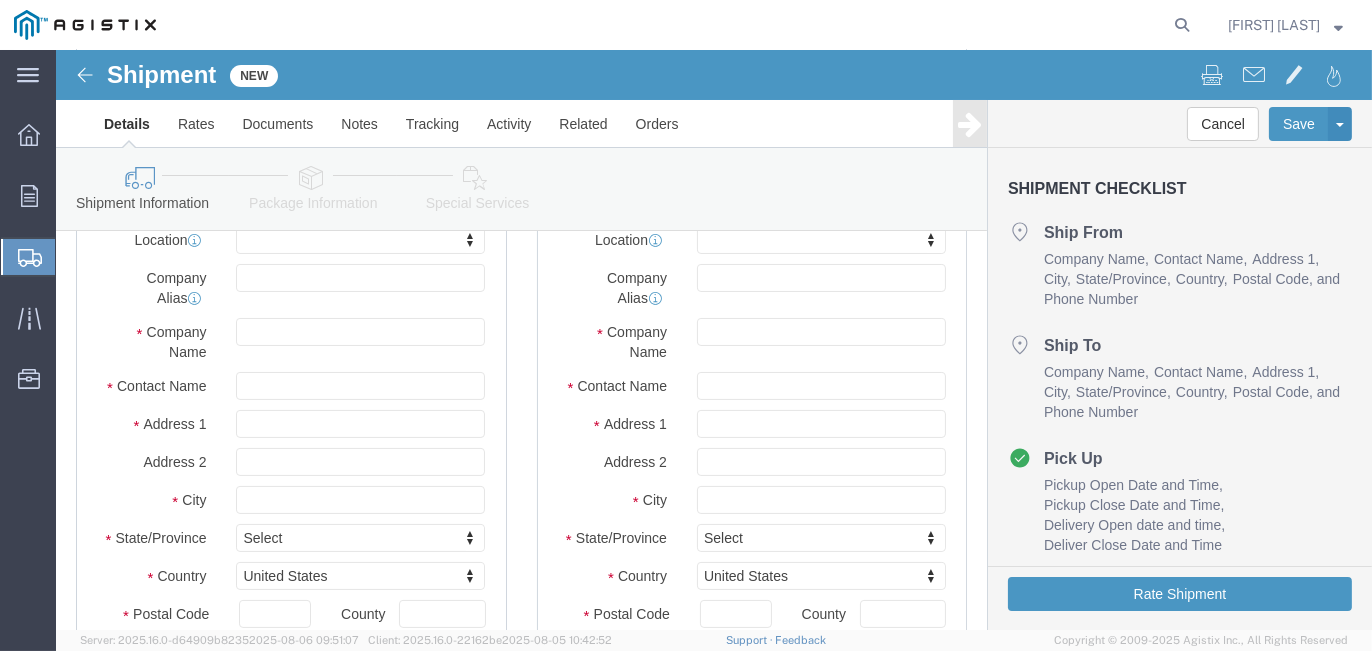 scroll, scrollTop: 300, scrollLeft: 0, axis: vertical 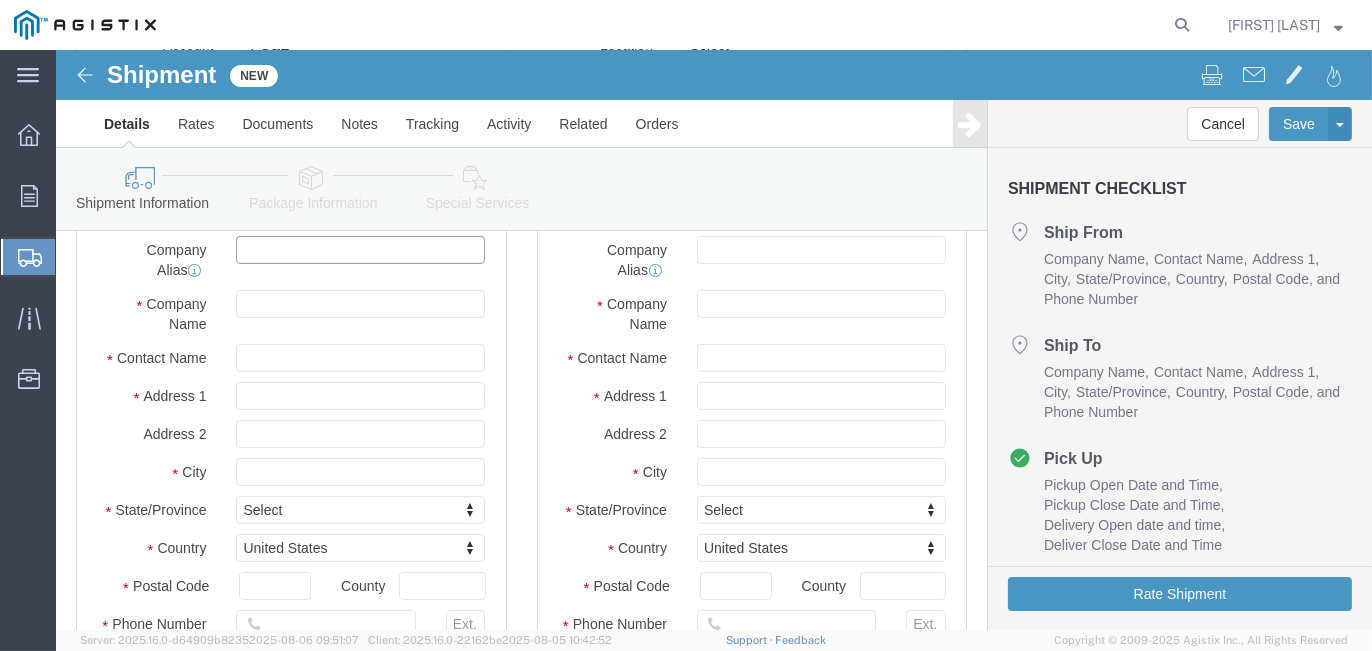 click 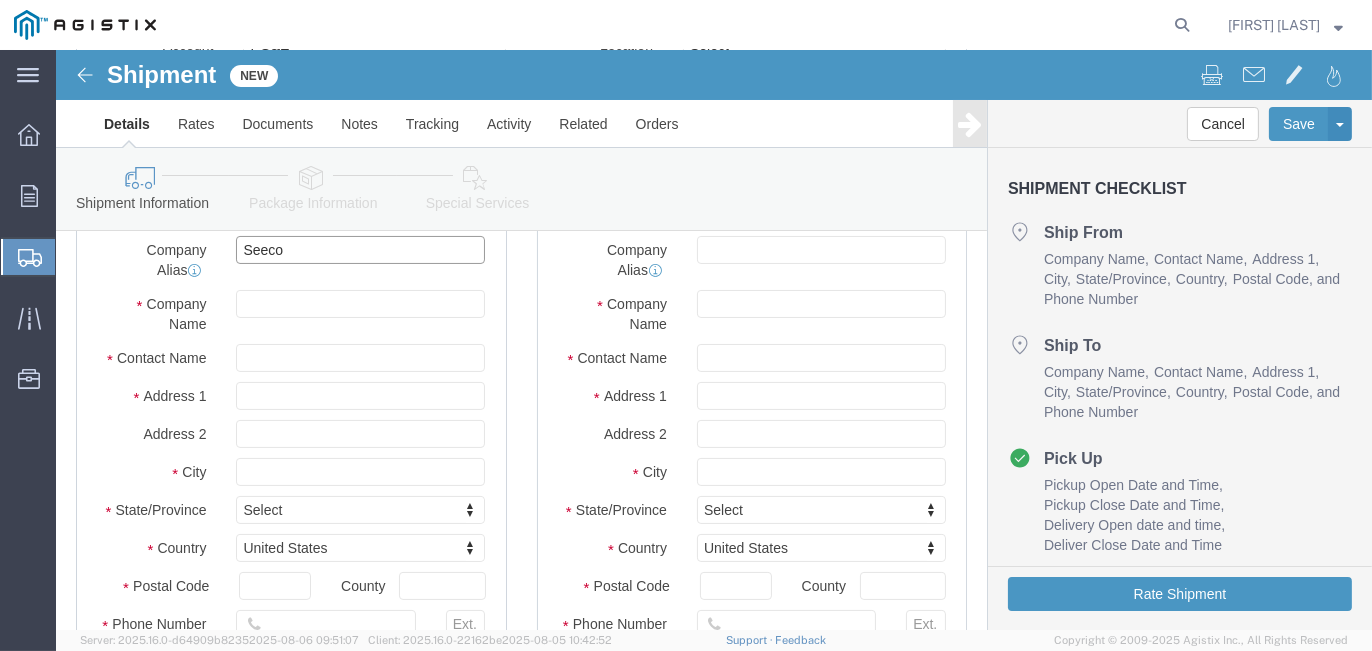 type on "Seeco" 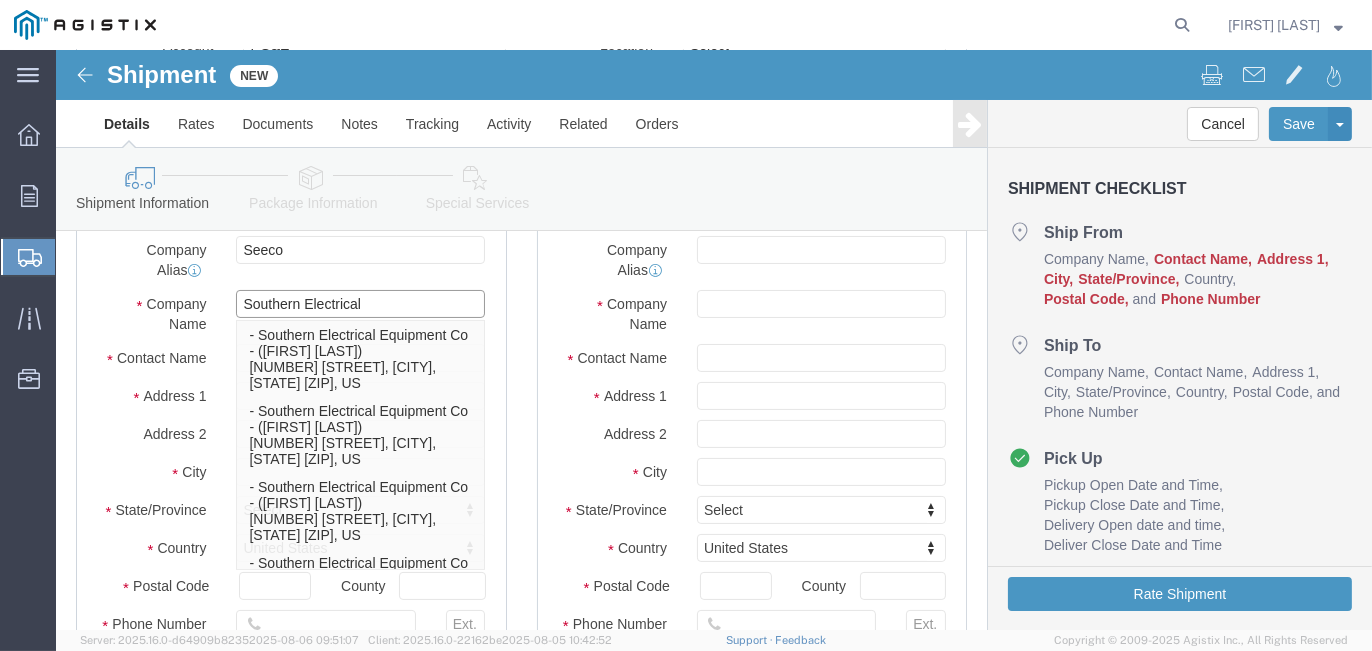 type on "Southern Electrical" 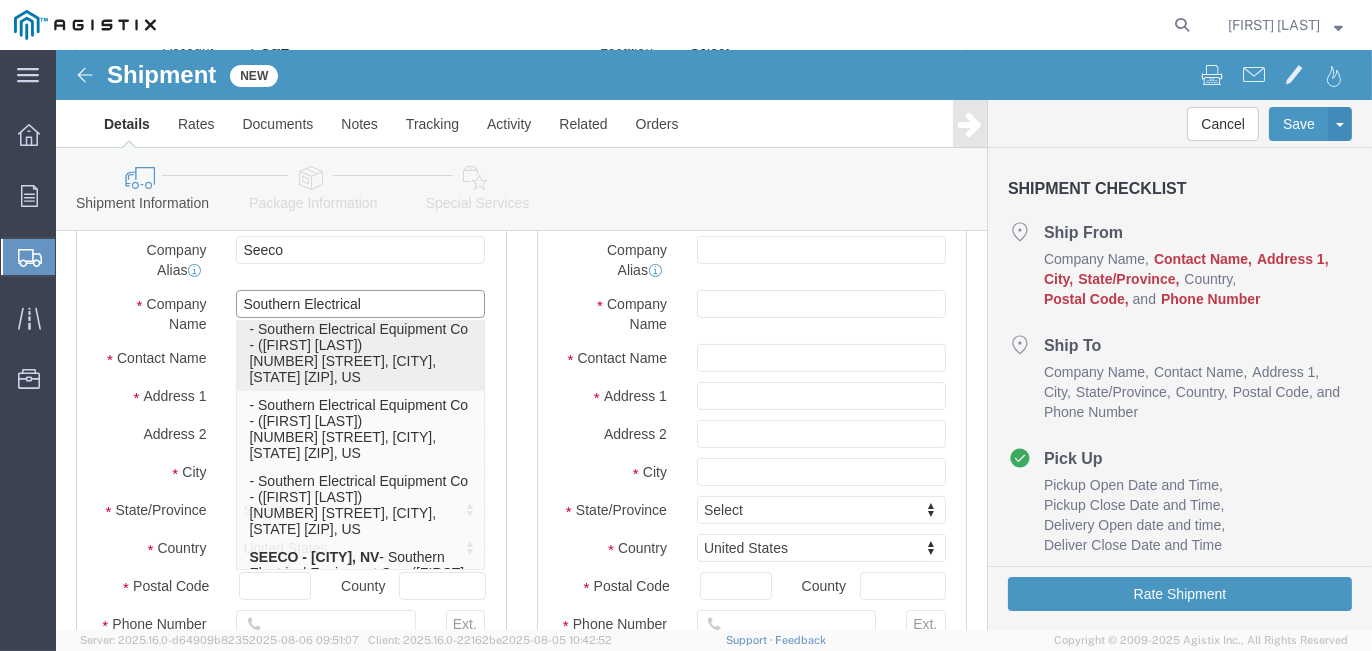 scroll, scrollTop: 147, scrollLeft: 0, axis: vertical 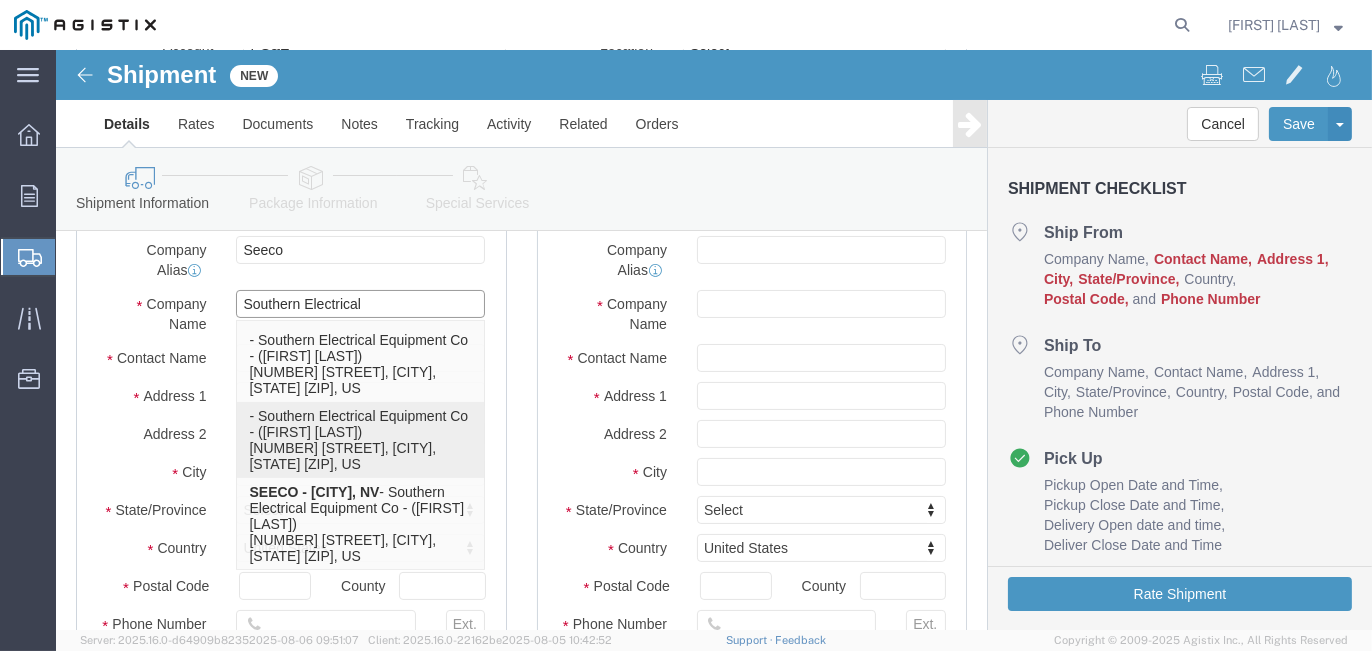 click on "- Southern Electrical Equipment Co - ([PERSON]) [NUMBER] [STREET], [CITY], [STATE]  [ZIP], US" 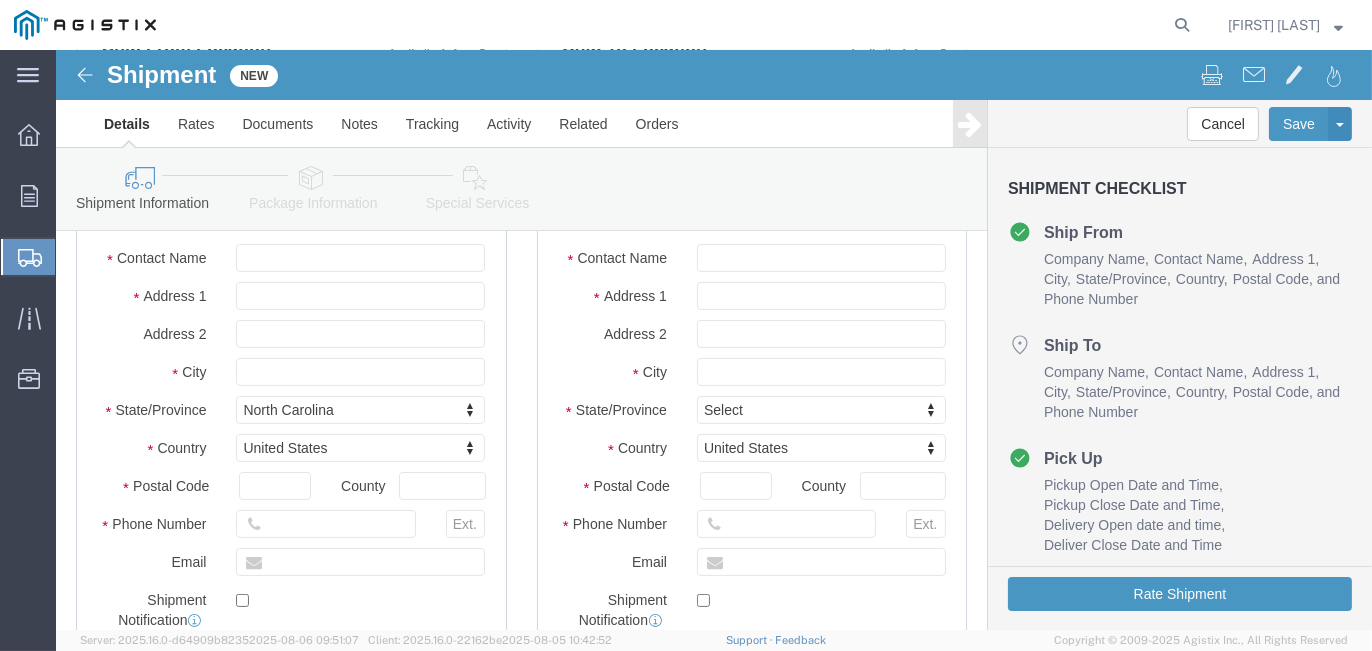 scroll, scrollTop: 200, scrollLeft: 0, axis: vertical 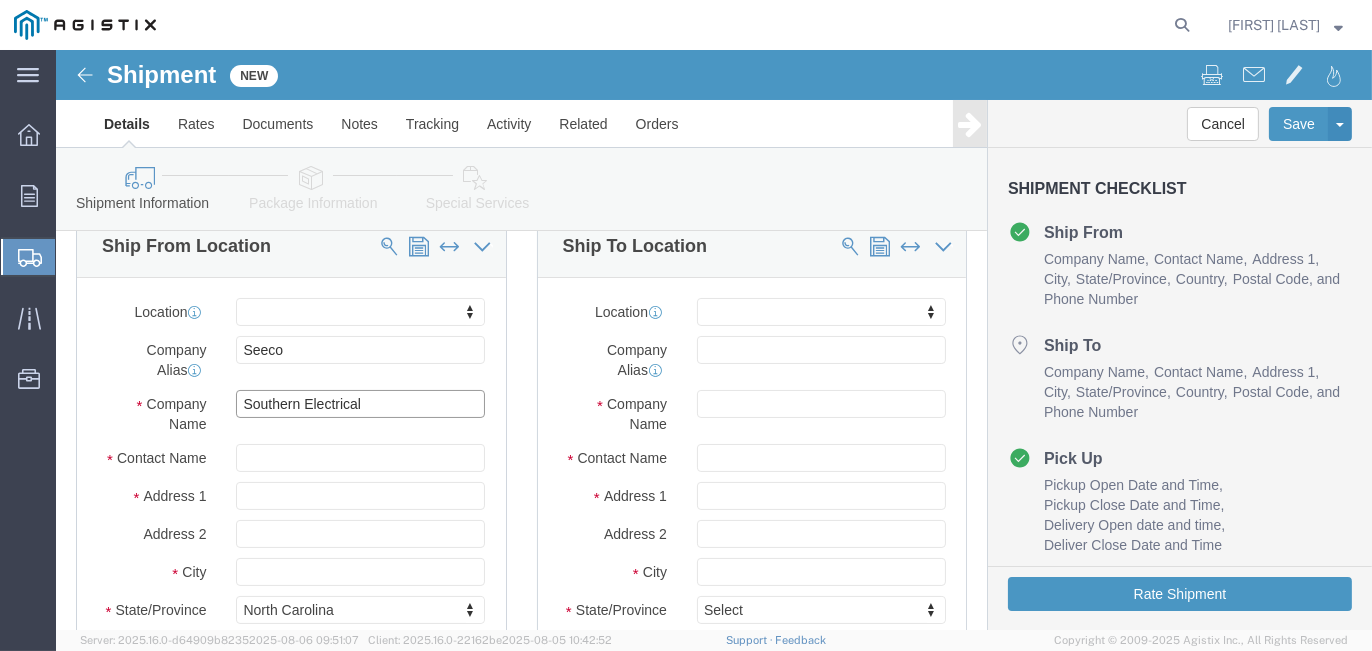 type on "Southern Electrical Equipment Co" 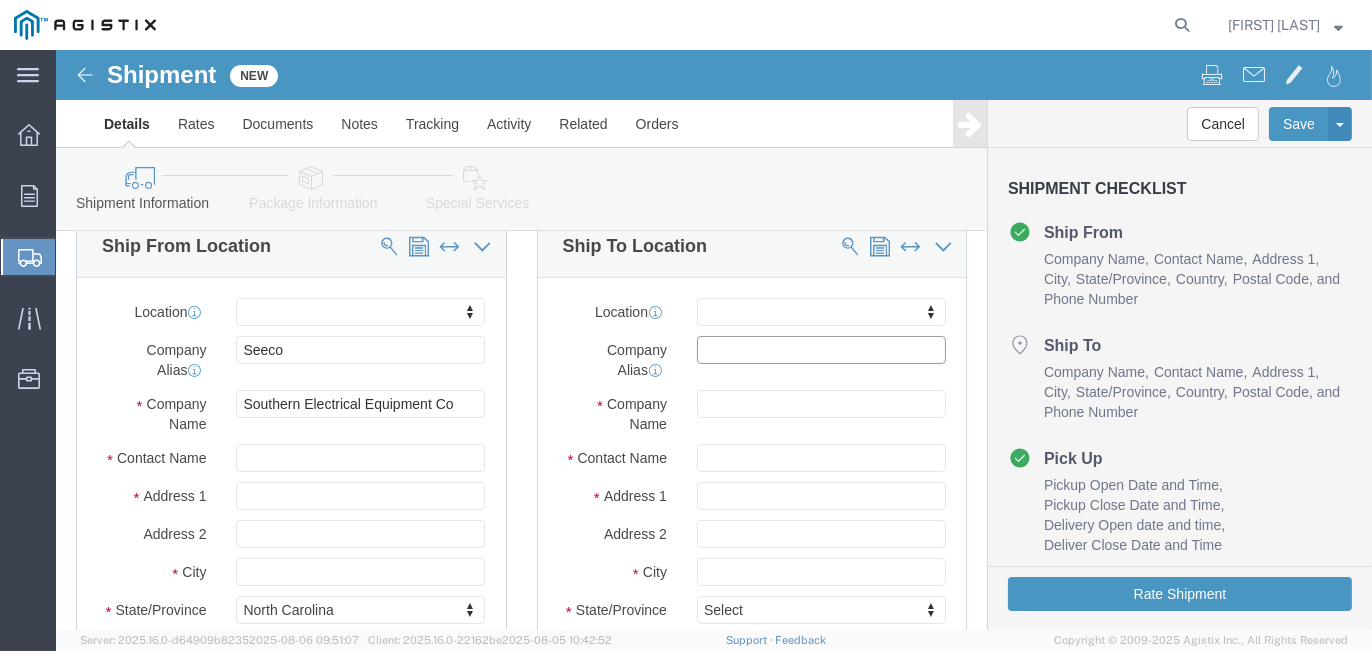 click 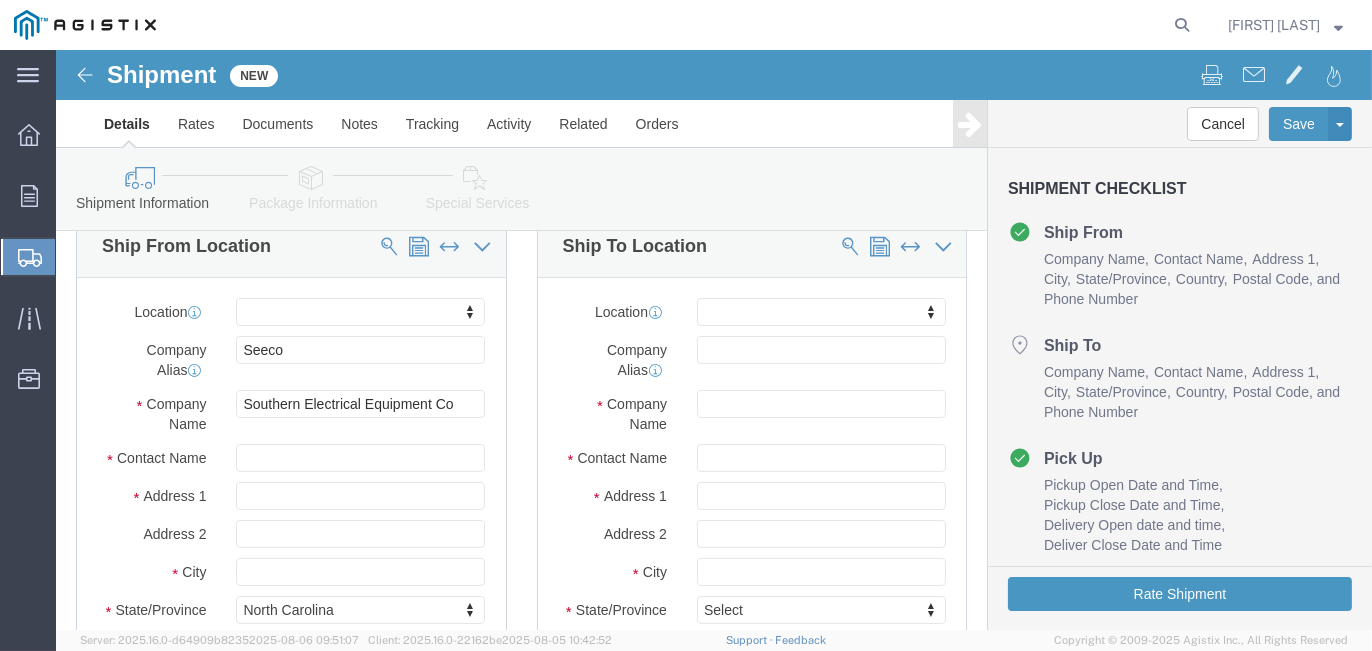 click on "Location                                          My Profile Location (OBSOLETE) BURNEY SC - GC TRAILER (OBSOLETE) BURNEY SC - HYDRO TRAILER (OBSOLETE) OROVILLE SC - OFFICE TRAILER ATWATER SUBSTATION CAMPUS Alameda Office All Others Alpine Sub Alta - Drum-Spaulding (FERC 2310) and Alta PH Alta SC American Truck and Trailer Angels Camp / Motherlode SC Antioch CSO Antioch Gas Operations HQ Antioch Sub Arcata - Jane's Creek Substation Atlantic Sub Auberry SC - Hydro HQ - DWLG Auburn CSO Auburn Regional SC Auburn SC Auburn SC - Engineering Building Avenal PO Box 129 Bahia Substation - Benicia Bakersfield - 3551 Pegasus Dr Bakersfield CSO Bakersfield Office Bakersfield SC - Garage Bakersfield Sub Balch Camp - HQ - FERC 175 Barton Sub Belle Haven Sub Bellevue Sub Bellota Sub Belmont SC - Garage Belmont Sub Benicia Office & Warehouse Benton Sub Berkeley CSO Bethany Compressor Station Bolinas Substation Borden Sub Brentwood Sta - Compressor Brentwood Sub Brentwood Town Centre Prof Ctr Brighton Sub & GC Yard Butte Sub" 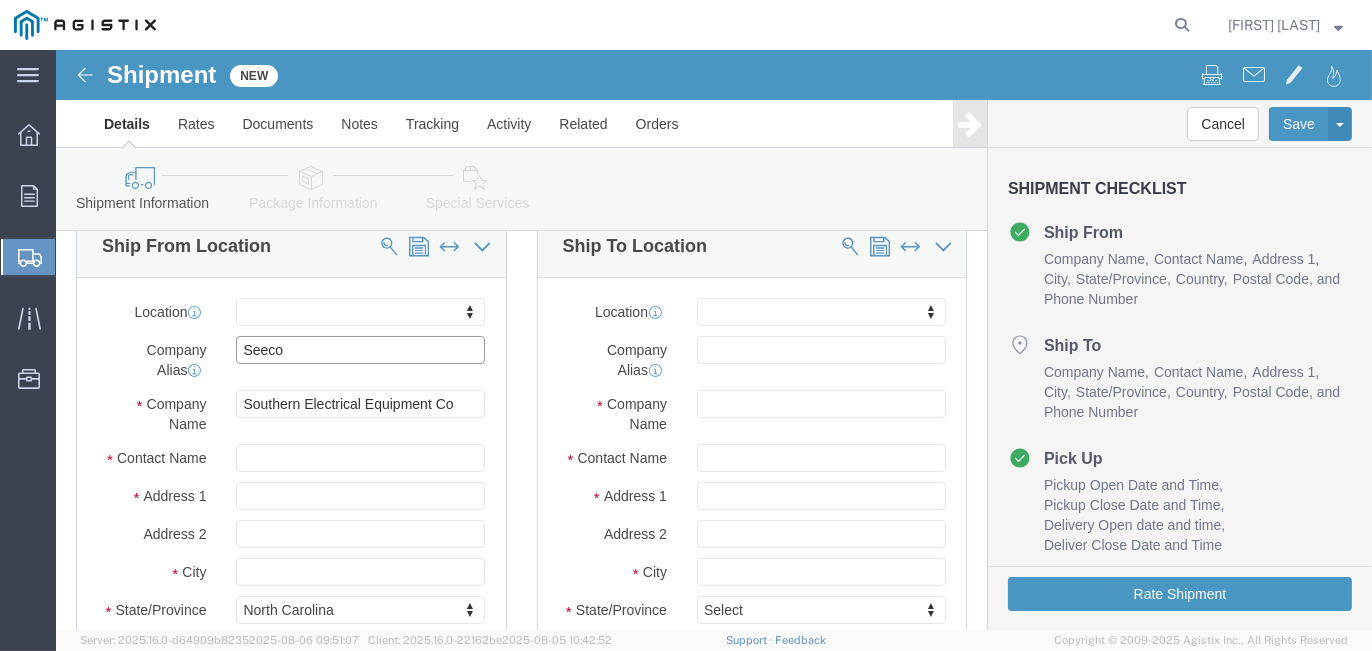 click on "Seeco" 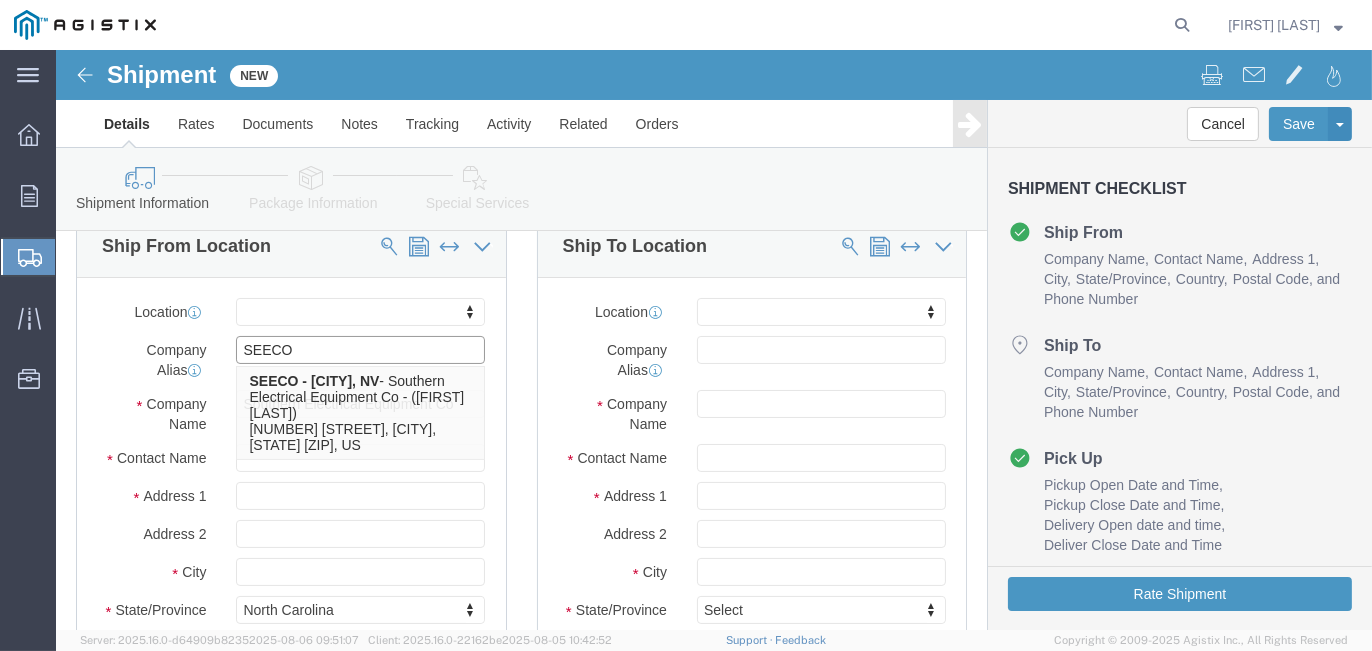 type on "SEECO" 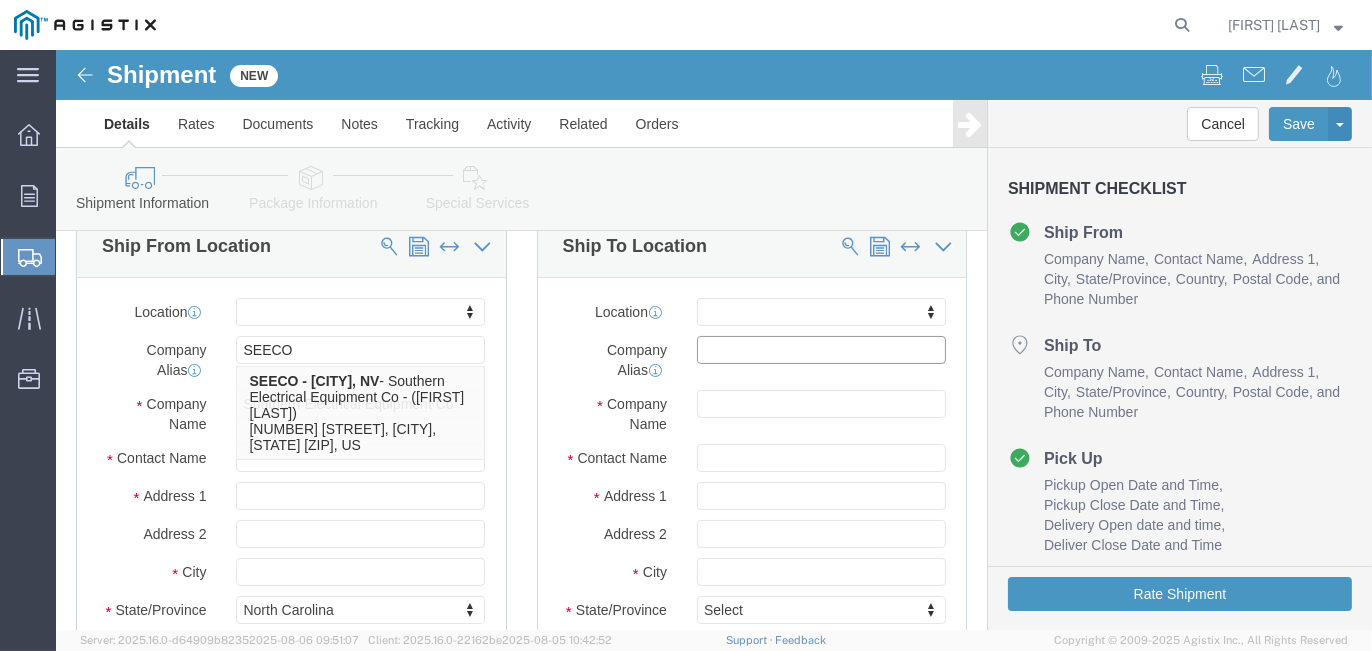 click 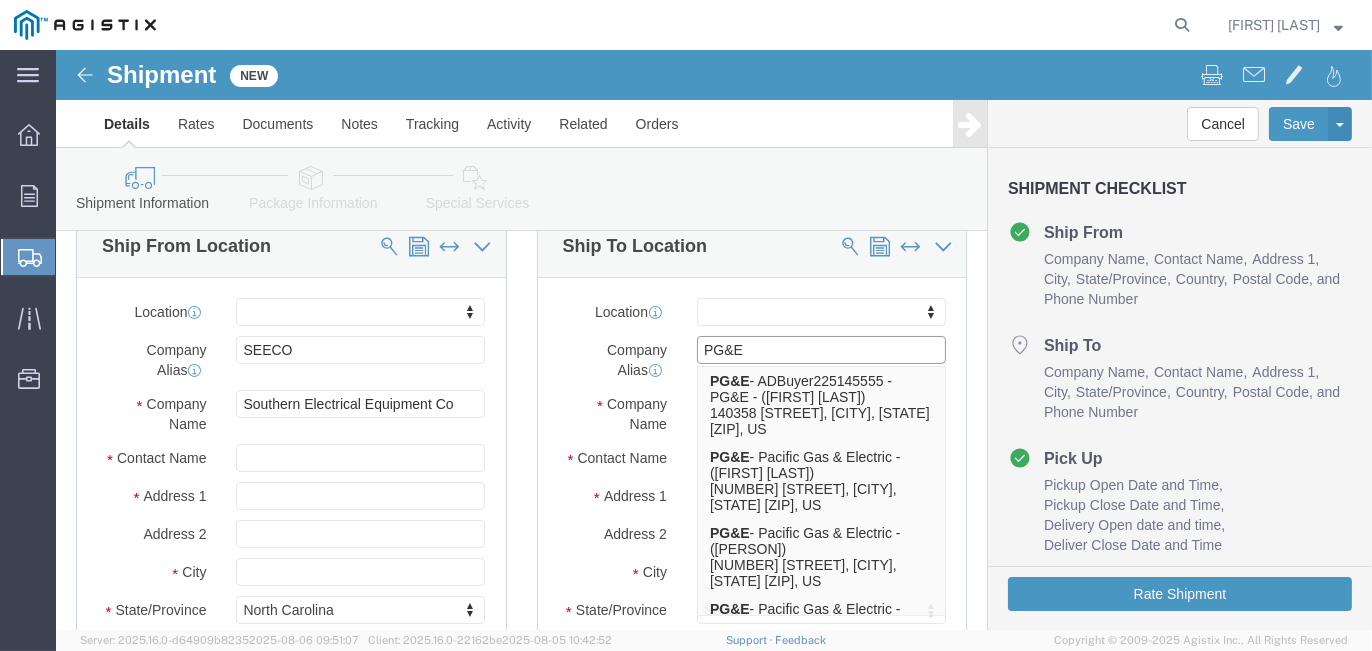 type on "PG&E" 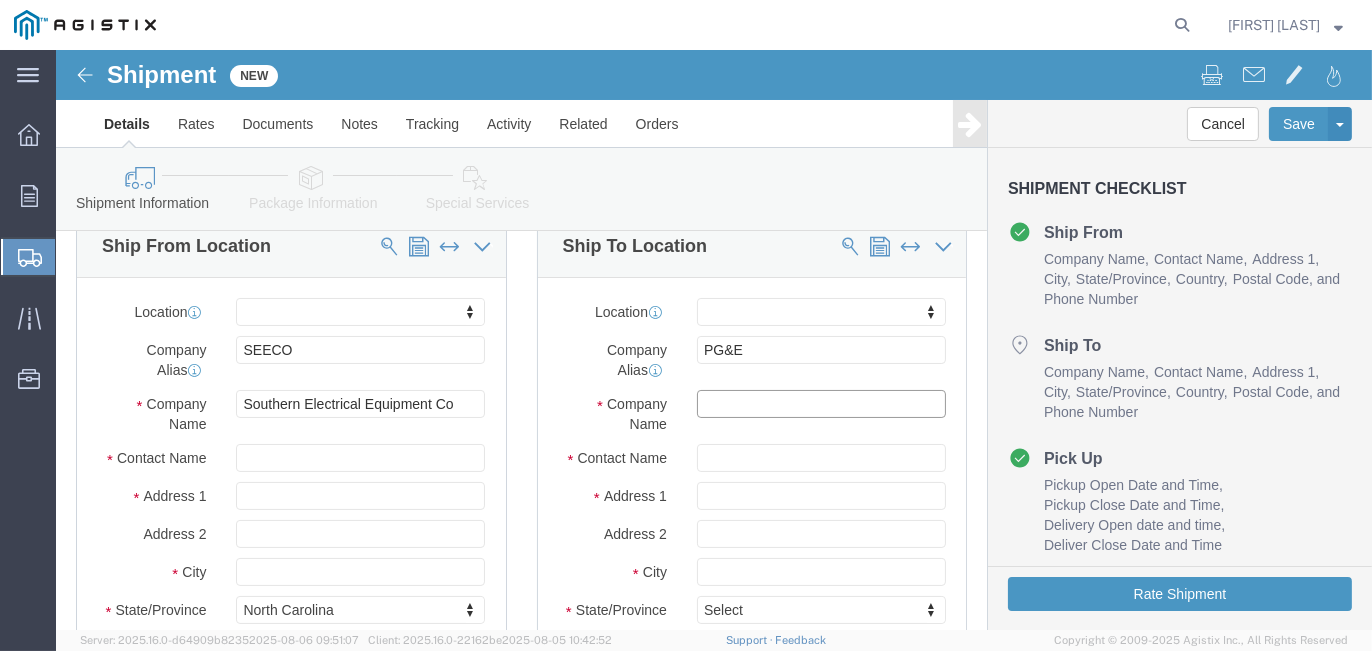 click 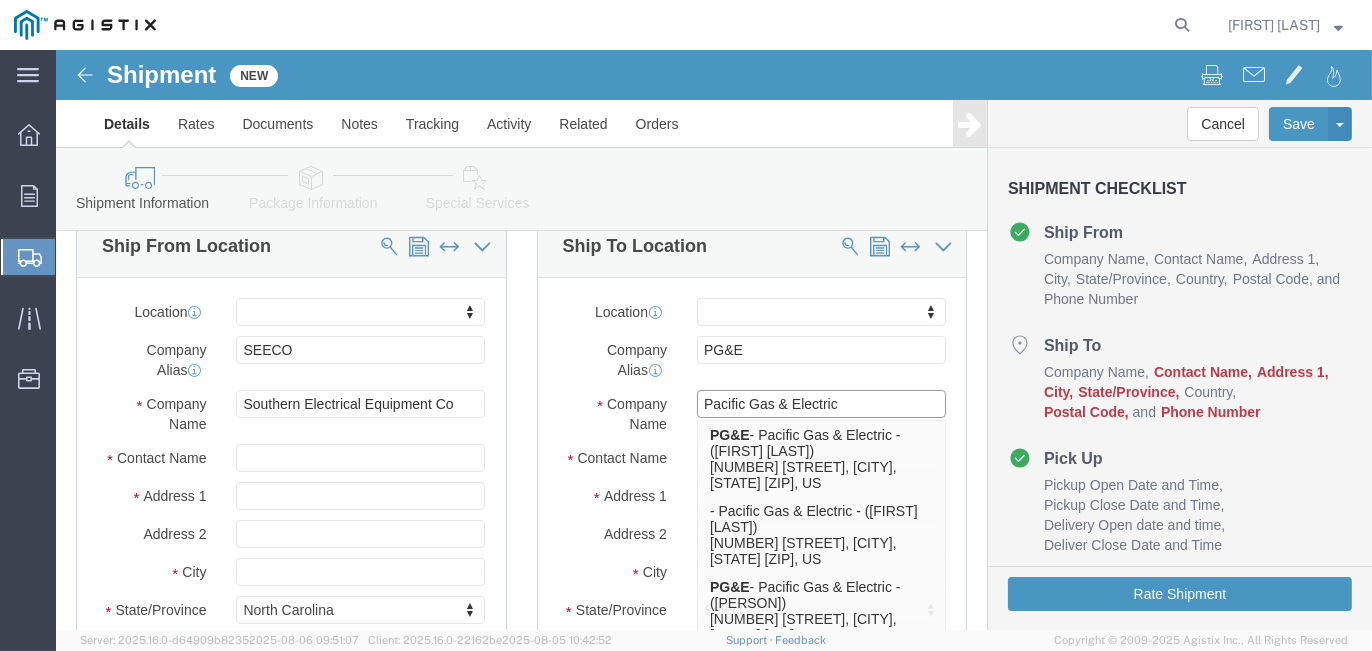 type on "Pacific Gas & Electric" 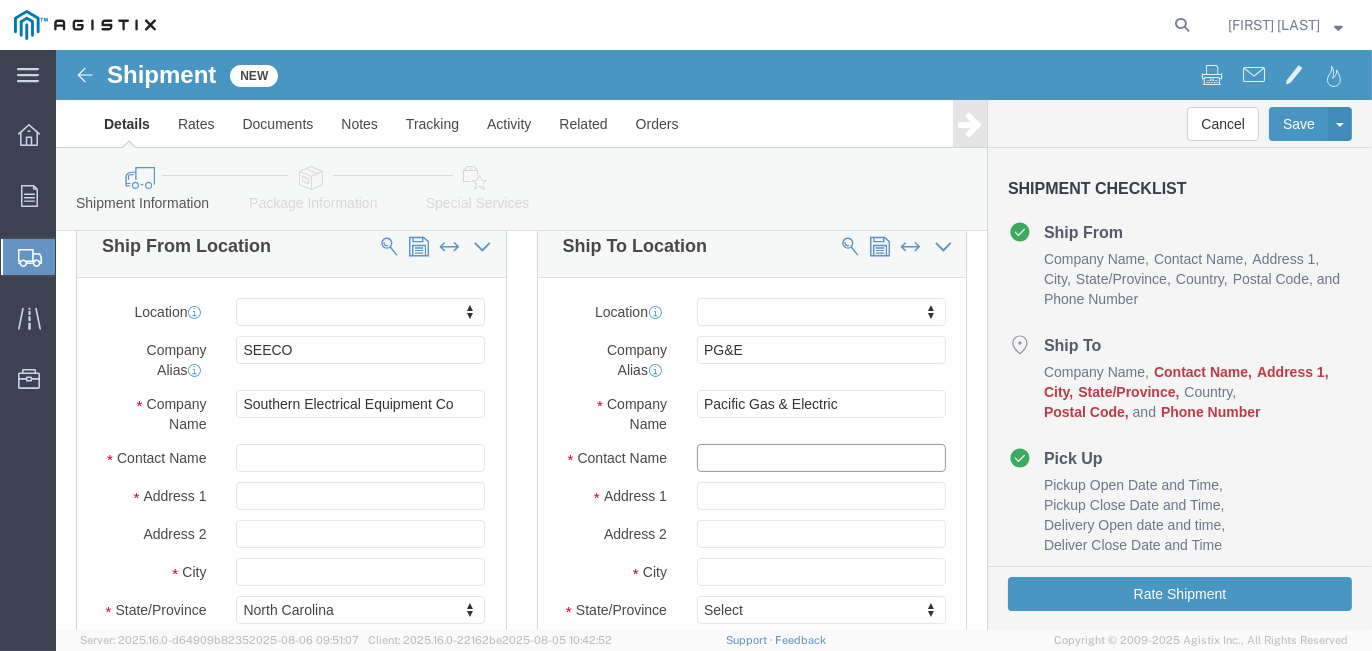 click 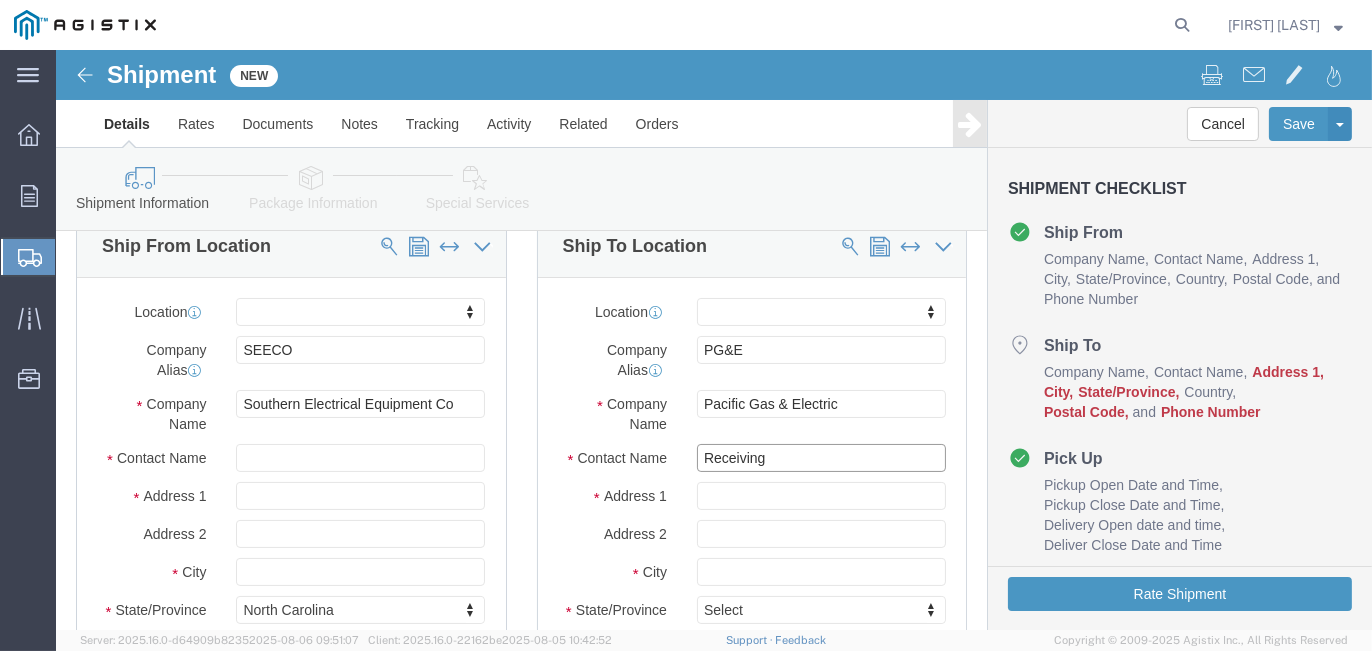type on "Receiving" 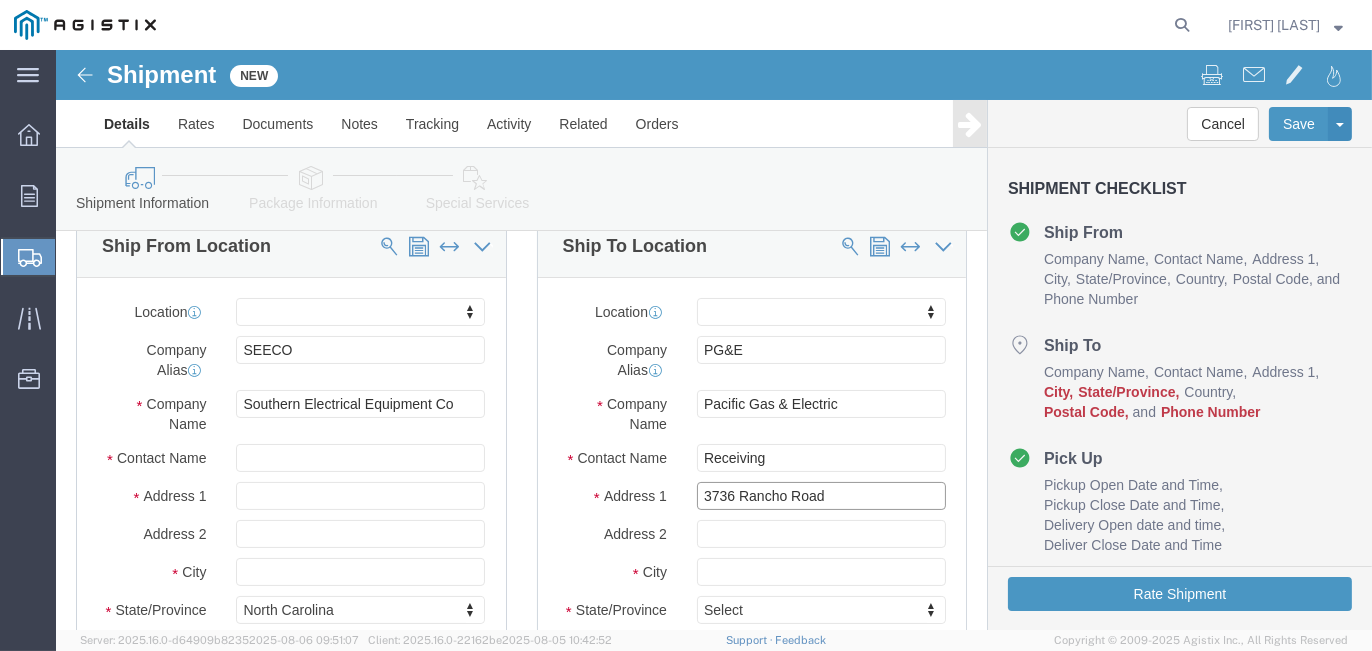 type on "3736 Rancho Road" 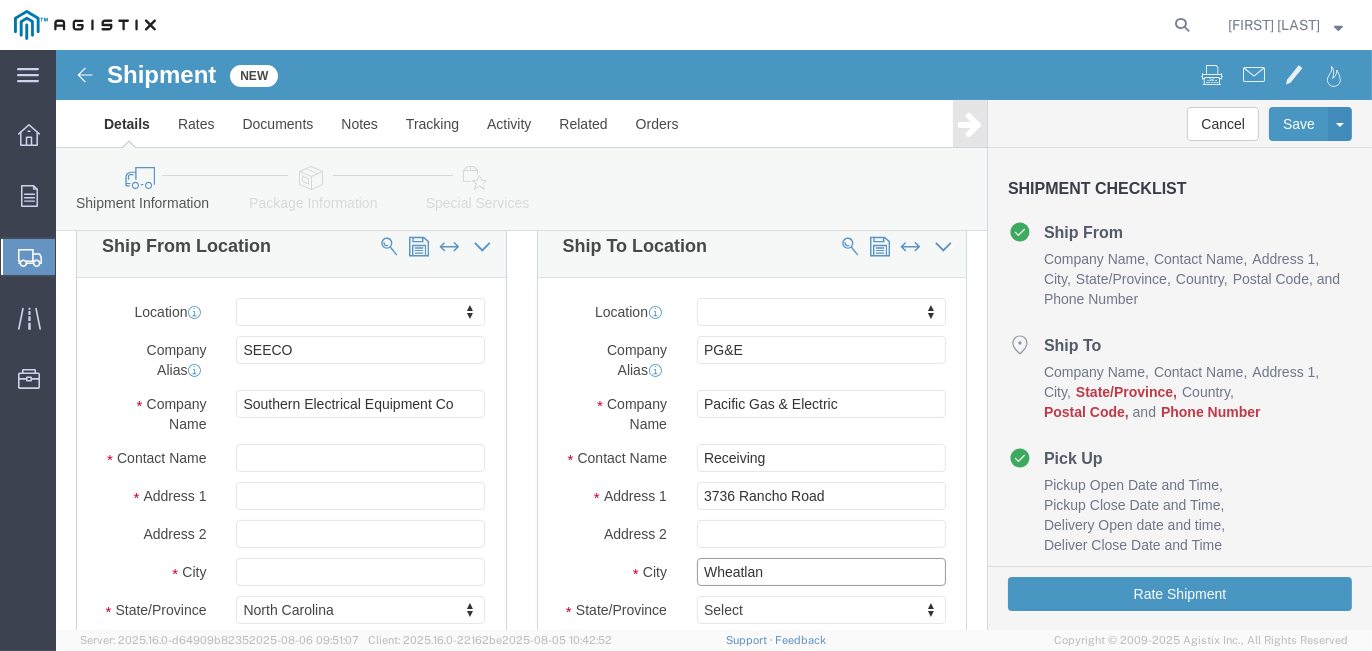 type on "Wheatland" 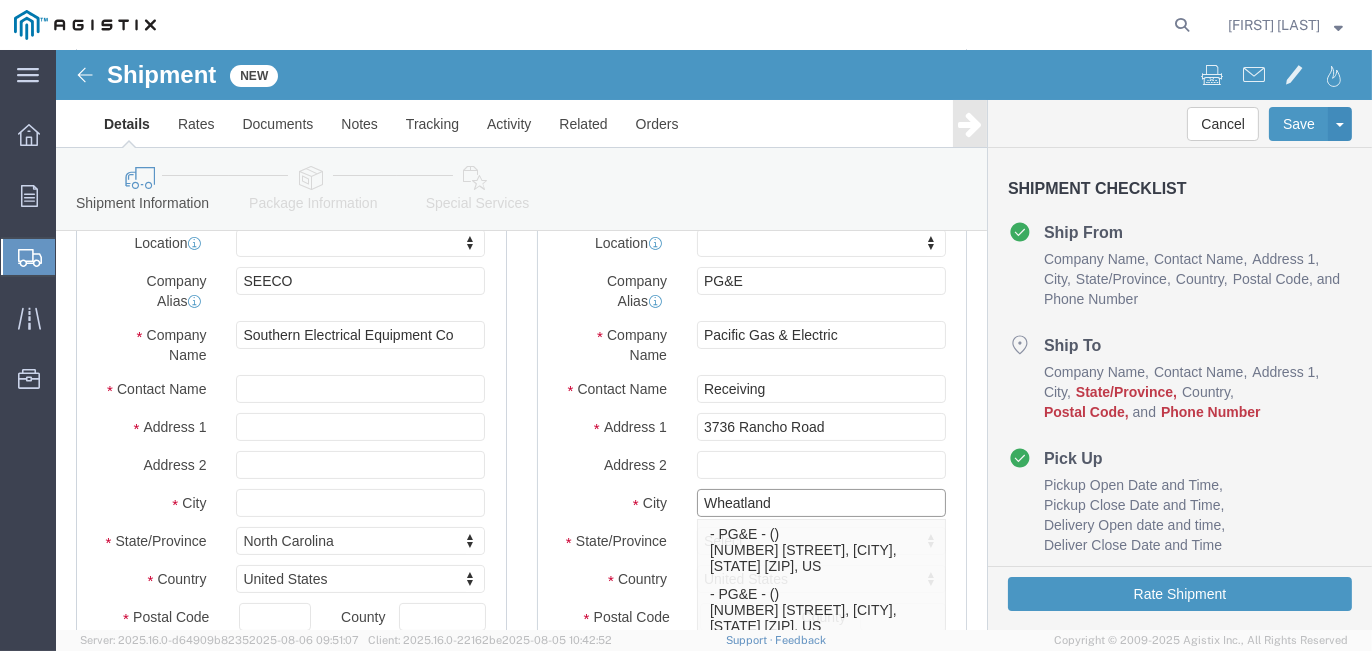 scroll, scrollTop: 300, scrollLeft: 0, axis: vertical 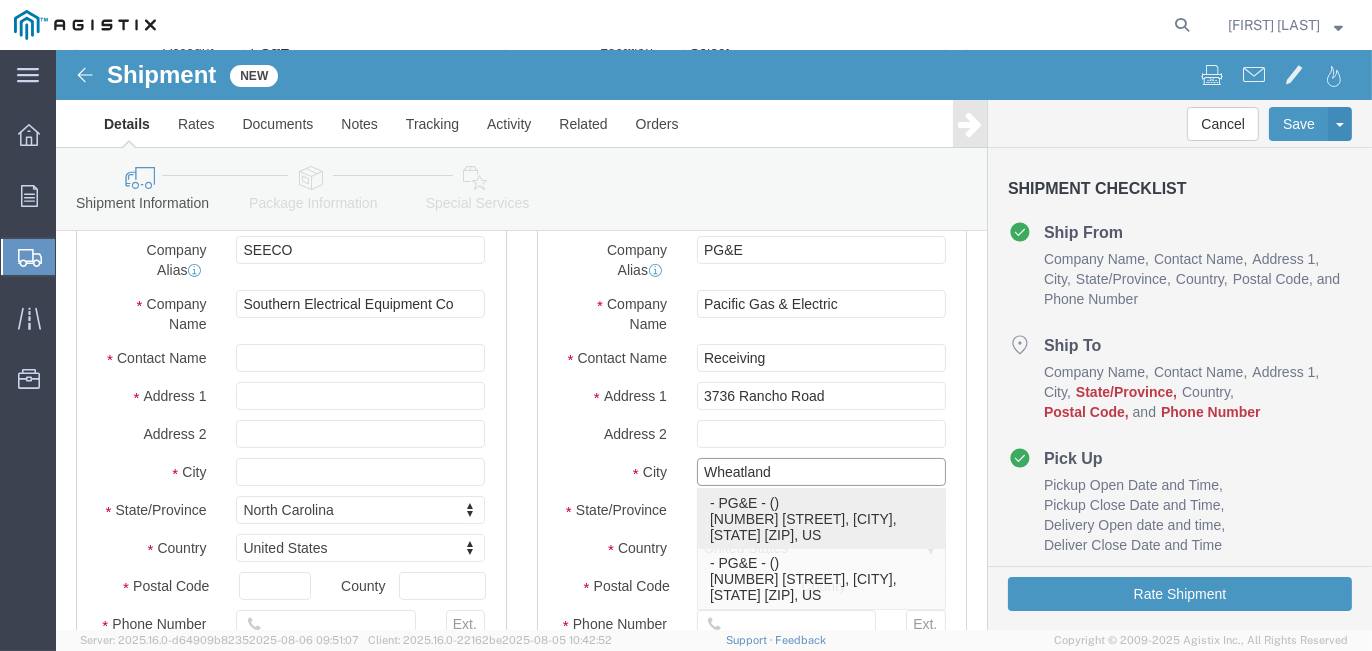 click on "- PG&E - () [NUMBER] [STREET], [CITY], [STATE]  [ZIP], US" 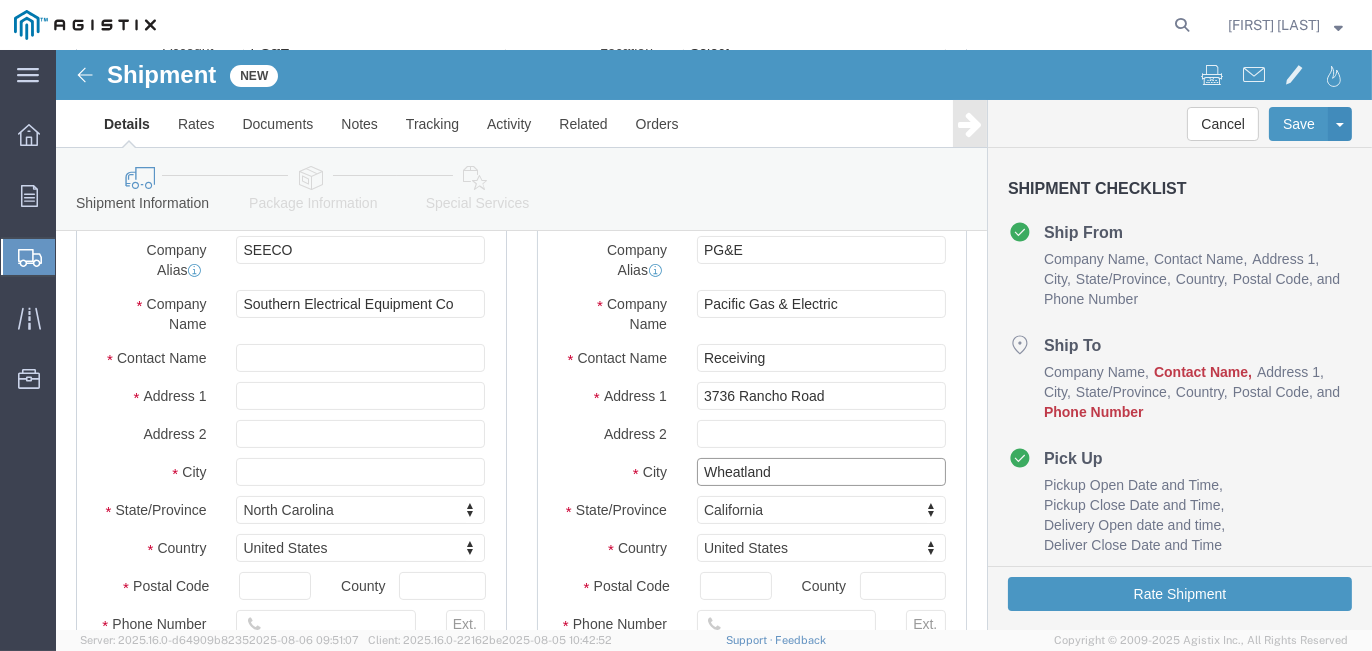 type on "Wheatland" 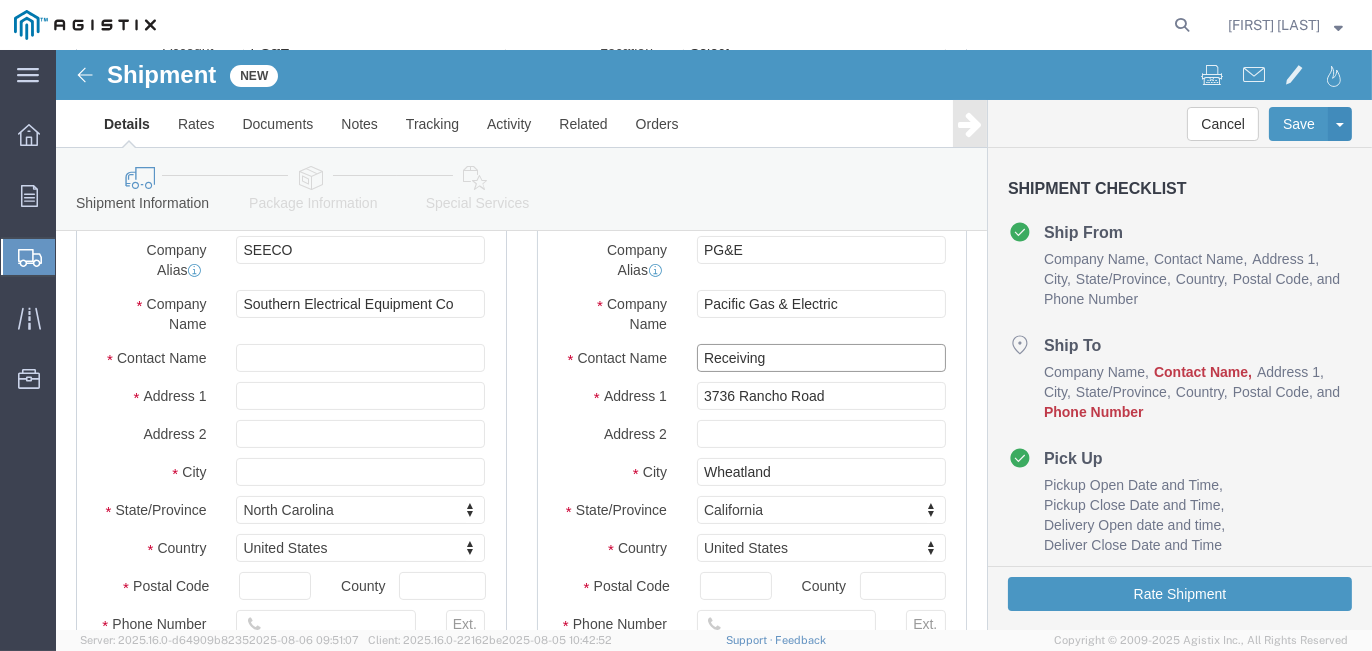 click on "Receiving" 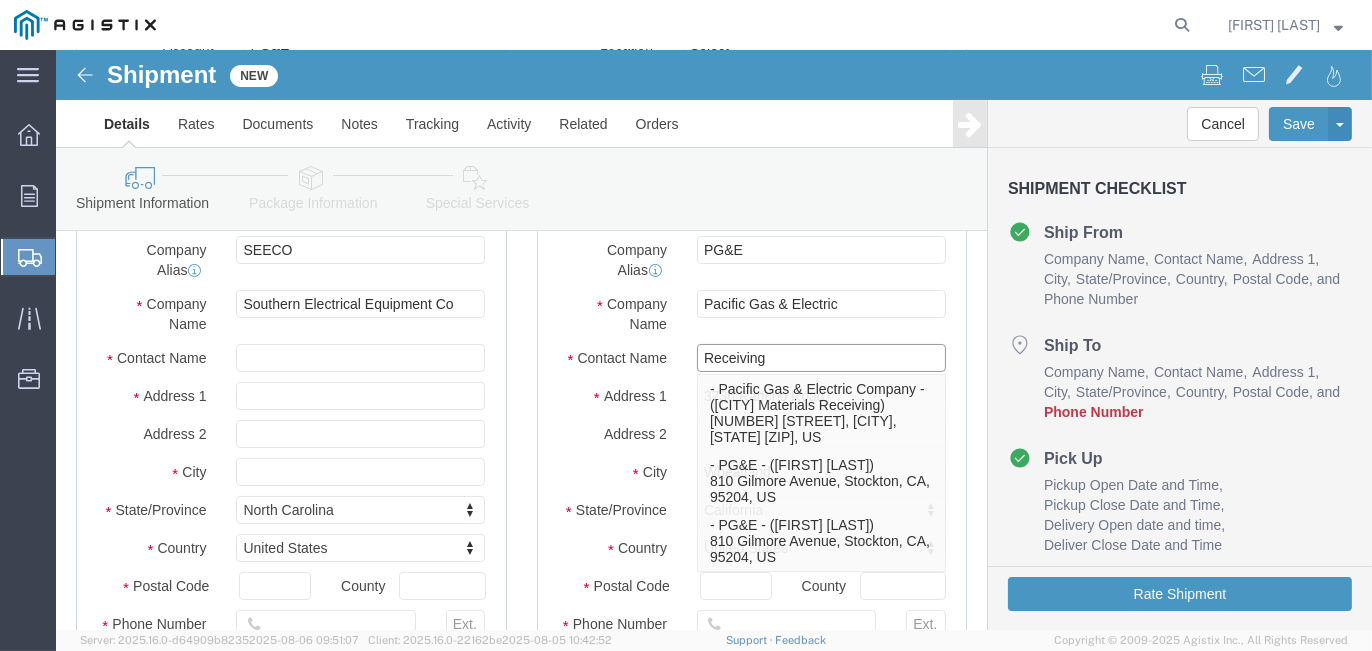 type on "Receiving" 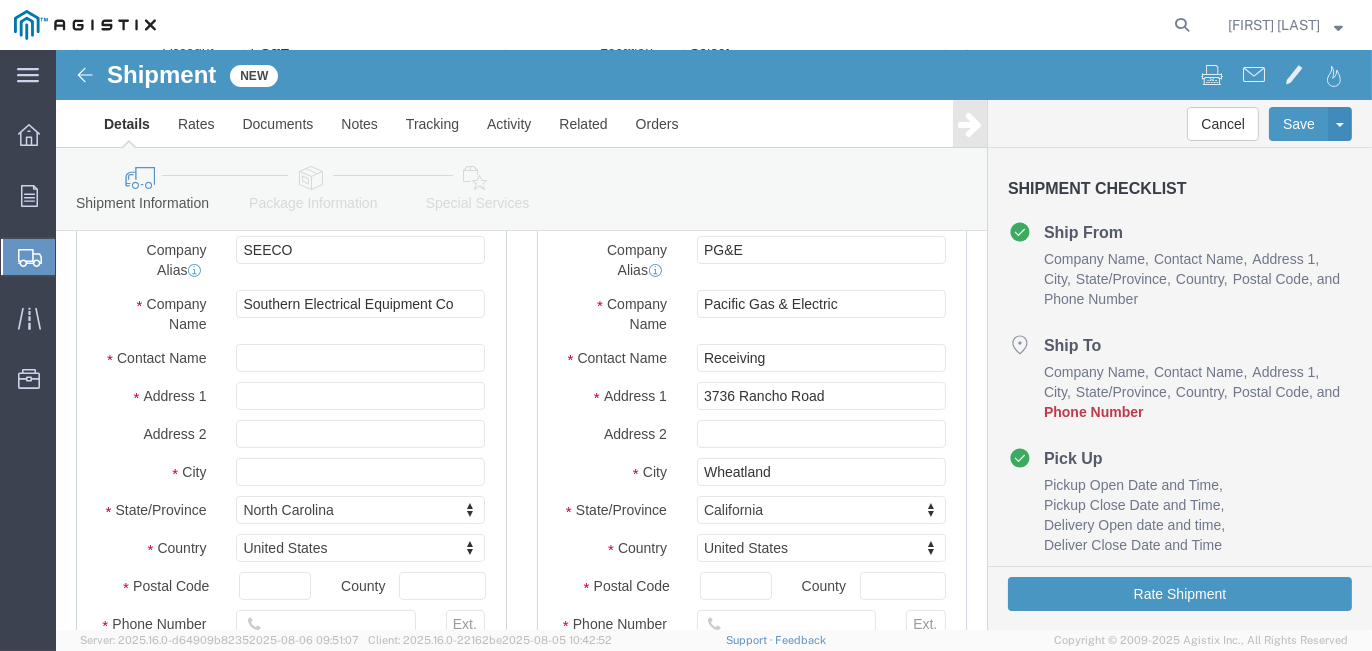 click on "Address 2" 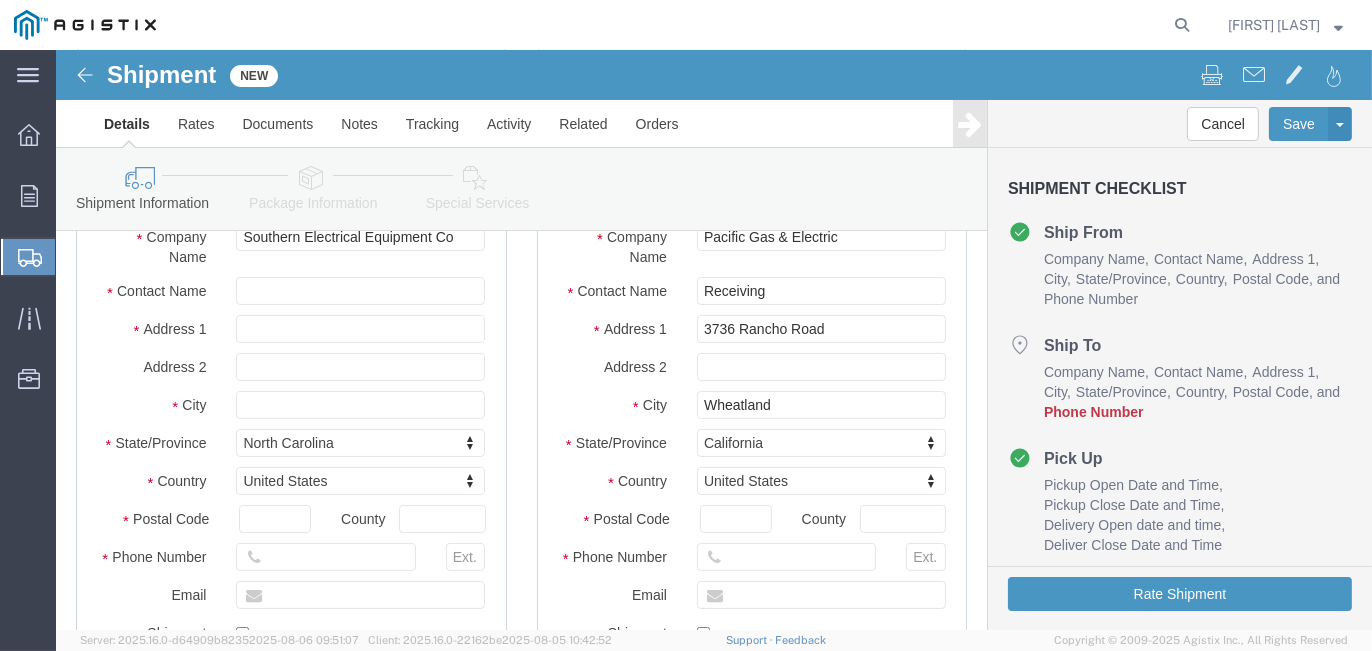 scroll, scrollTop: 400, scrollLeft: 0, axis: vertical 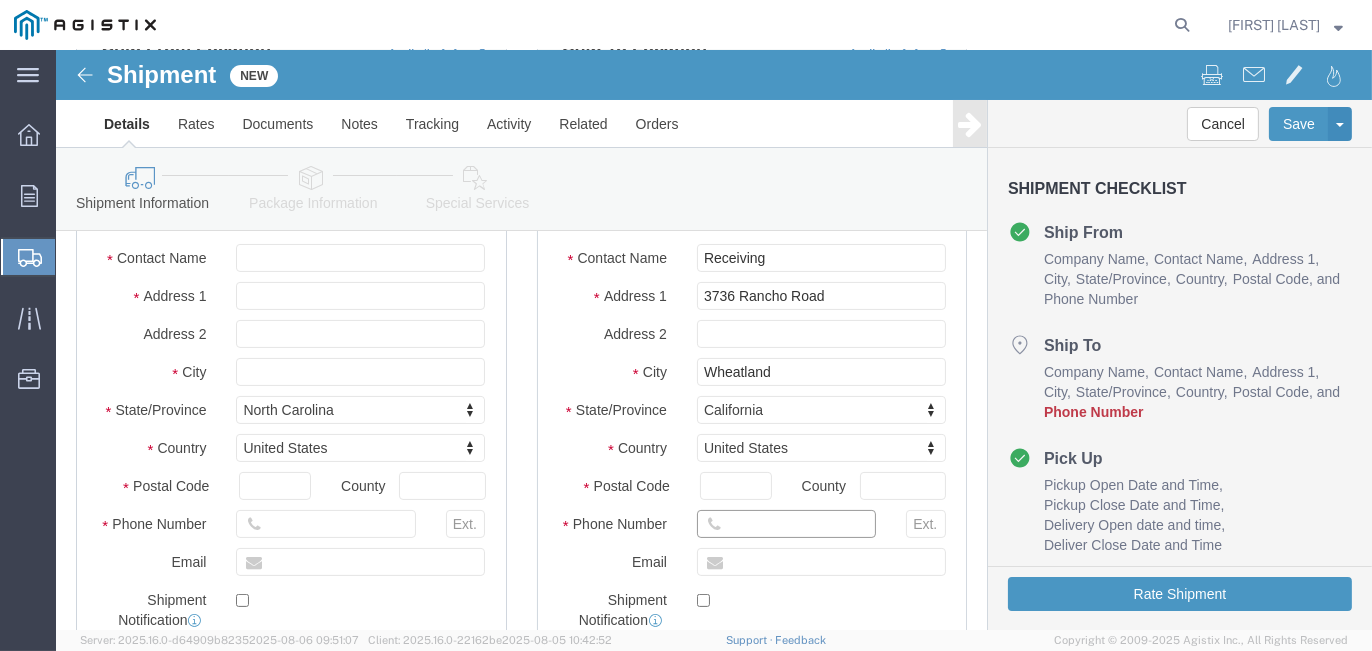 click 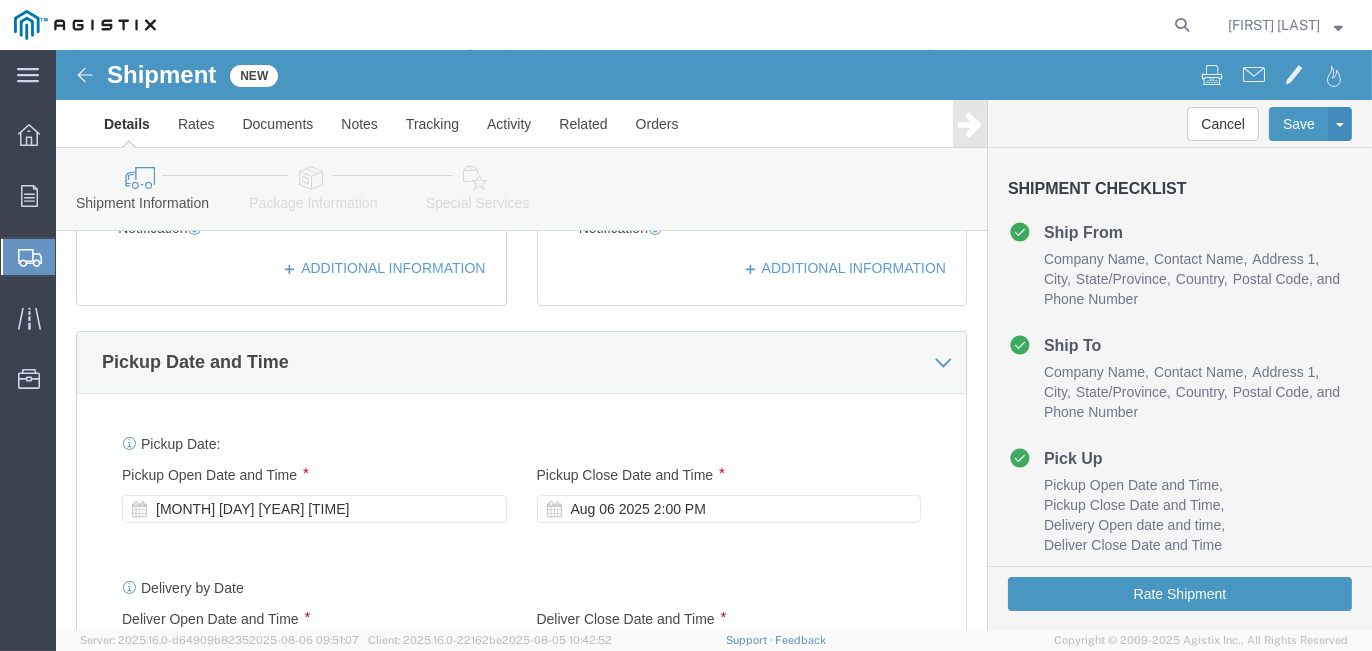 scroll, scrollTop: 800, scrollLeft: 0, axis: vertical 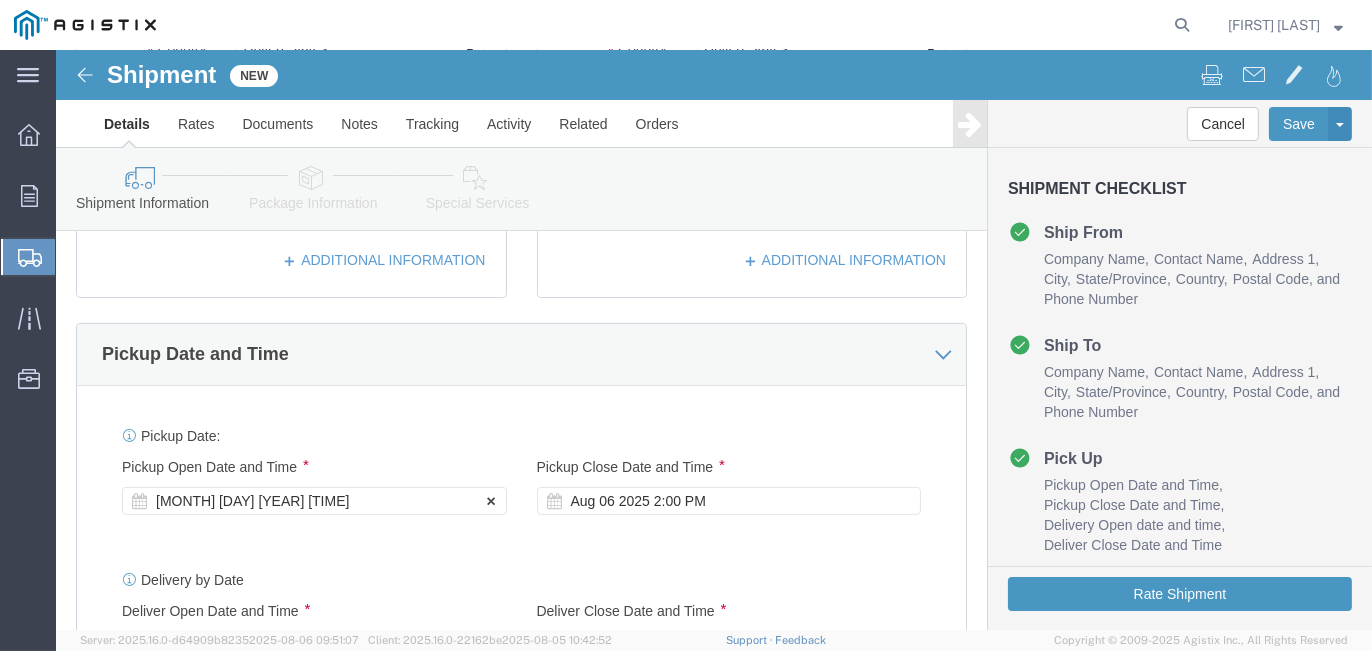 type on "530-749-3019" 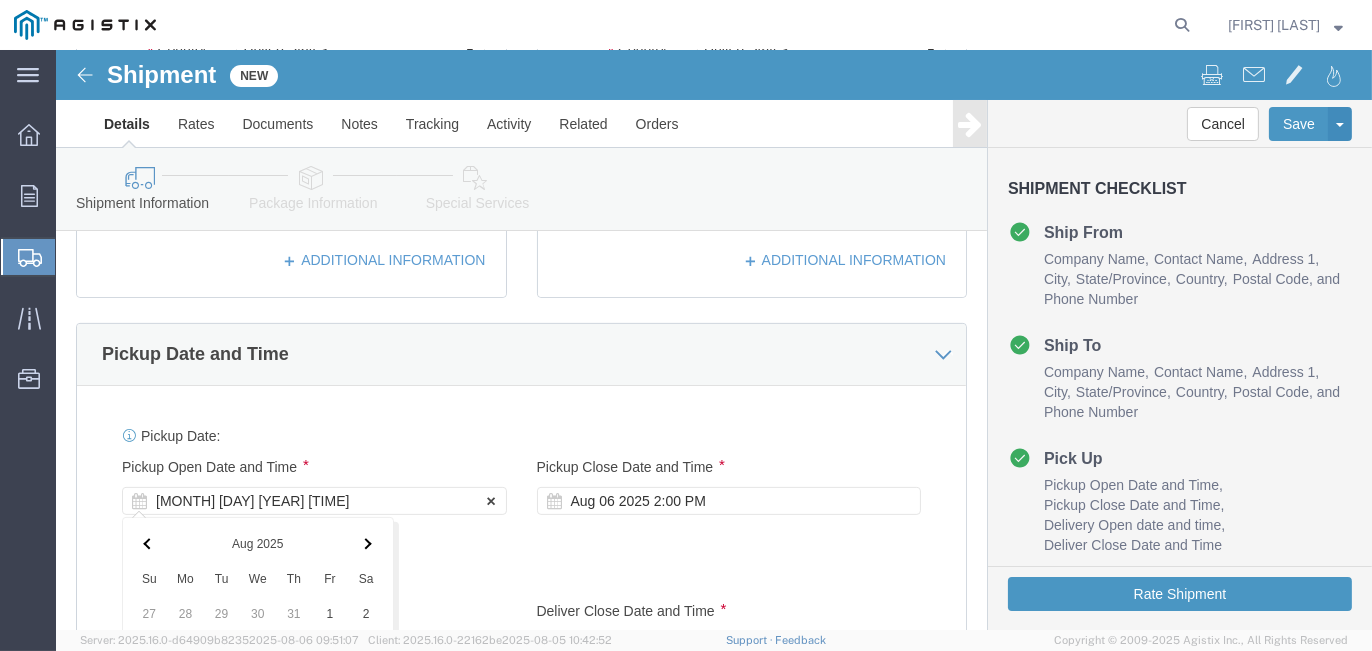 scroll, scrollTop: 1320, scrollLeft: 0, axis: vertical 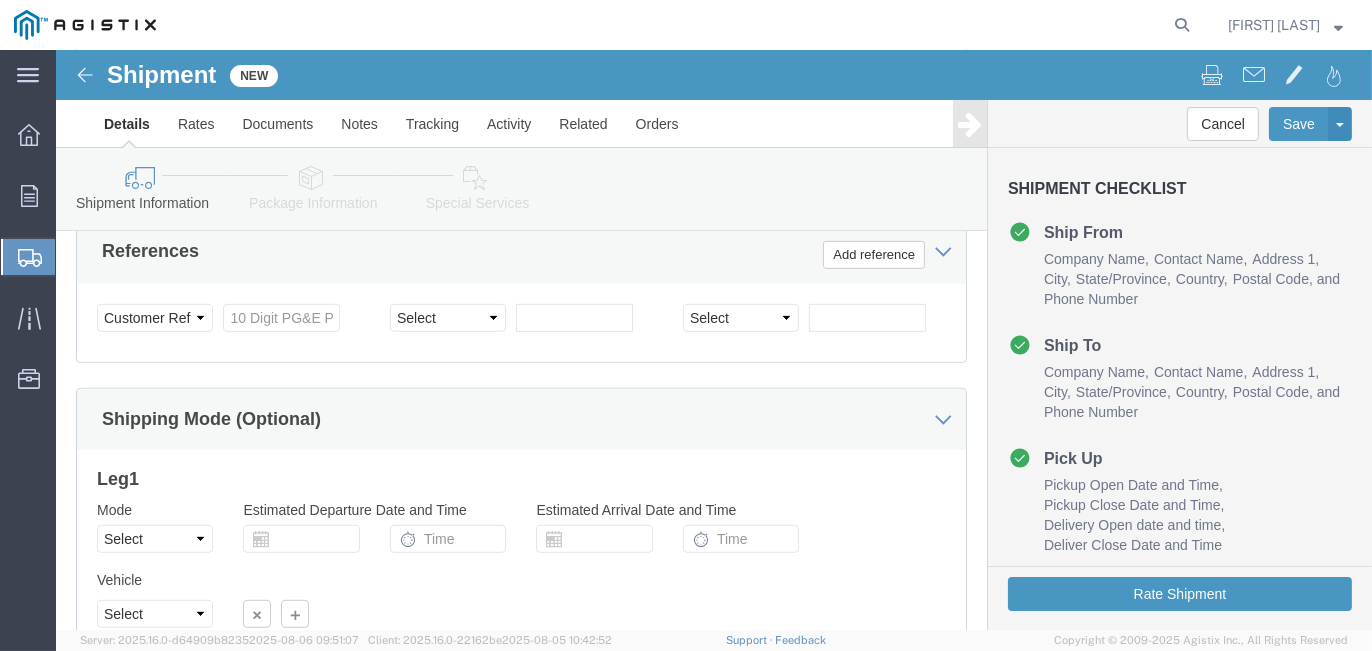 click on "Leg  1" 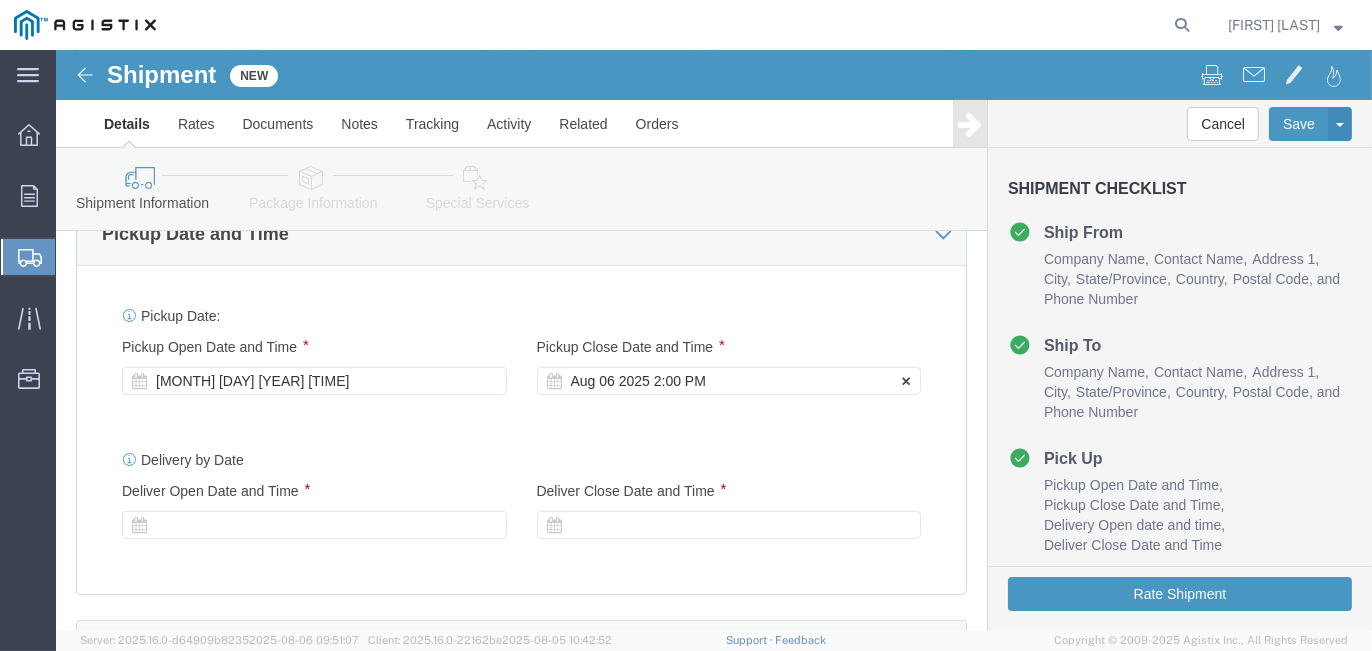 click on "Aug 06 2025 2:00 PM" 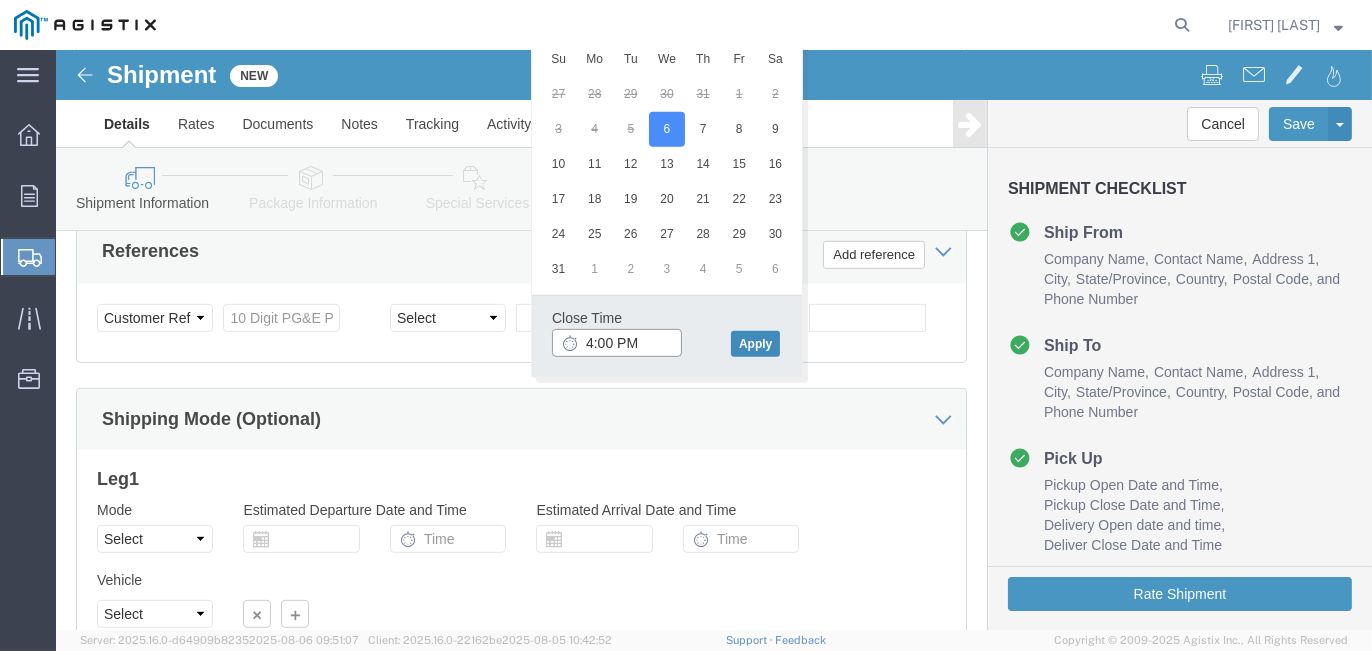 type on "4:00 PM" 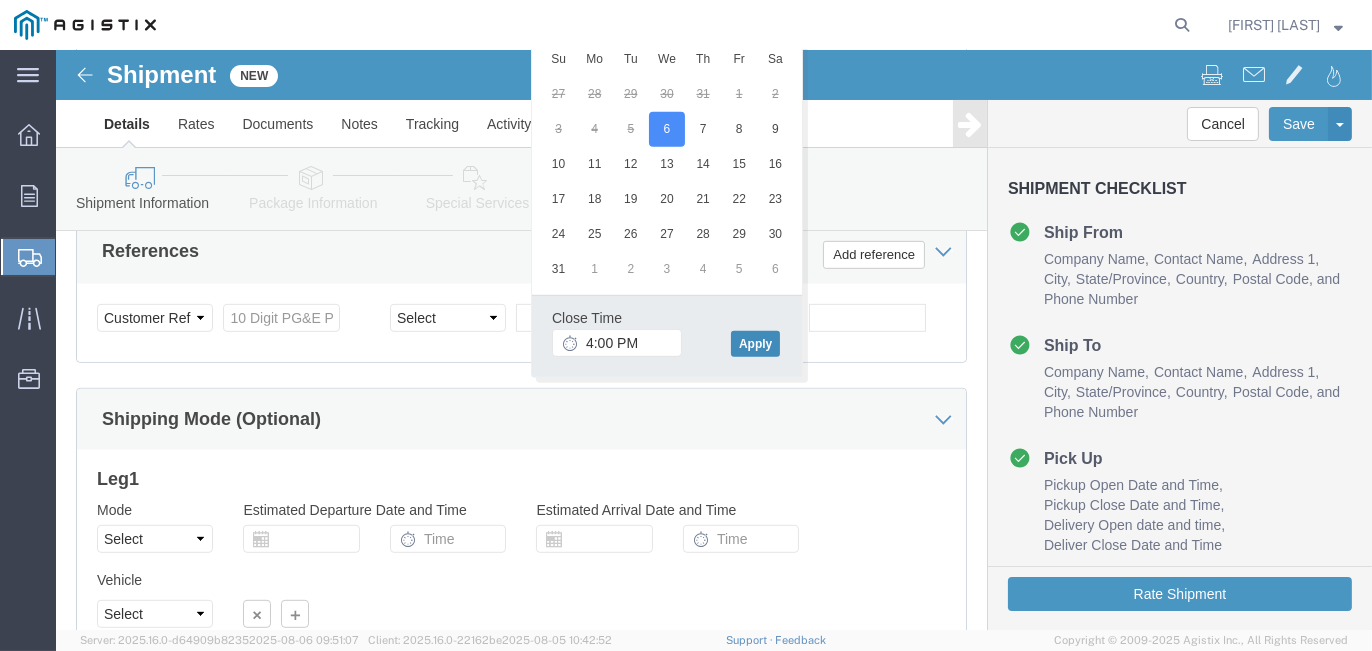 click on "Apply" 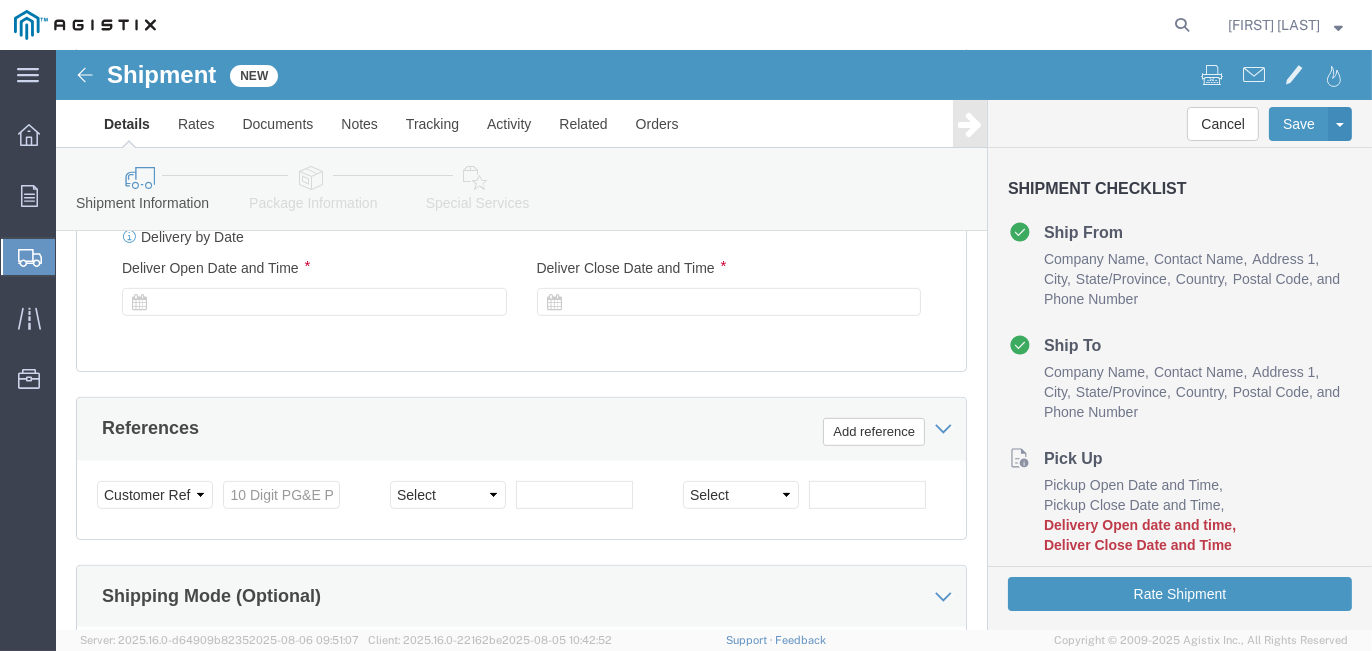scroll, scrollTop: 1220, scrollLeft: 0, axis: vertical 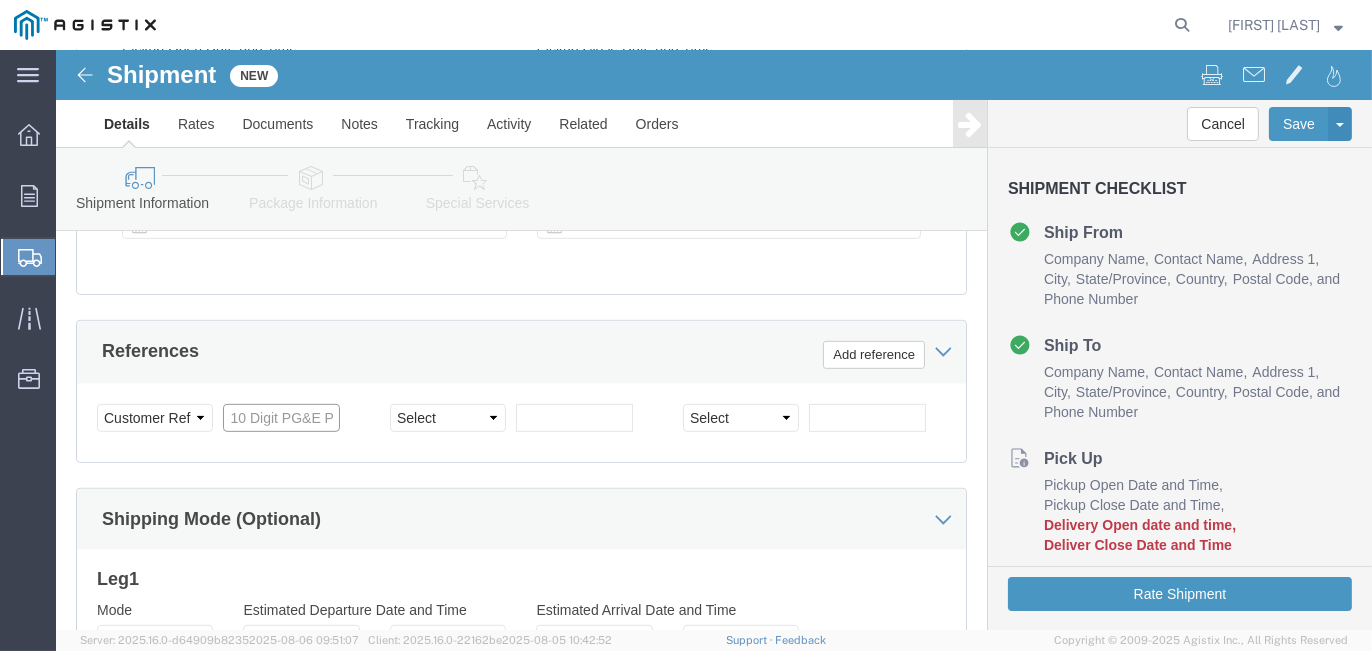 click 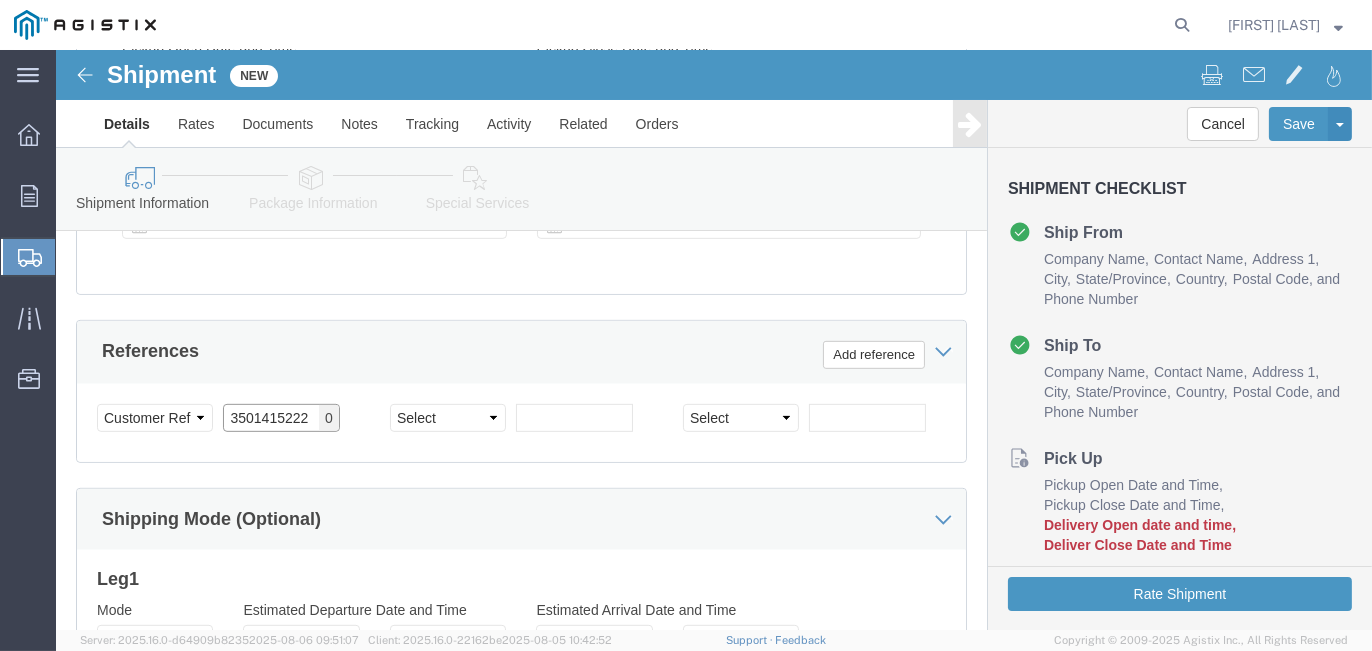 type on "3501415222" 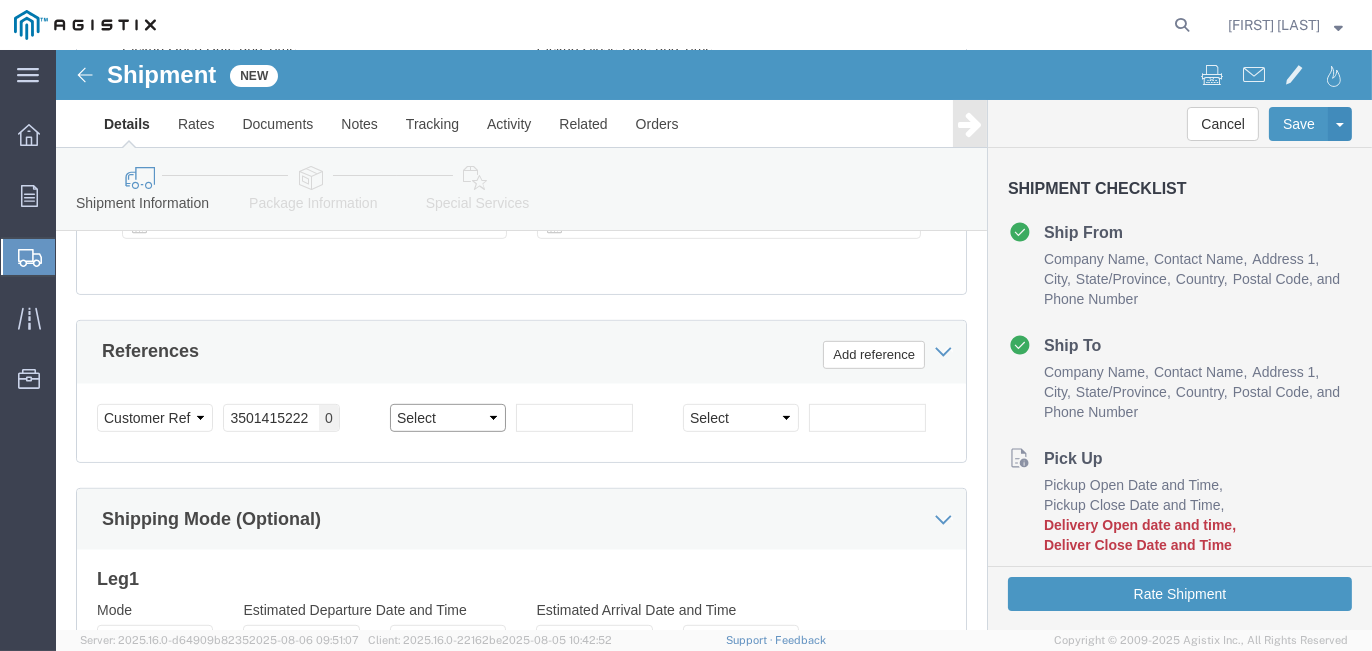 click on "Select Account Type Activity ID Airline Appointment Number ASN Batch Request # Bill Of Lading Bin Booking Number Booking Request ID Cancel Pickup Location CBP Entry No Claim Container Number Customer Ref Delivery Number Department Document No Expenditure Export Reference Flight Number General GL Code House Airway Bill Internal Requisition Invoice Number ITN No Job Number License Lloyd's Code Lot Number Master Airway Bill Master Tracking Number Material Requisition Order Number Organization Packing Slip Pickup Number Pickup Request PO Line Item No PRO # Problem File Number Project Project Number Protocol Number Purchase Order Quote Number R.M.A. Release Number Route Sales Order Seal Number Serial No Shipment Id Number Shipment Line No Study Number Task Tender ID VAT Number Vessel Name VIN Voyage Number Waybill Number Work Order" 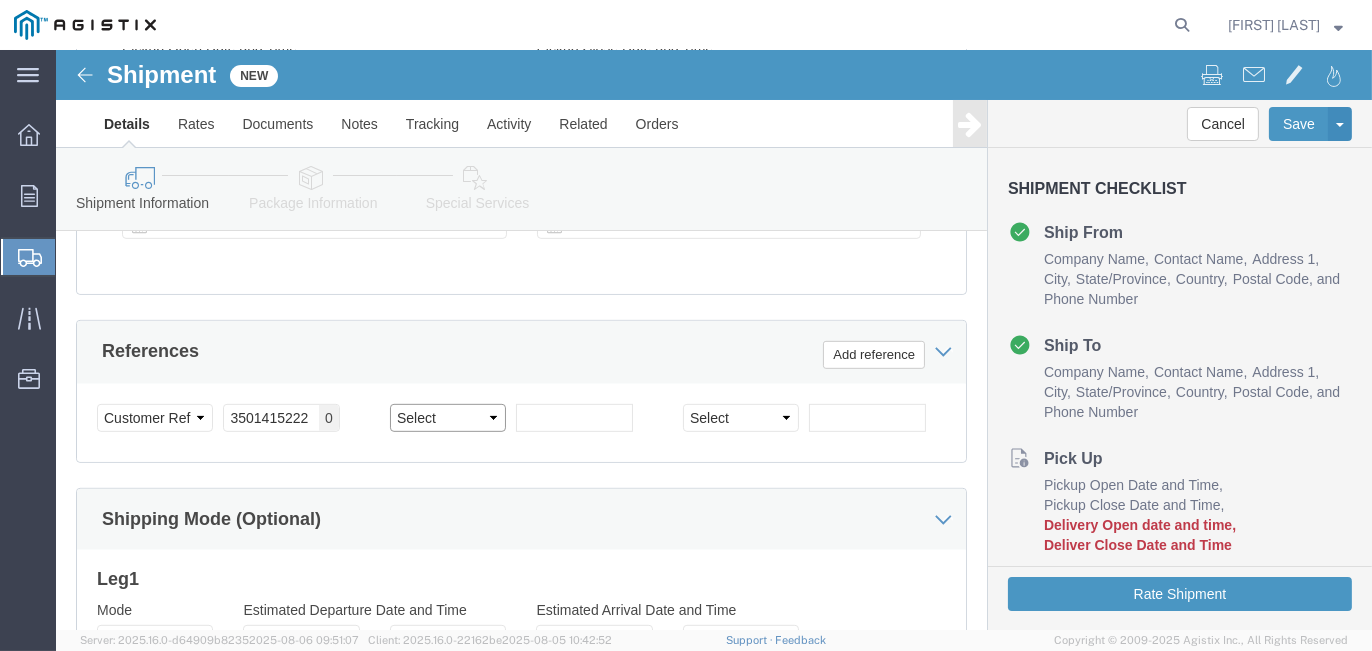 select on "SALEORDR" 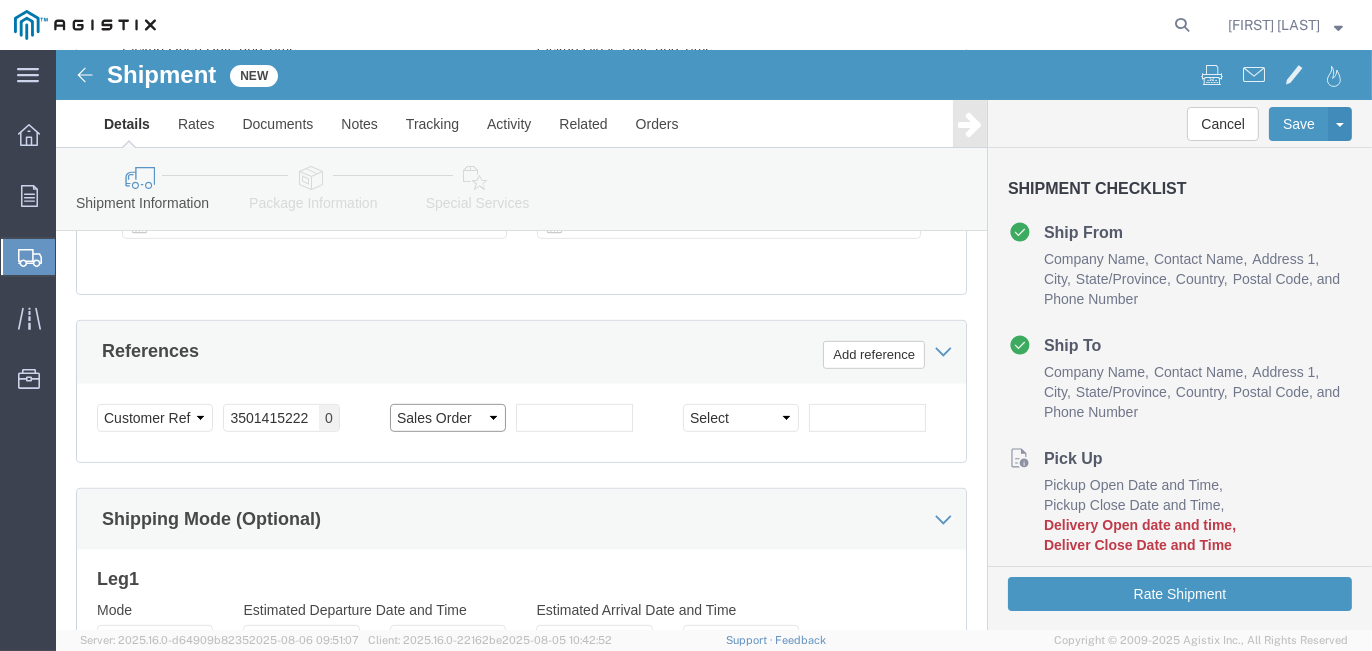 click on "Select Account Type Activity ID Airline Appointment Number ASN Batch Request # Bill Of Lading Bin Booking Number Booking Request ID Cancel Pickup Location CBP Entry No Claim Container Number Customer Ref Delivery Number Department Document No Expenditure Export Reference Flight Number General GL Code House Airway Bill Internal Requisition Invoice Number ITN No Job Number License Lloyd's Code Lot Number Master Airway Bill Master Tracking Number Material Requisition Order Number Organization Packing Slip Pickup Number Pickup Request PO Line Item No PRO # Problem File Number Project Project Number Protocol Number Purchase Order Quote Number R.M.A. Release Number Route Sales Order Seal Number Serial No Shipment Id Number Shipment Line No Study Number Task Tender ID VAT Number Vessel Name VIN Voyage Number Waybill Number Work Order" 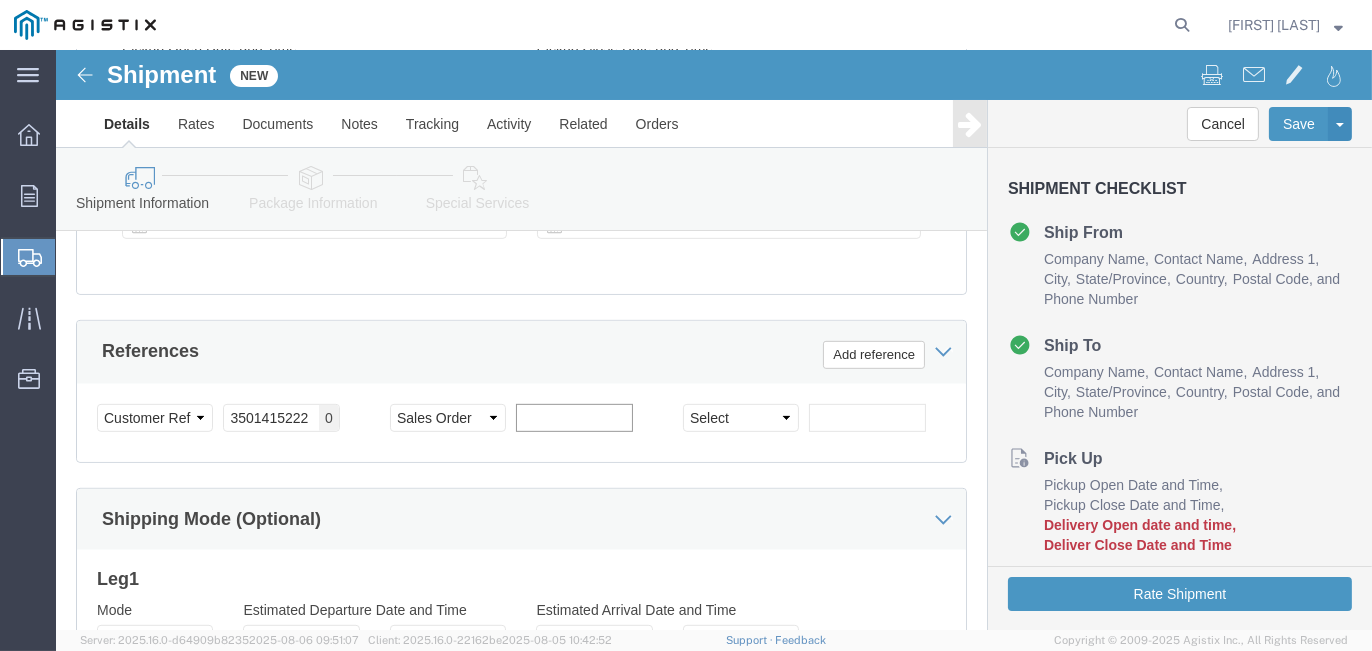 click 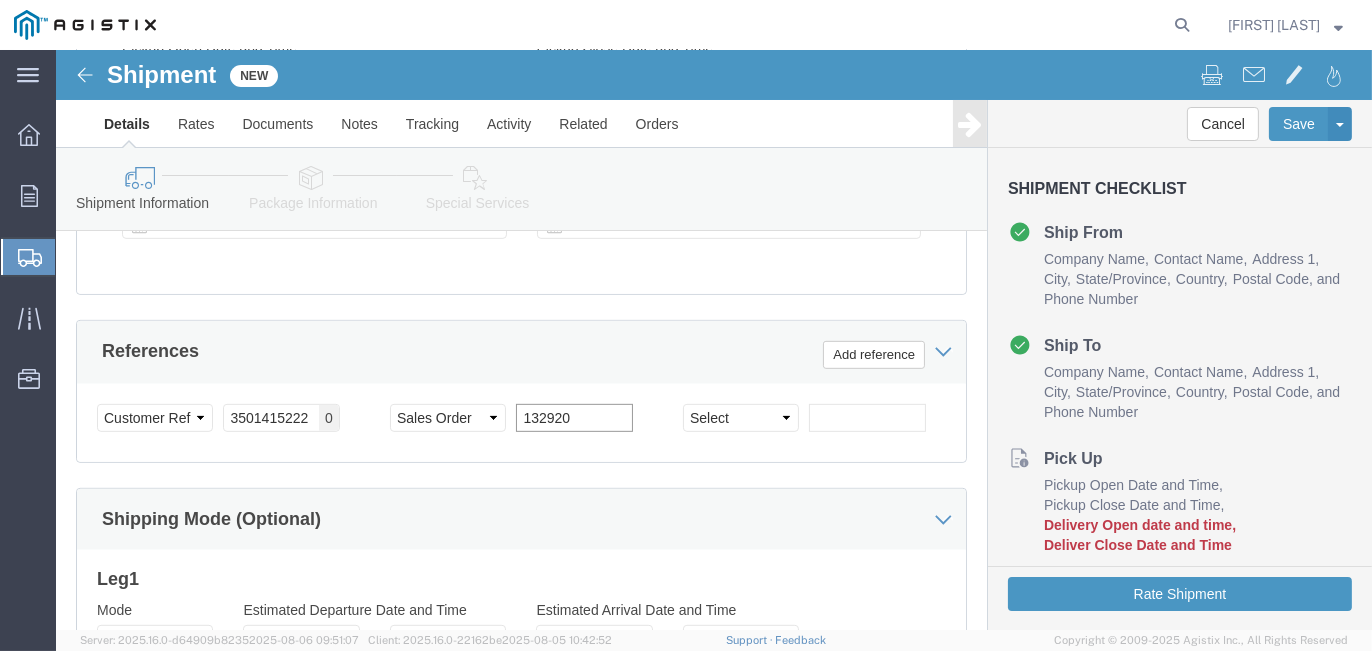 type on "132920" 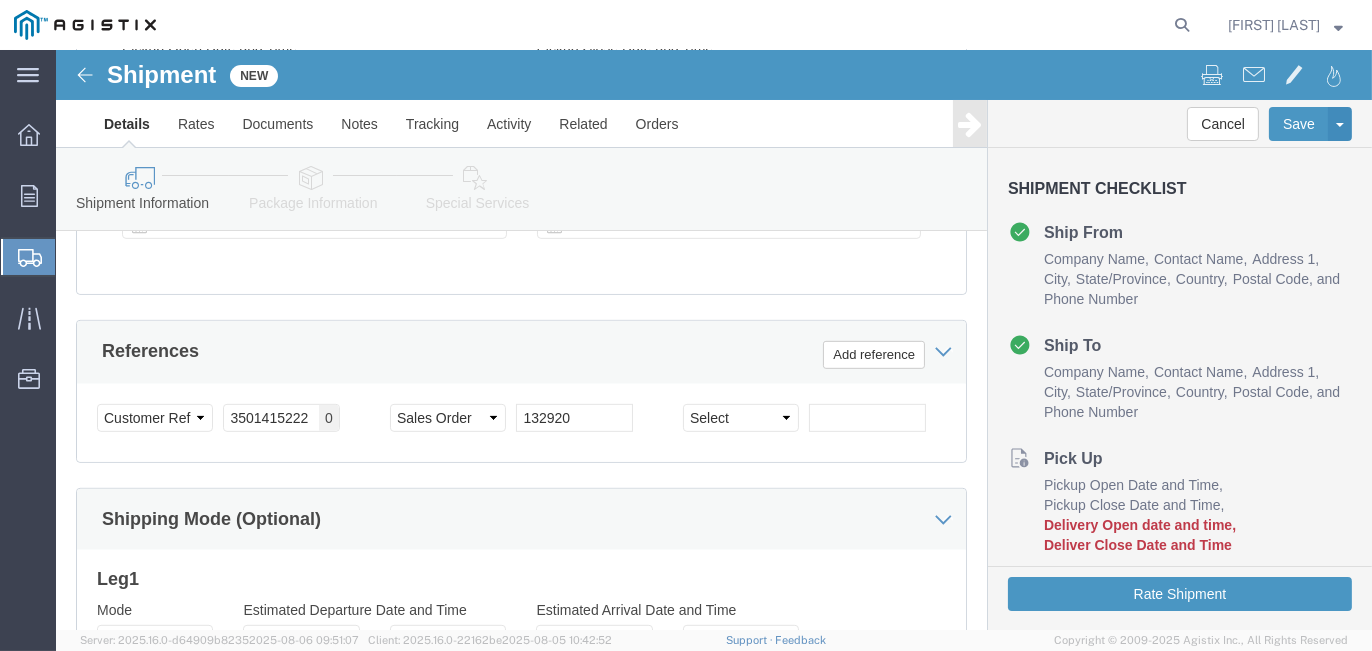 click on "Select Account Type Activity ID Airline Appointment Number ASN Batch Request # Bill Of Lading Bin Booking Number Booking Request ID Cancel Pickup Location CBP Entry No Claim Container Number Customer Ref Delivery Number Department Document No Expenditure Export Reference Flight Number General GL Code House Airway Bill Internal Requisition Invoice Number ITN No Job Number License Lloyd's Code Lot Number Master Airway Bill Master Tracking Number Material Requisition Order Number Organization Packing Slip Pickup Number Pickup Request PO Line Item No PRO # Problem File Number Project Project Number Protocol Number Purchase Order Quote Number R.M.A. Release Number Route Sales Order Seal Number Serial No Shipment Id Number Shipment Line No Study Number Task Tender ID VAT Number Vessel Name VIN Voyage Number Waybill Number Work Order 3501415222 Purchase Order 0 Select Account Type Activity ID Airline Appointment Number ASN Batch Request # Bill Of Lading Bin Booking Number Booking Request ID Cancel Pickup Location" 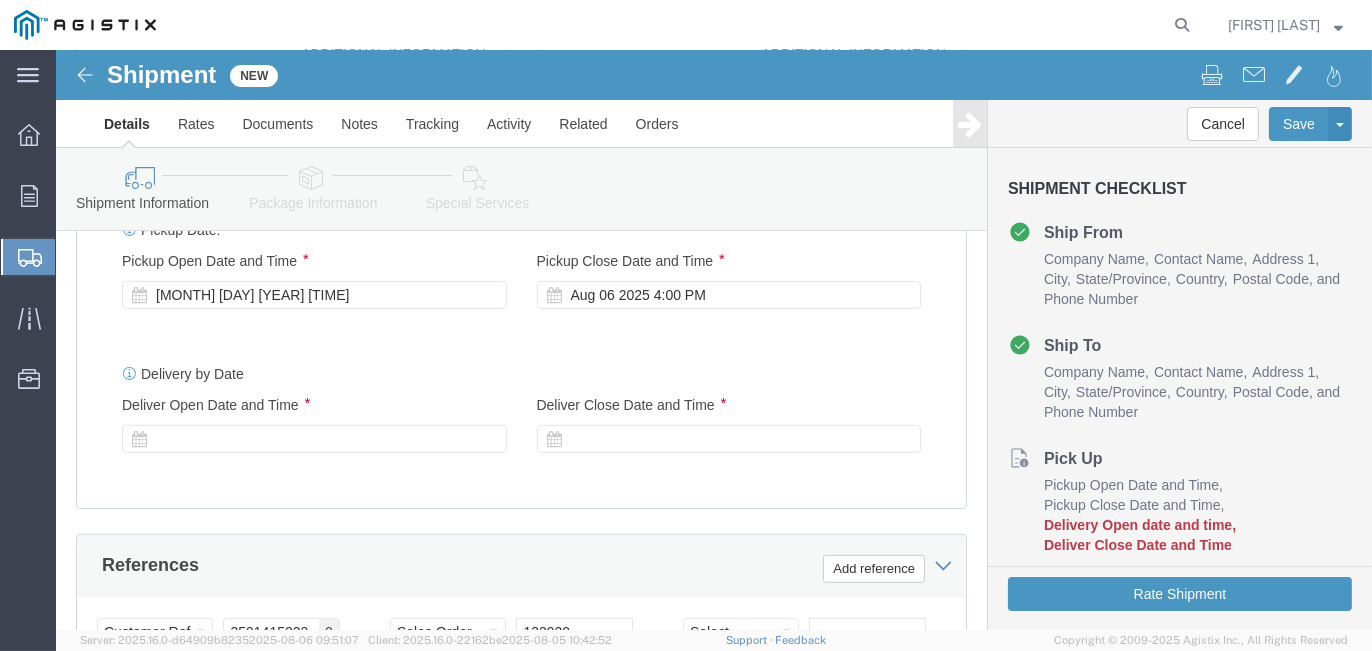 scroll, scrollTop: 920, scrollLeft: 0, axis: vertical 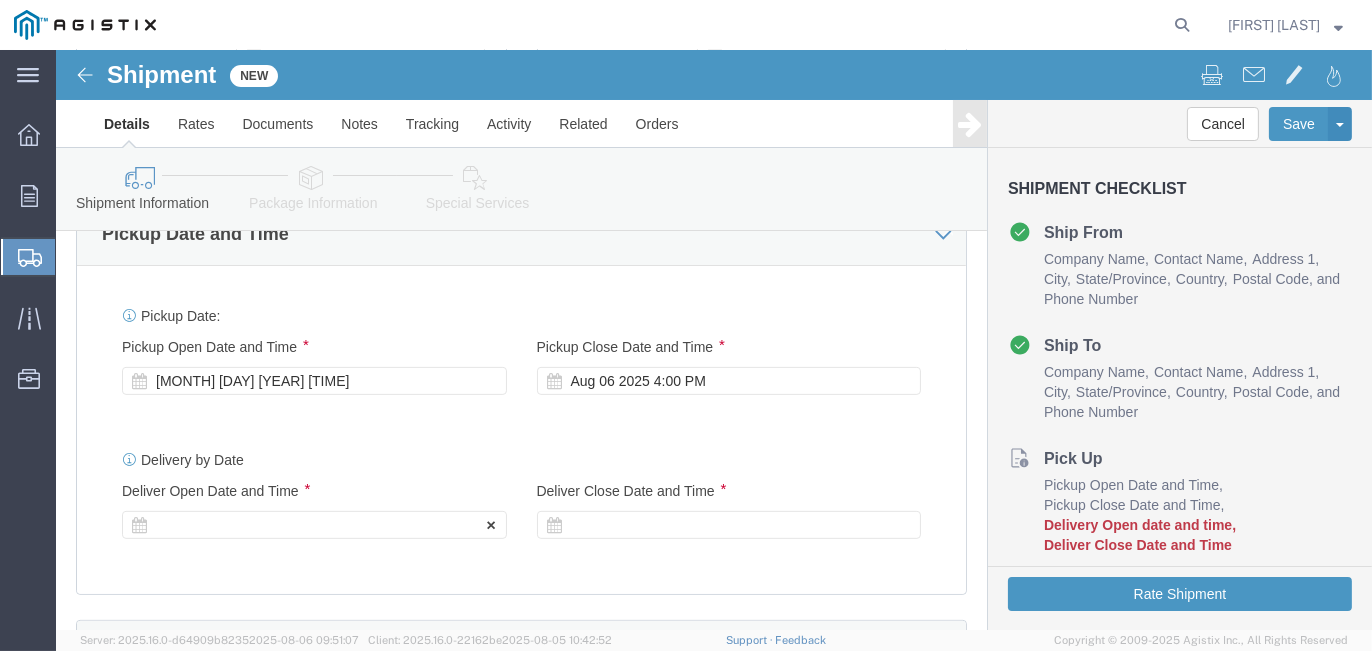 click 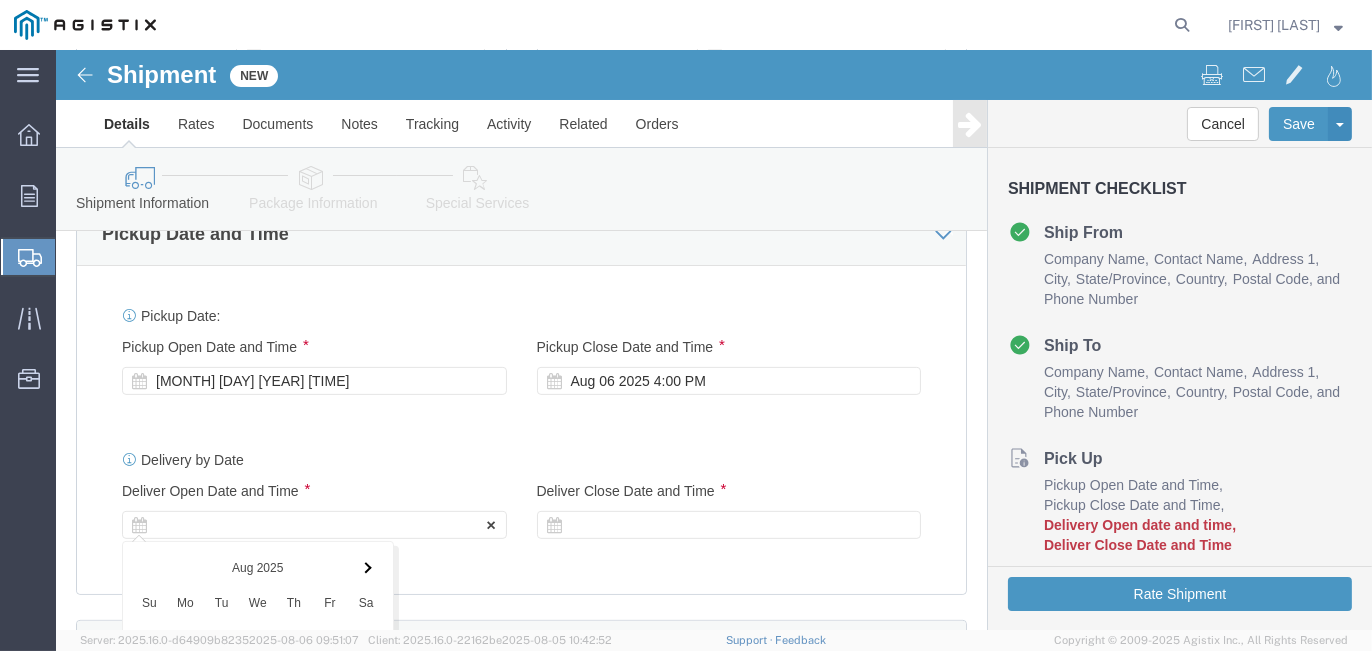 scroll, scrollTop: 1463, scrollLeft: 0, axis: vertical 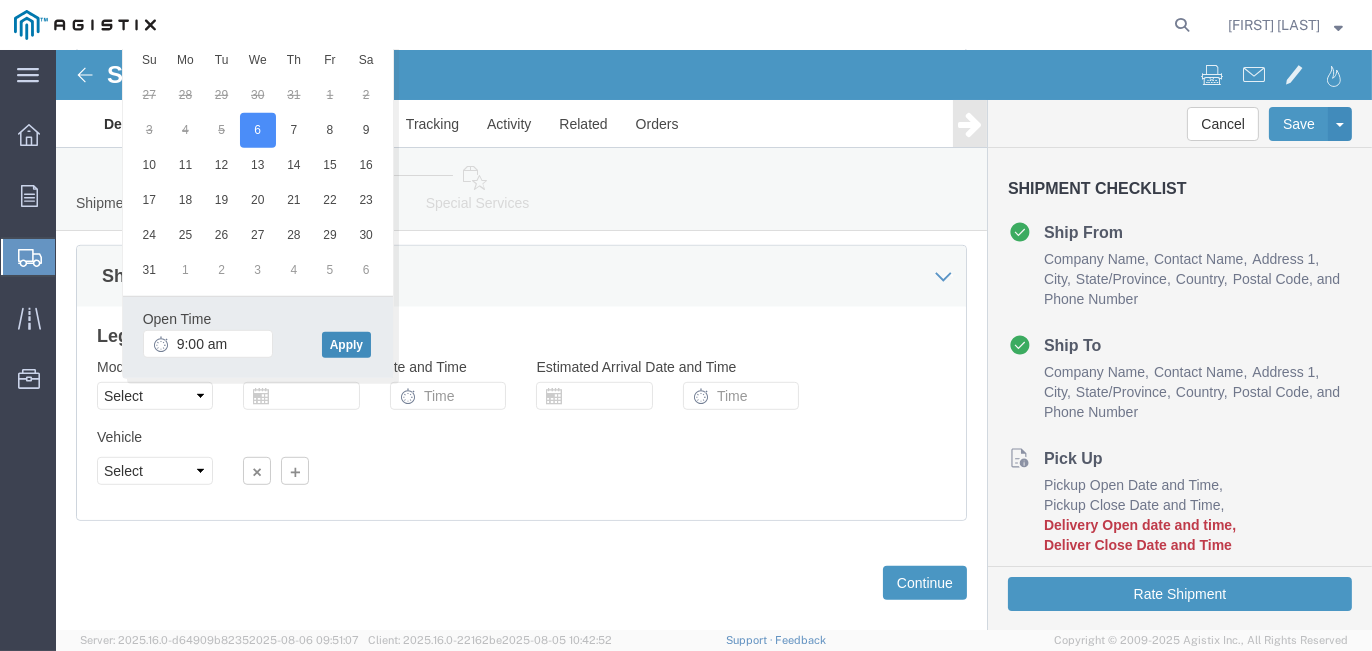 type on "9:00 AM" 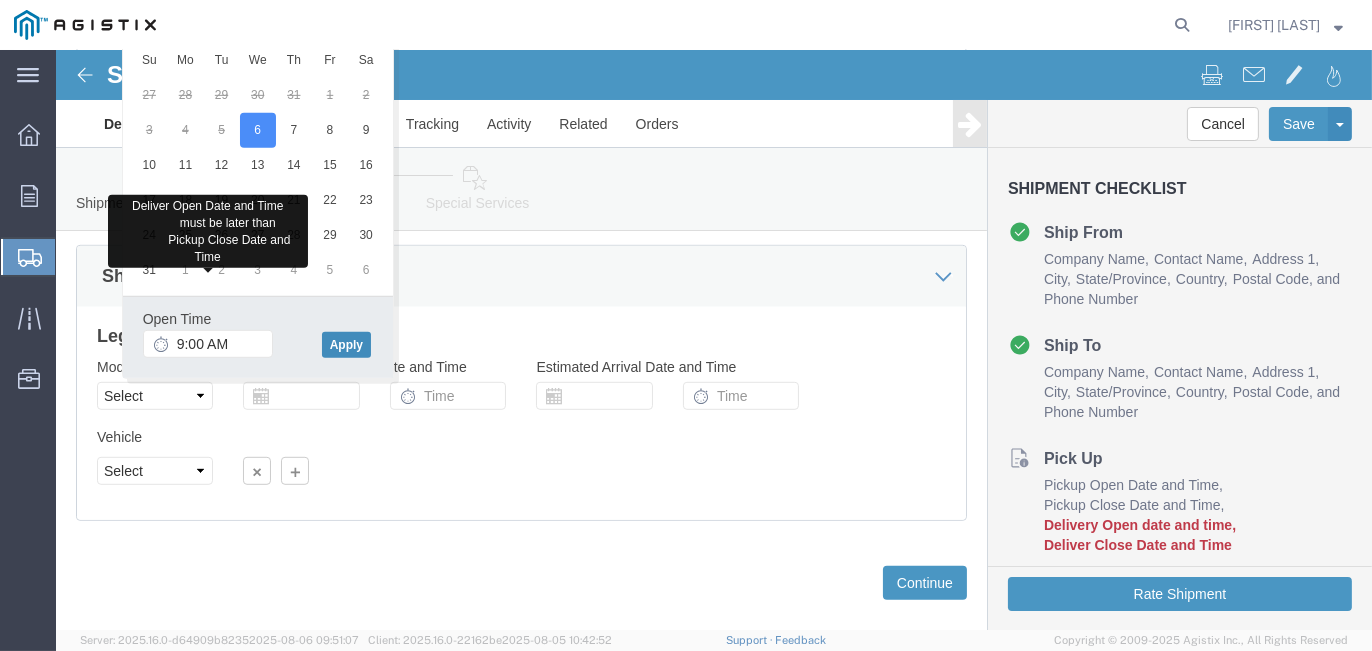 type 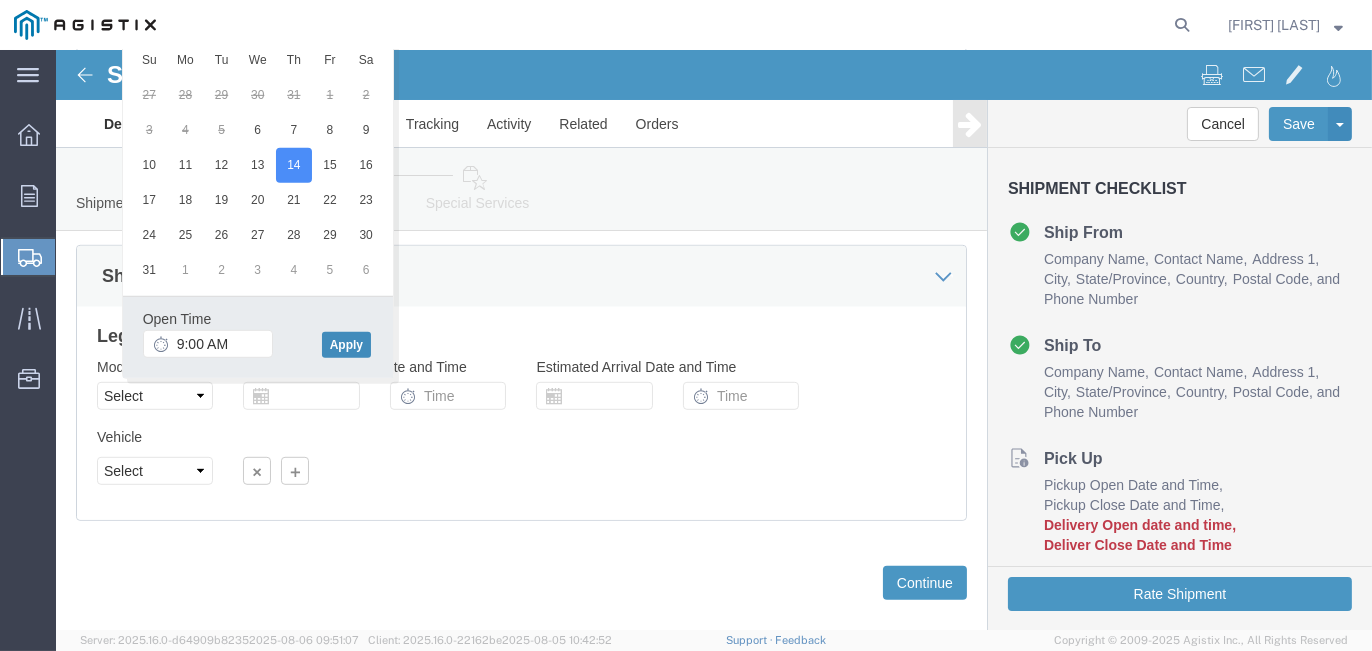 click on "Apply" 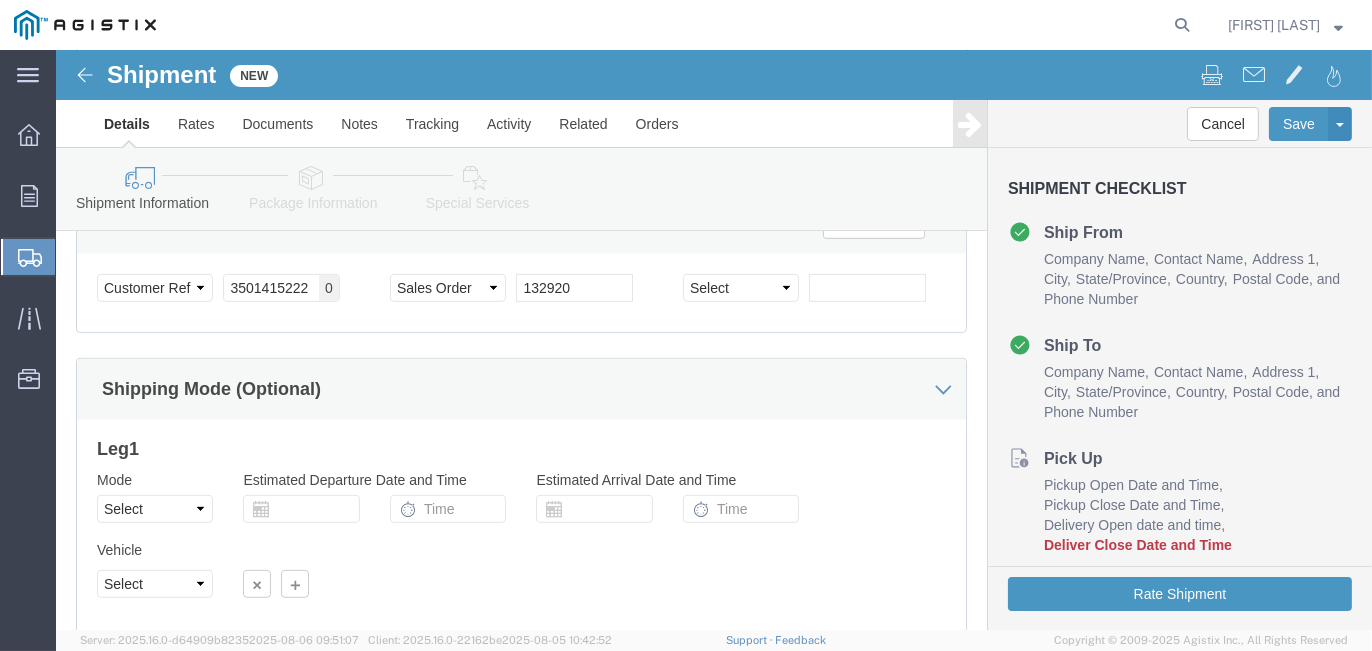 scroll, scrollTop: 1163, scrollLeft: 0, axis: vertical 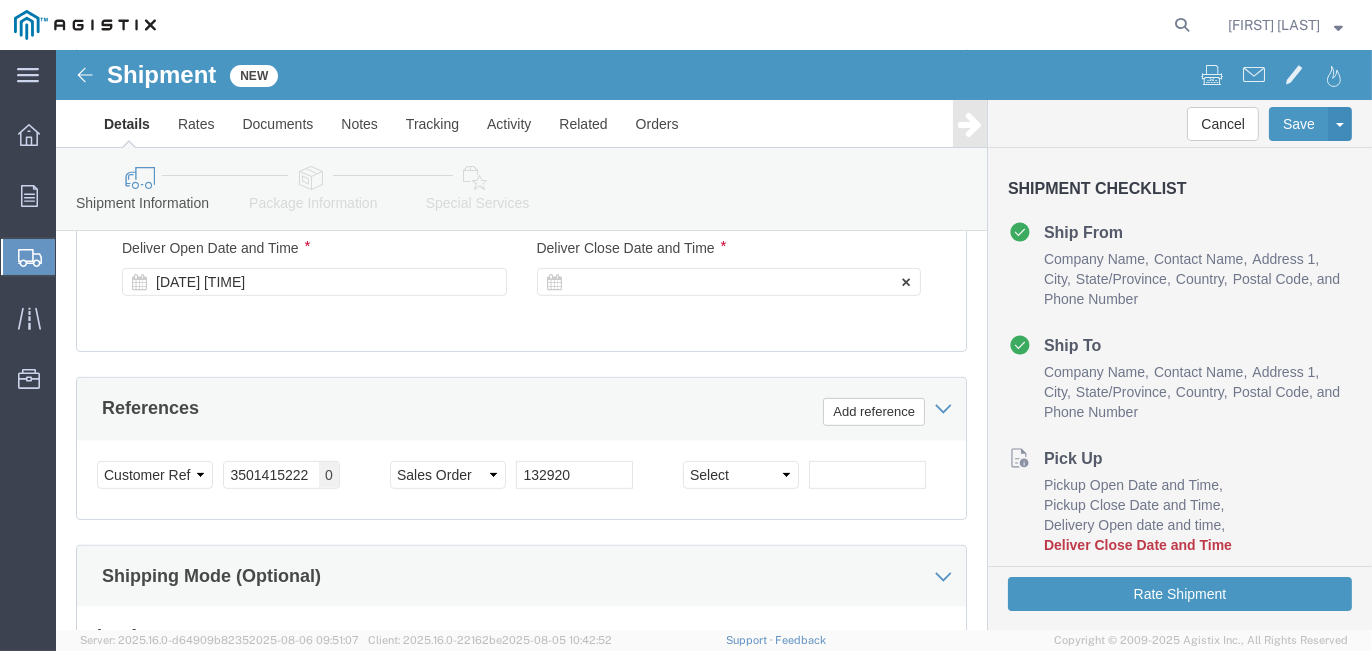 click 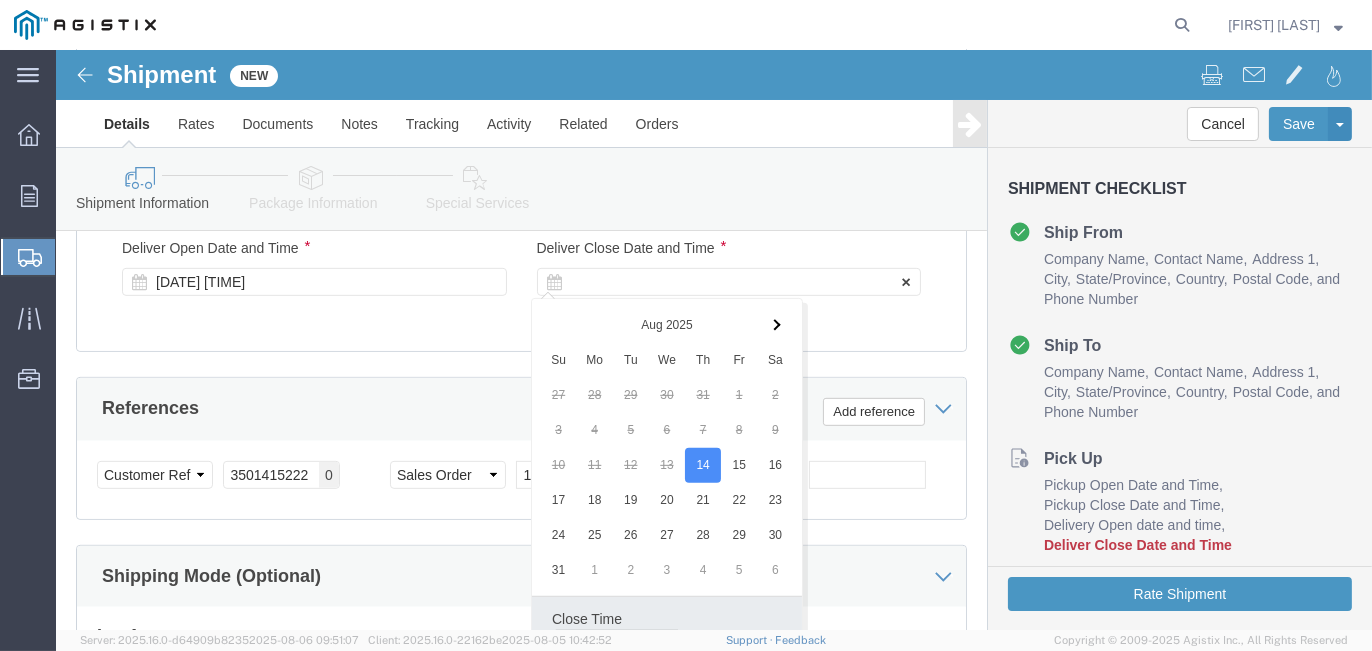 scroll, scrollTop: 1187, scrollLeft: 0, axis: vertical 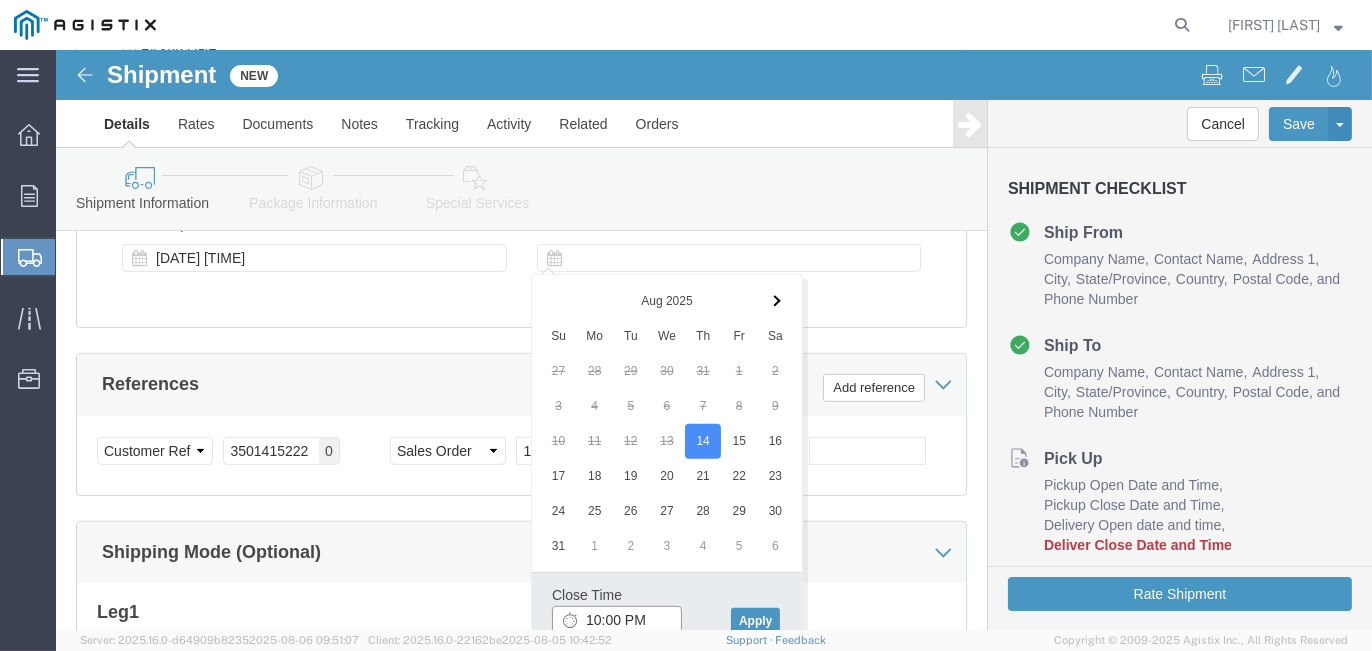 click on "10:00 PM" 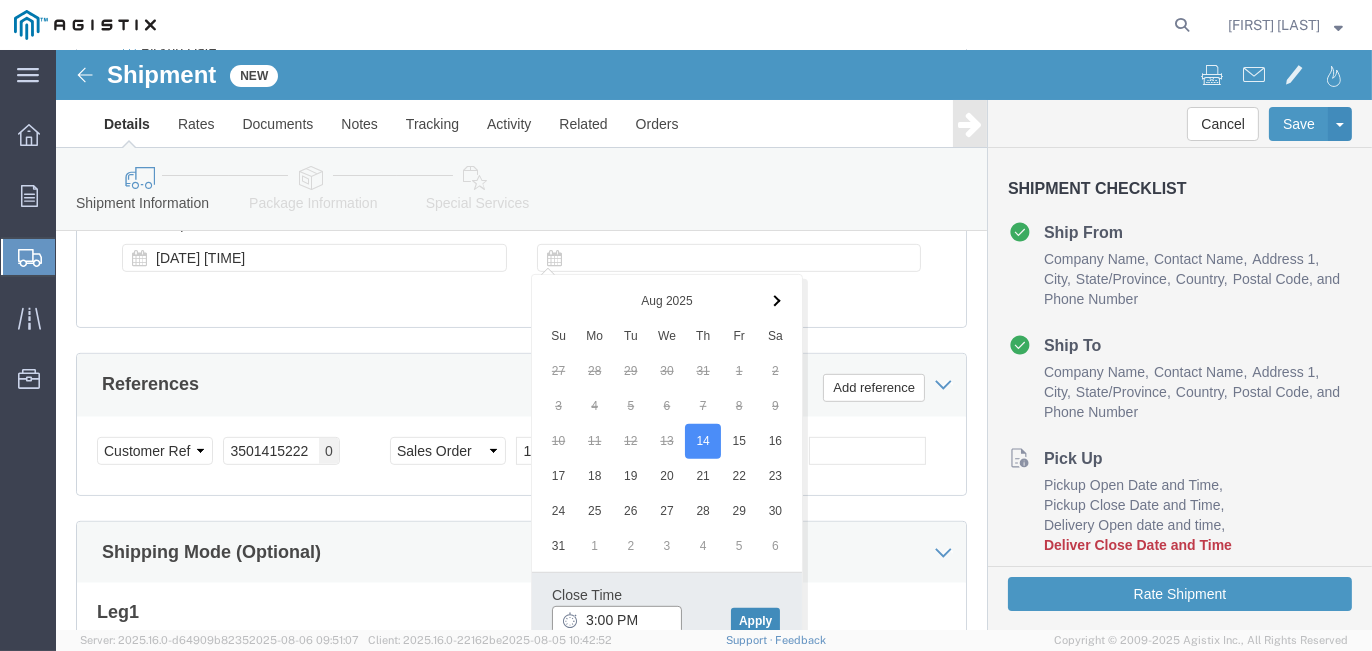 type on "3:00 PM" 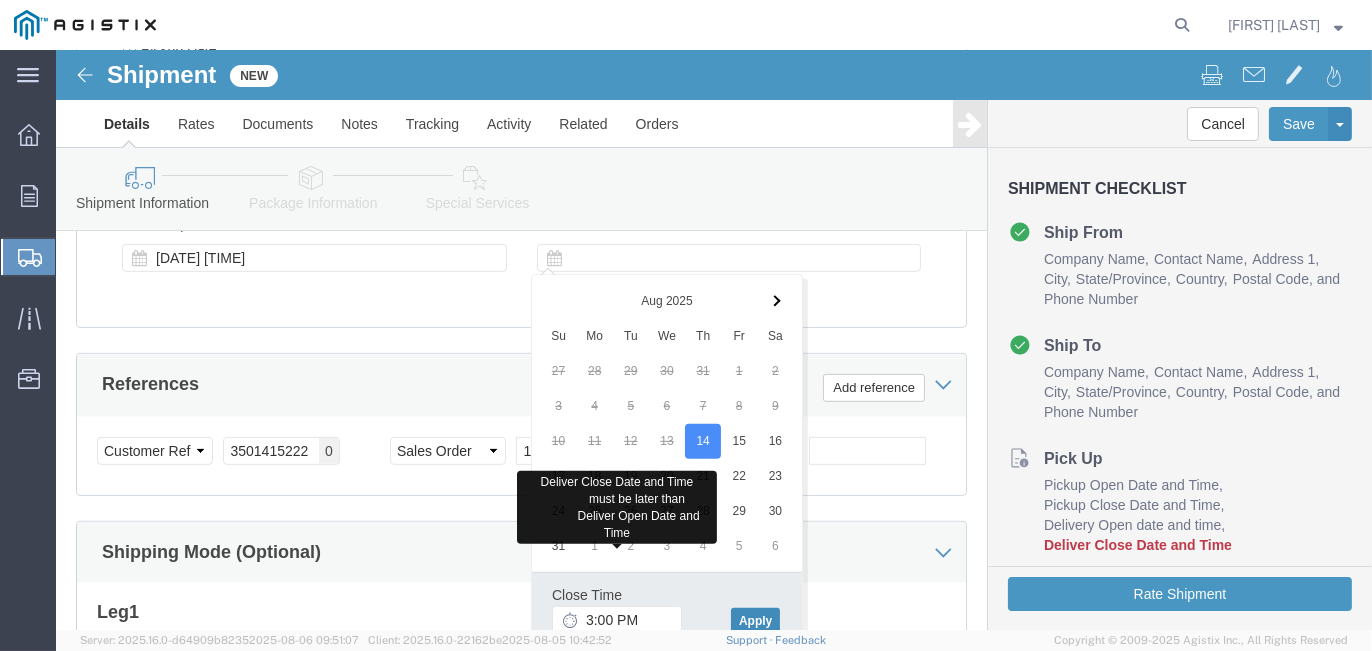 click on "Apply" 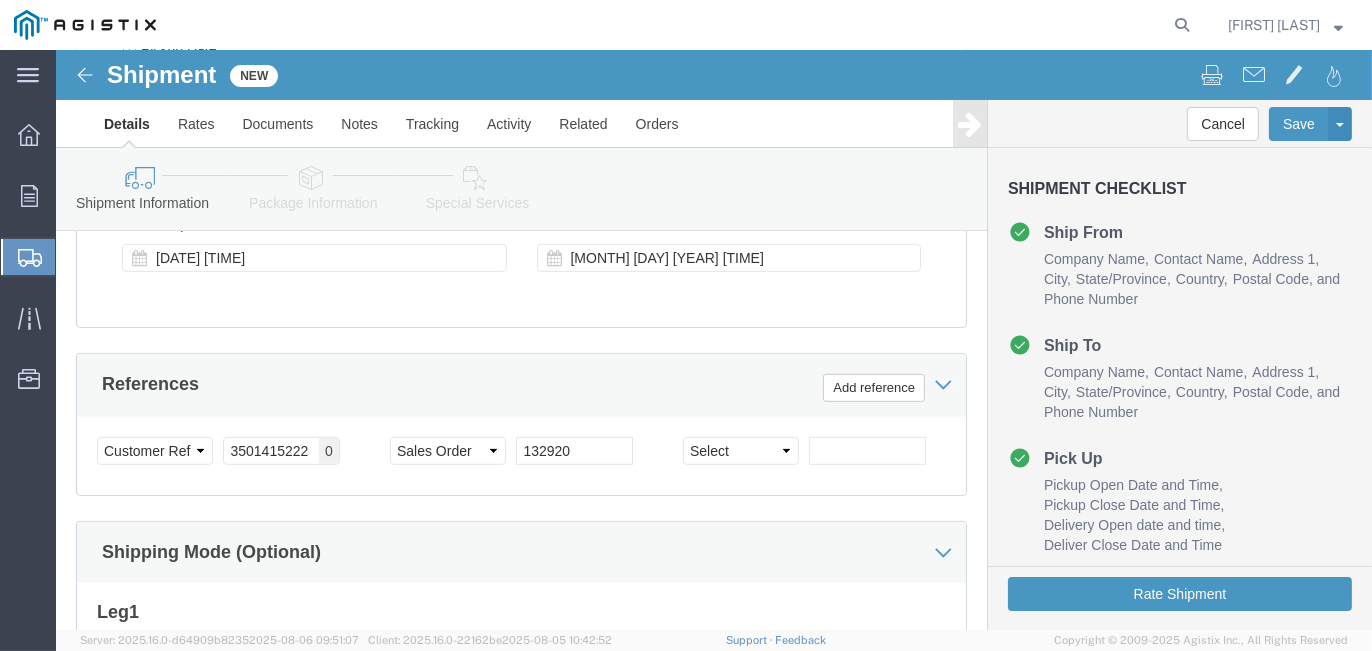 scroll, scrollTop: 1487, scrollLeft: 0, axis: vertical 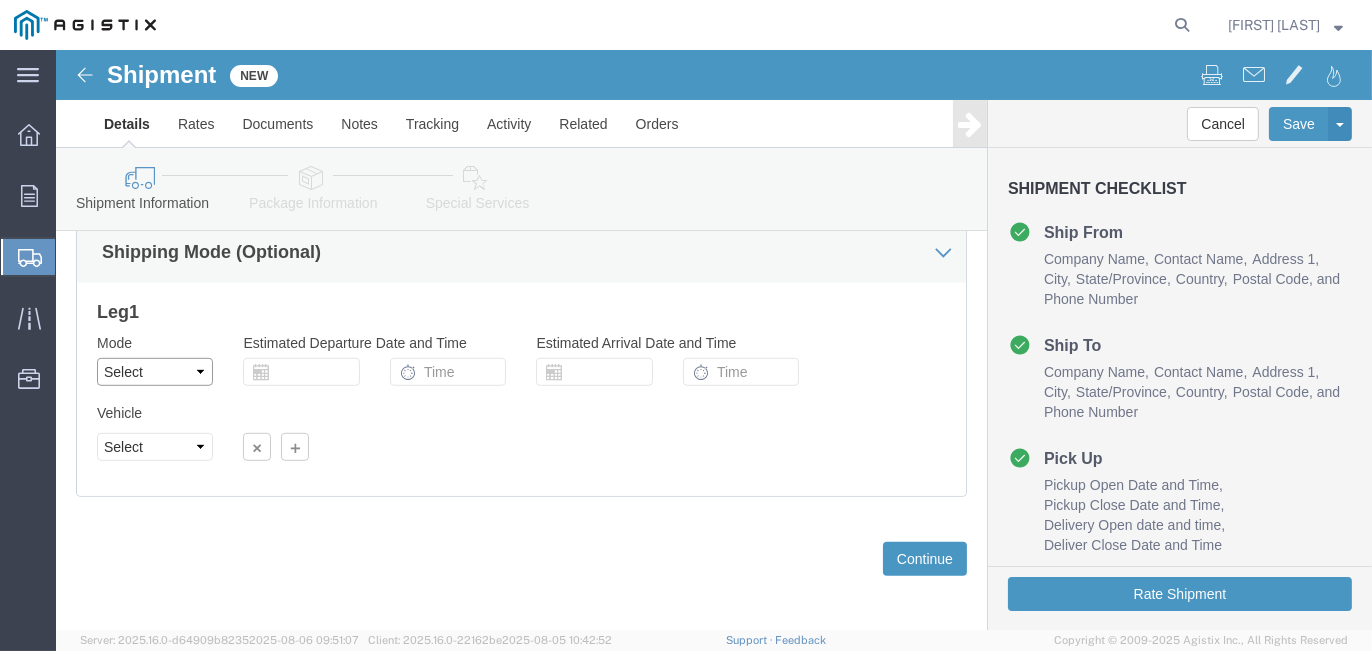 click on "Select Air Less than Truckload Multi-Leg Ocean Freight Rail Small Parcel Truckload" 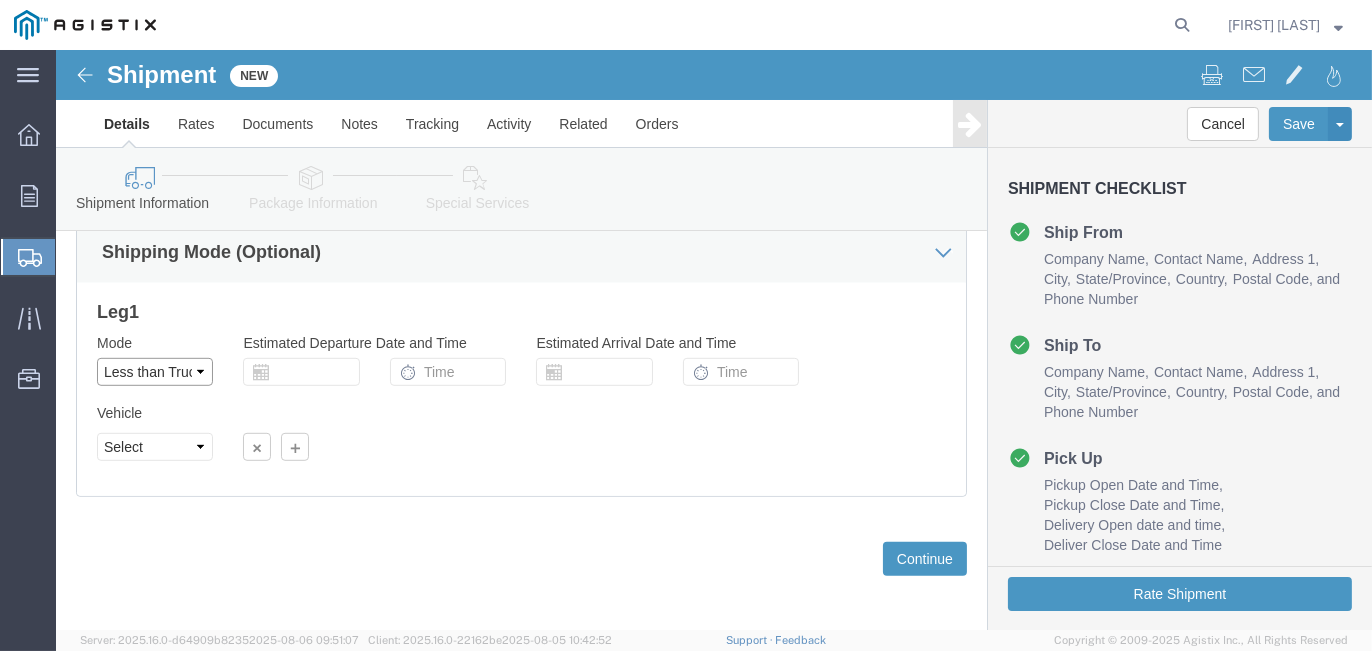 click on "Select Air Less than Truckload Multi-Leg Ocean Freight Rail Small Parcel Truckload" 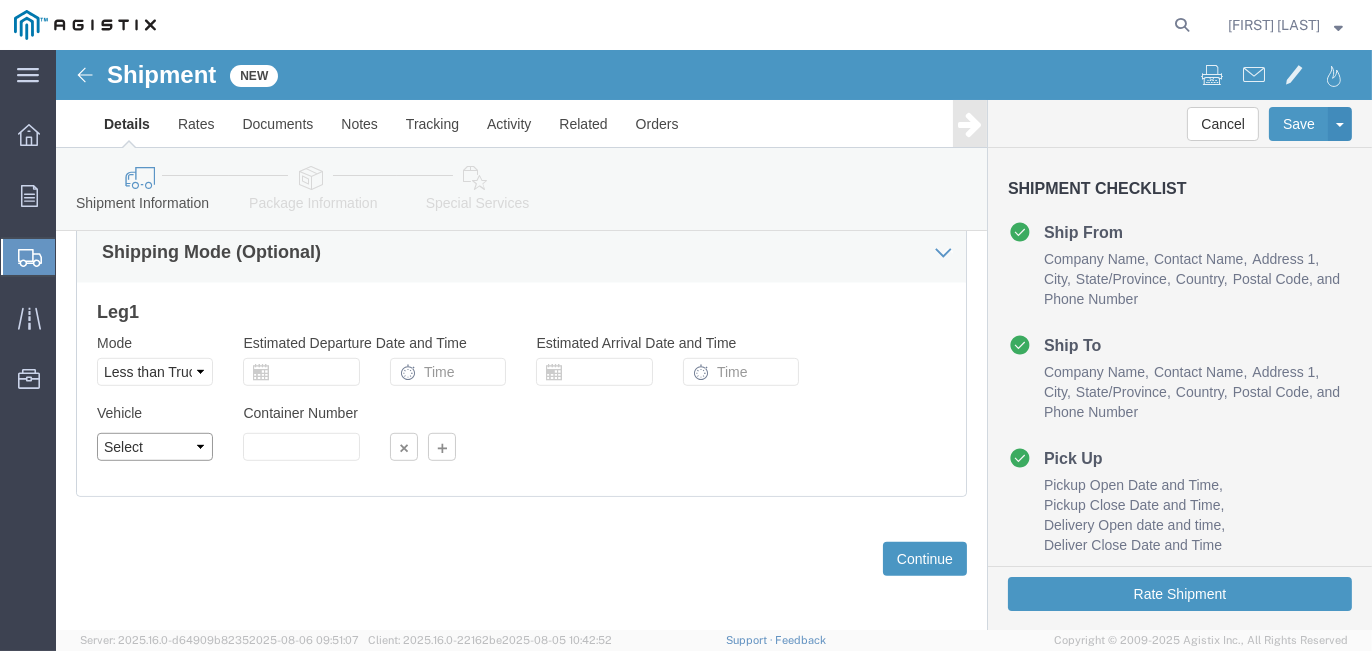 click on "Select Straight Truck" 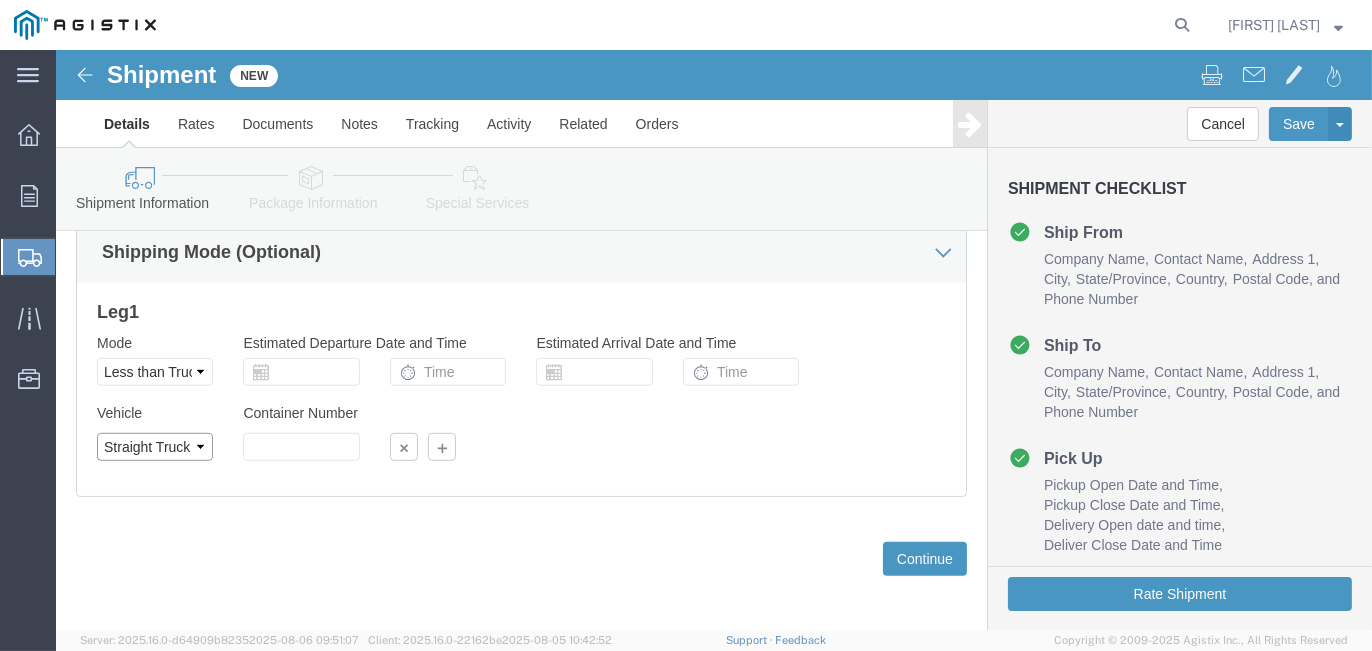 click on "Select Straight Truck" 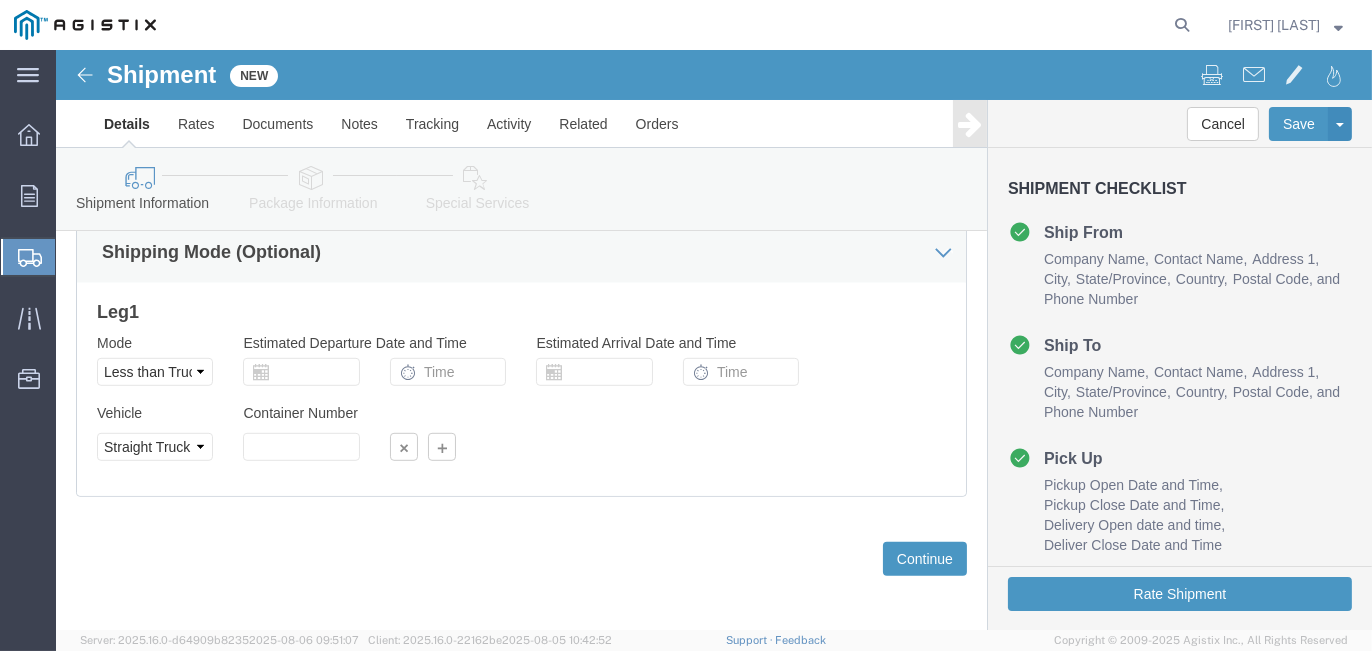 click 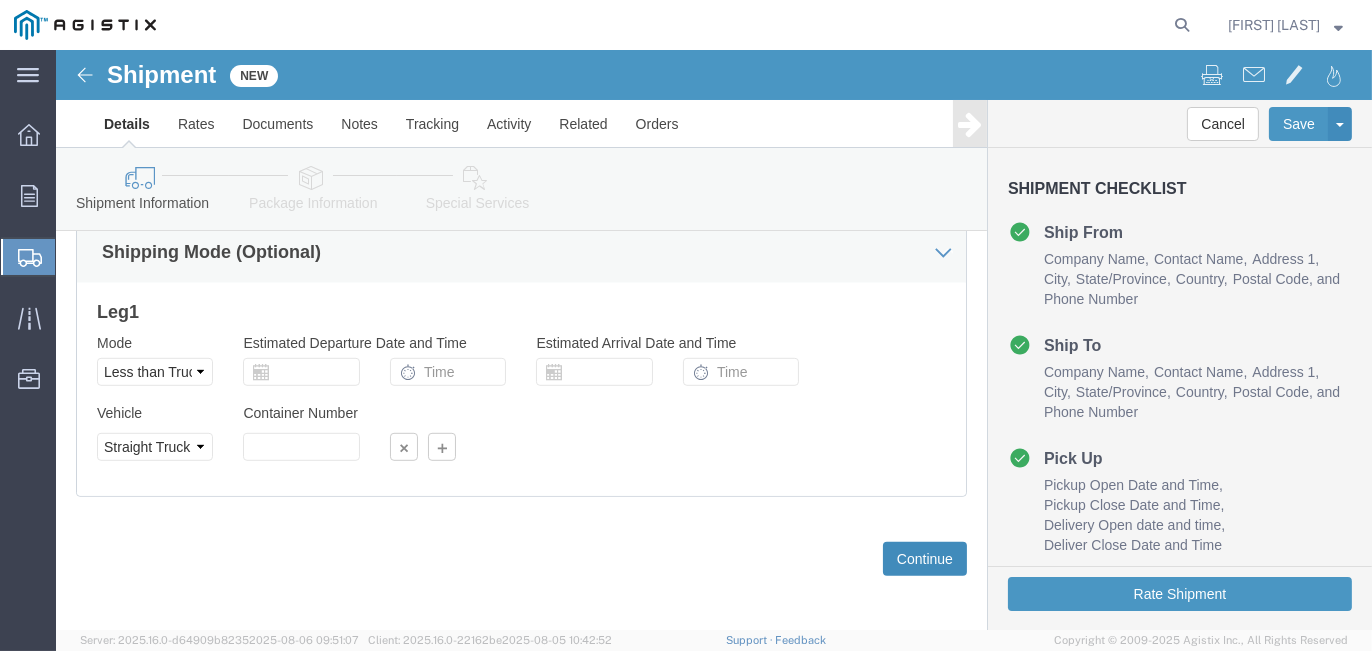 click on "Continue" 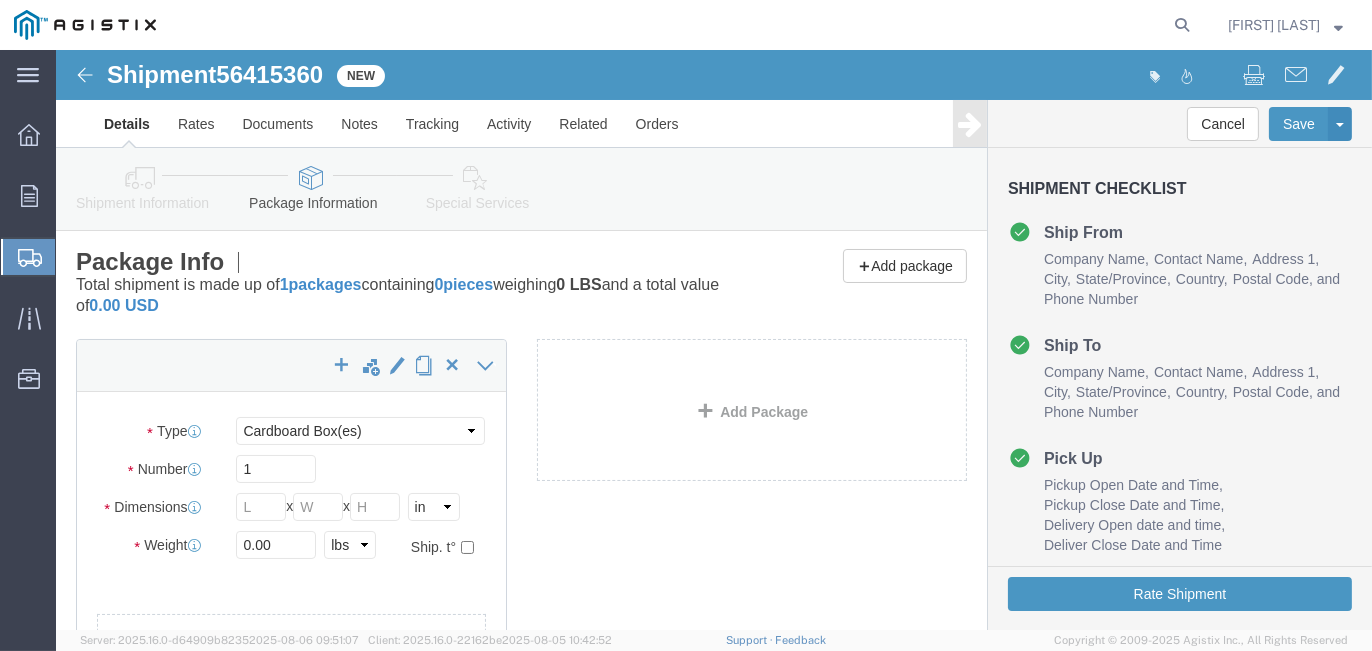 scroll, scrollTop: 0, scrollLeft: 0, axis: both 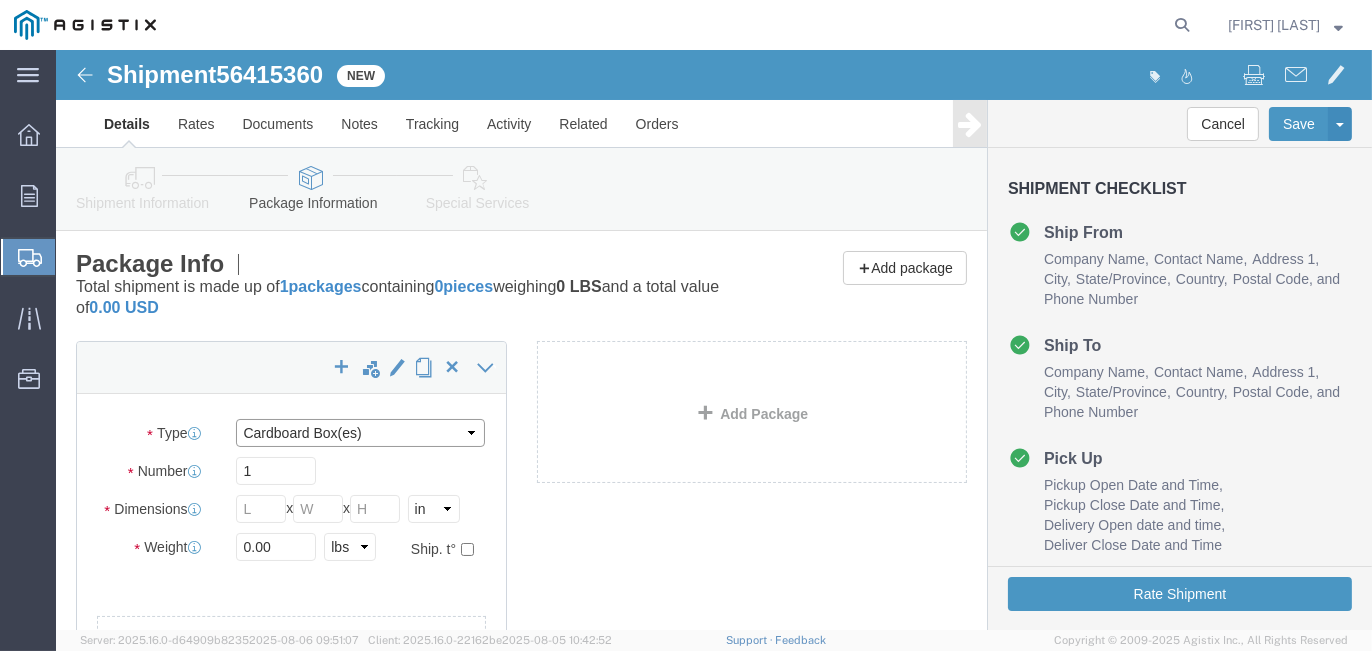 click on "Select Bulk Bundle(s) Cardboard Box(es) Carton(s) Crate(s) Drum(s) (Fiberboard) Drum(s) (Metal) Drum(s) (Plastic) Envelope Naked Cargo (UnPackaged) Pallet(s) Oversized (Not Stackable) Pallet(s) Oversized (Stackable) Pallet(s) Standard (Not Stackable) Pallet(s) Standard (Stackable) Roll(s) Your Packaging" 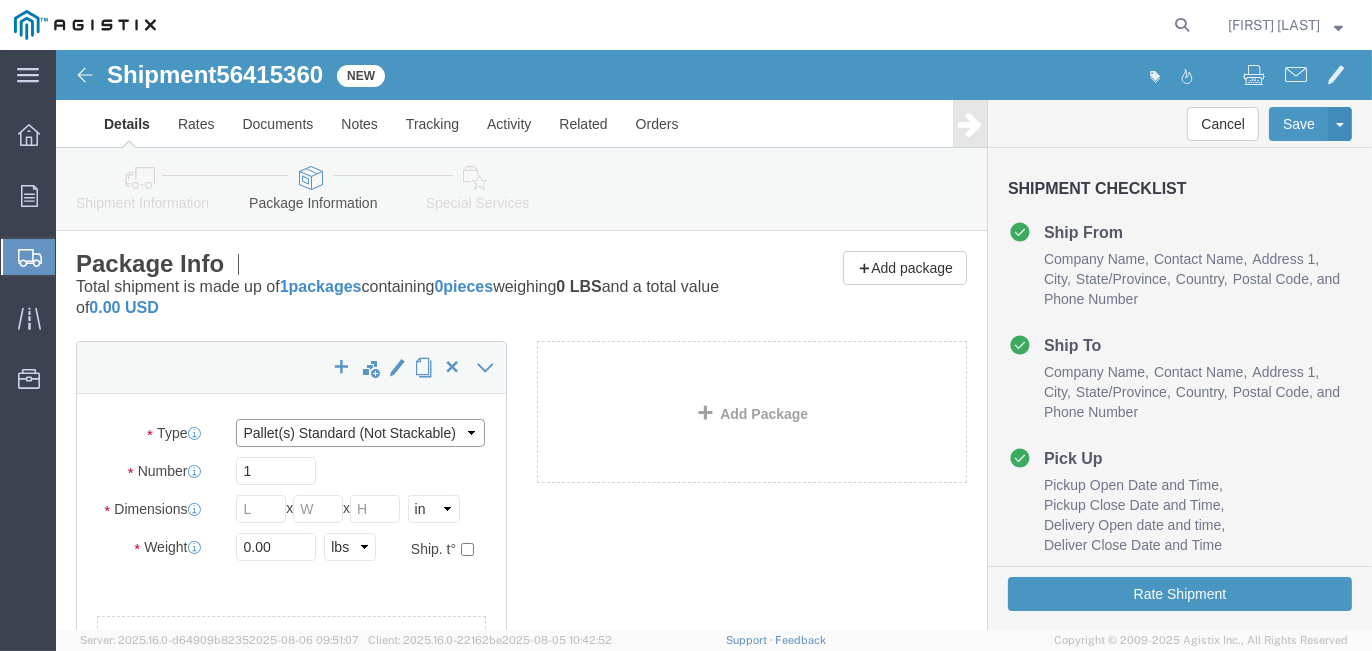 click on "Select Bulk Bundle(s) Cardboard Box(es) Carton(s) Crate(s) Drum(s) (Fiberboard) Drum(s) (Metal) Drum(s) (Plastic) Envelope Naked Cargo (UnPackaged) Pallet(s) Oversized (Not Stackable) Pallet(s) Oversized (Stackable) Pallet(s) Standard (Not Stackable) Pallet(s) Standard (Stackable) Roll(s) Your Packaging" 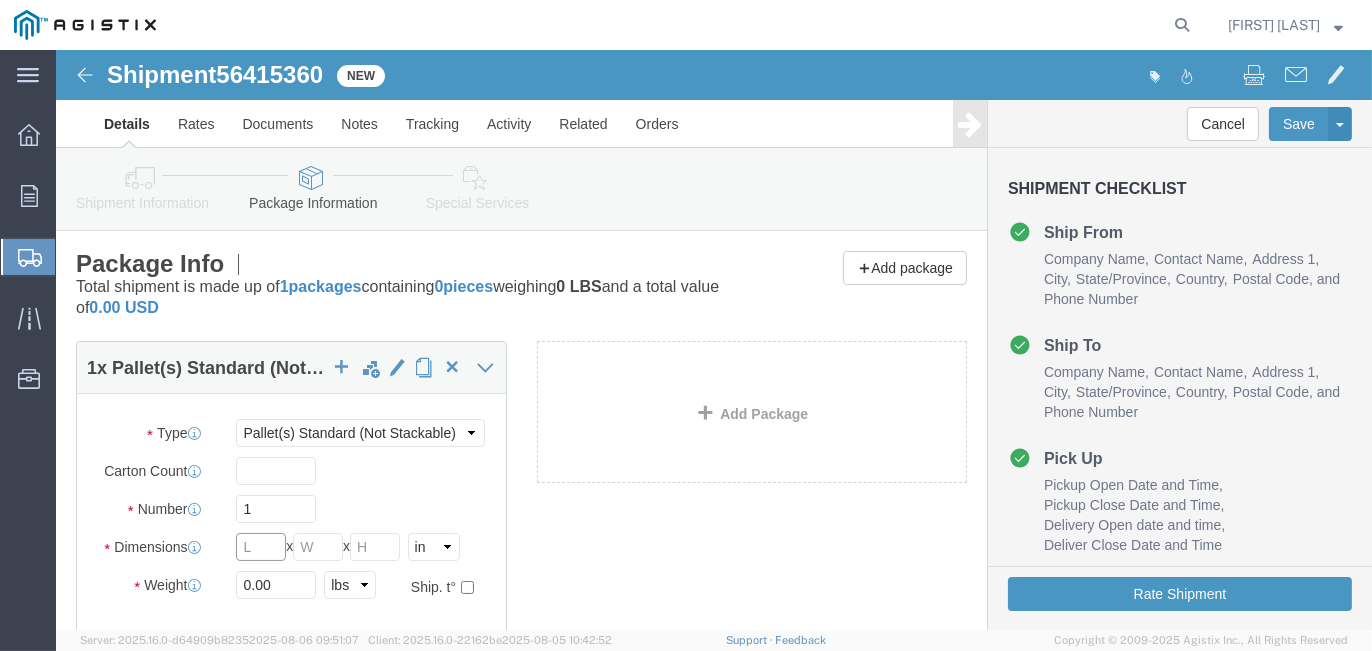 click 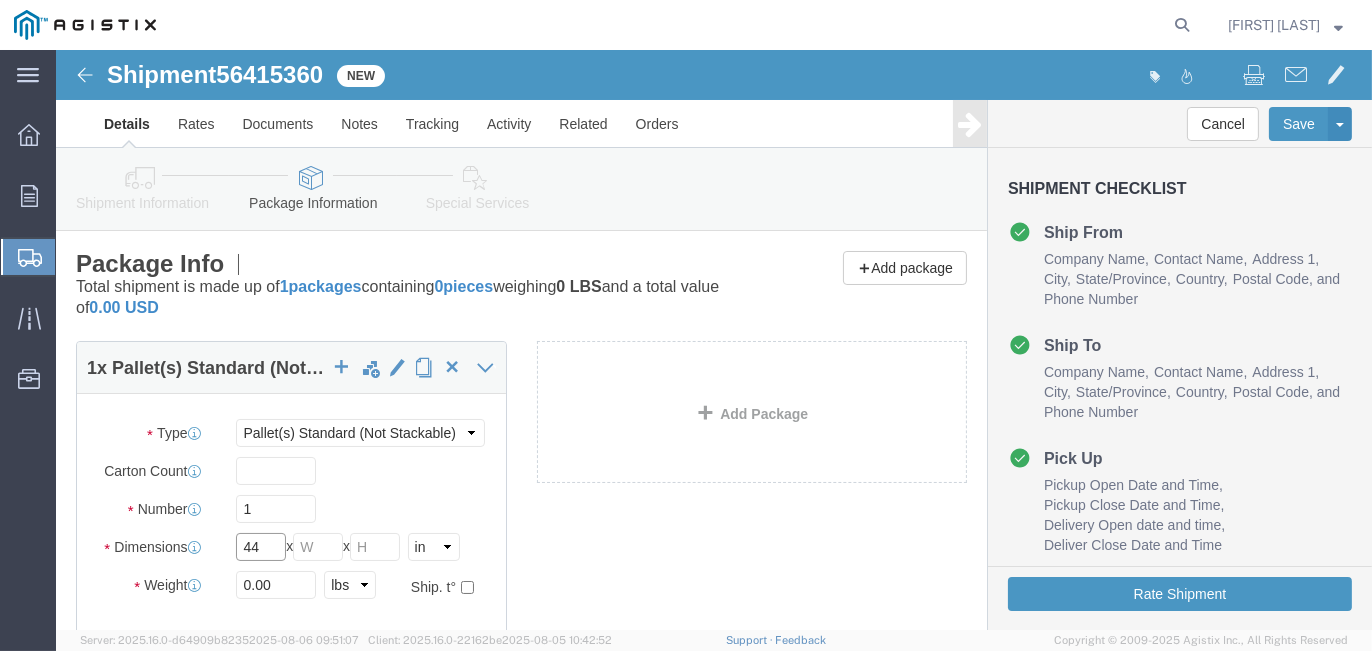 type on "44" 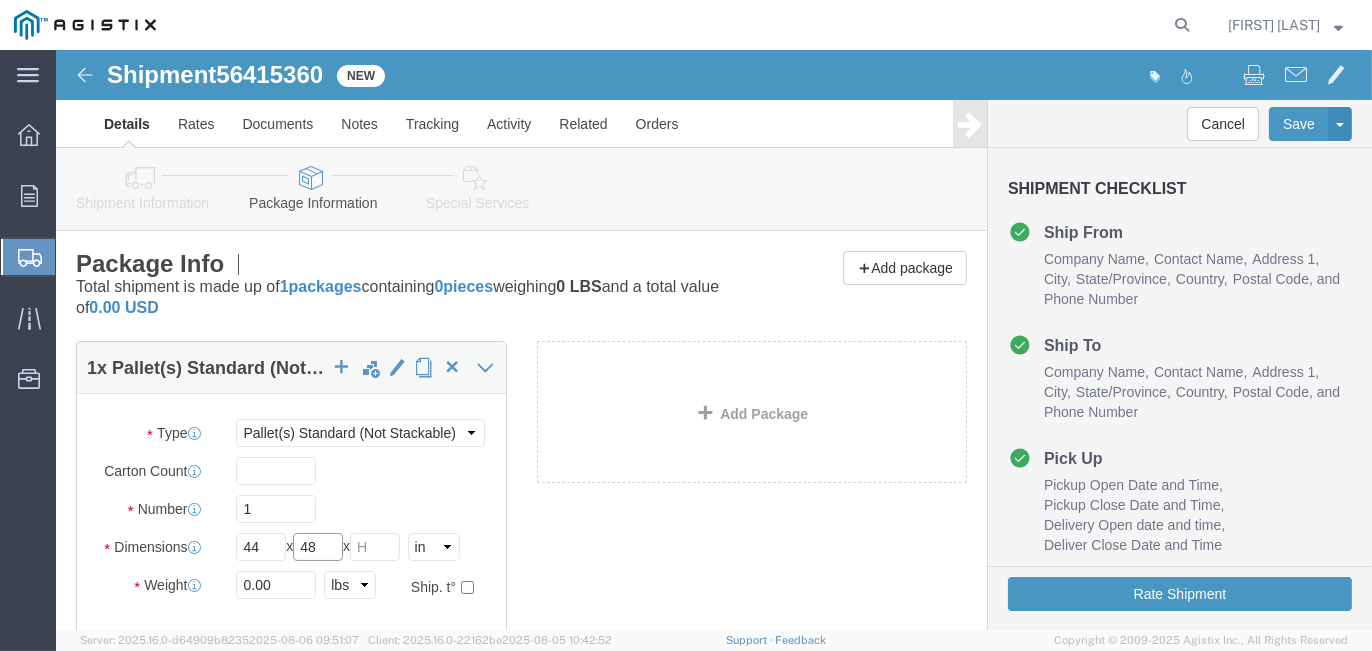 type on "48" 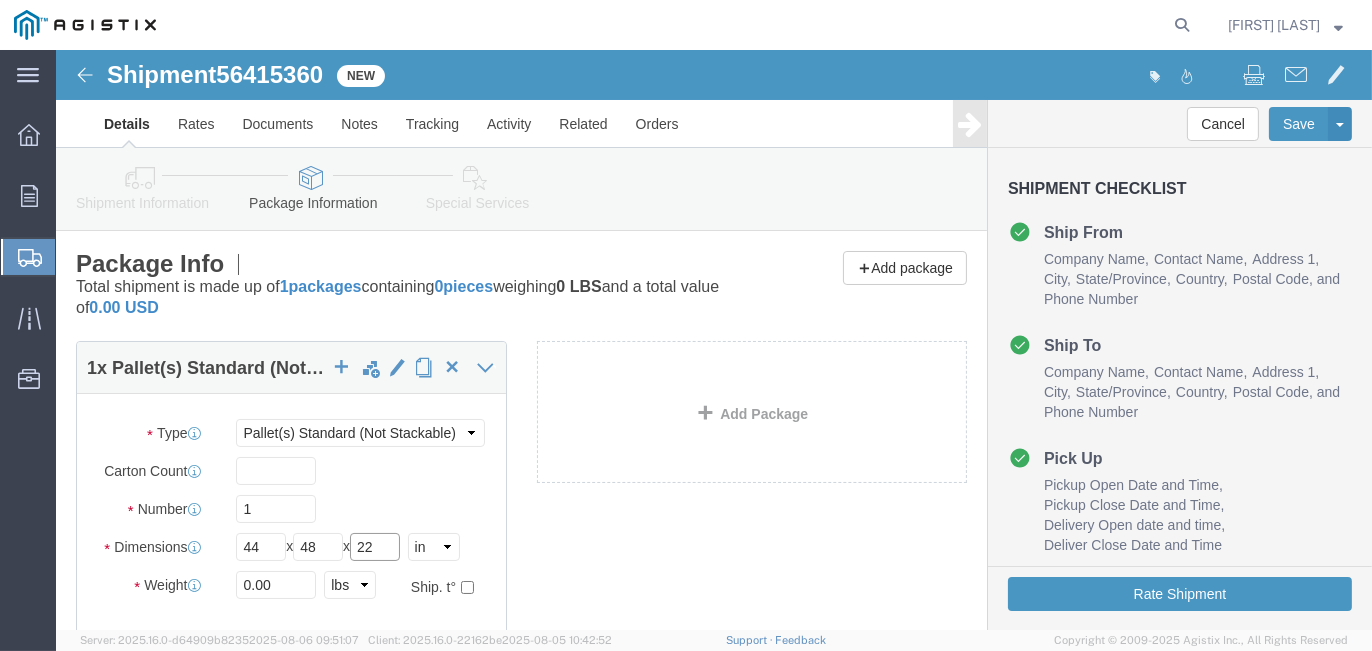 type on "22" 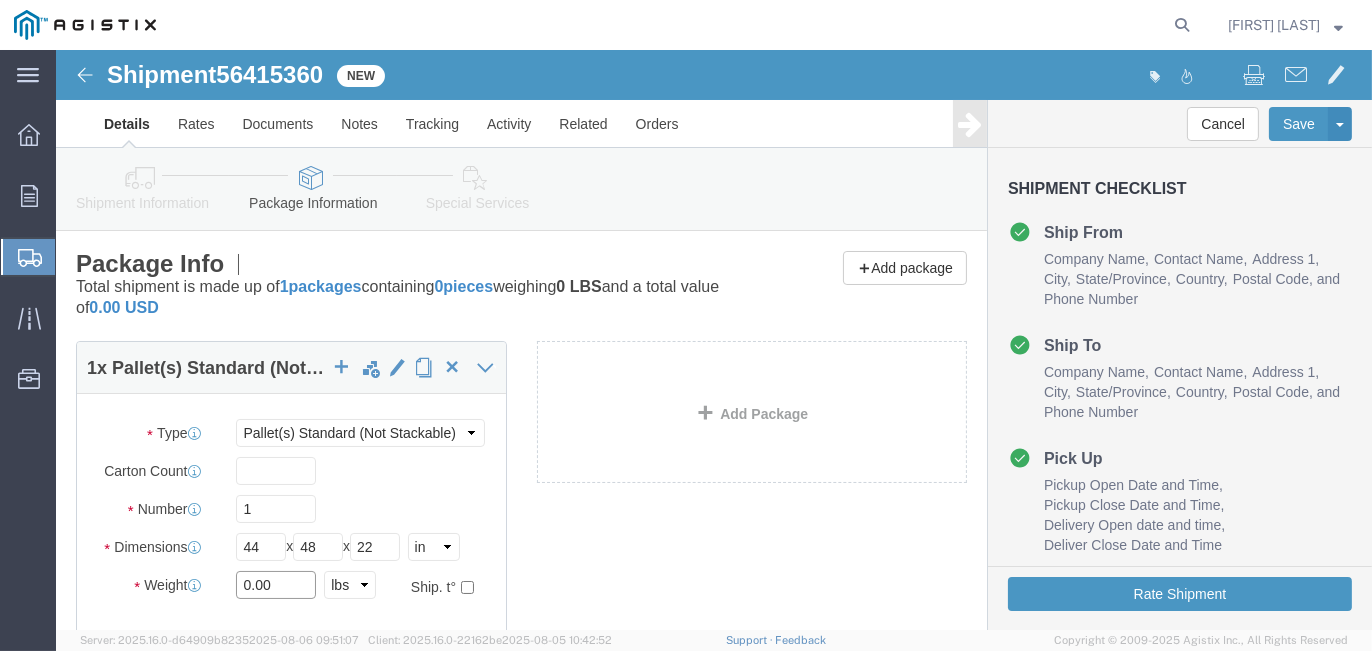 drag, startPoint x: 229, startPoint y: 538, endPoint x: 51, endPoint y: 510, distance: 180.1888 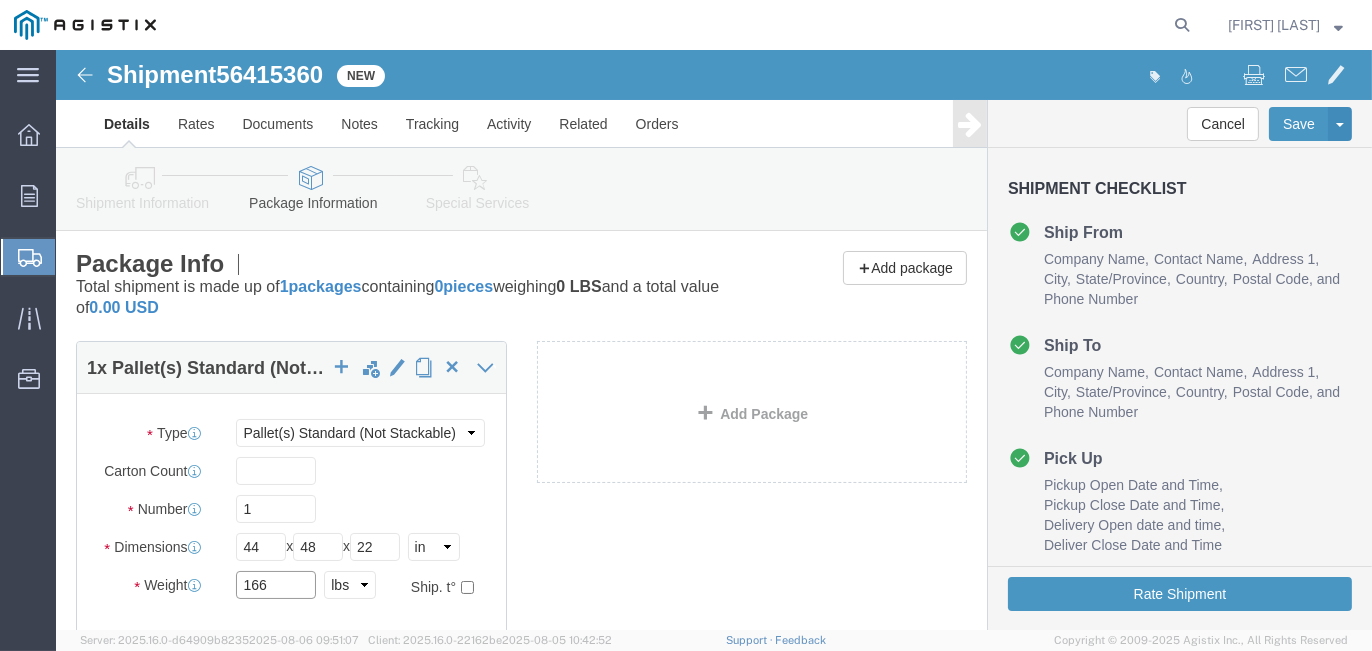 type on "166" 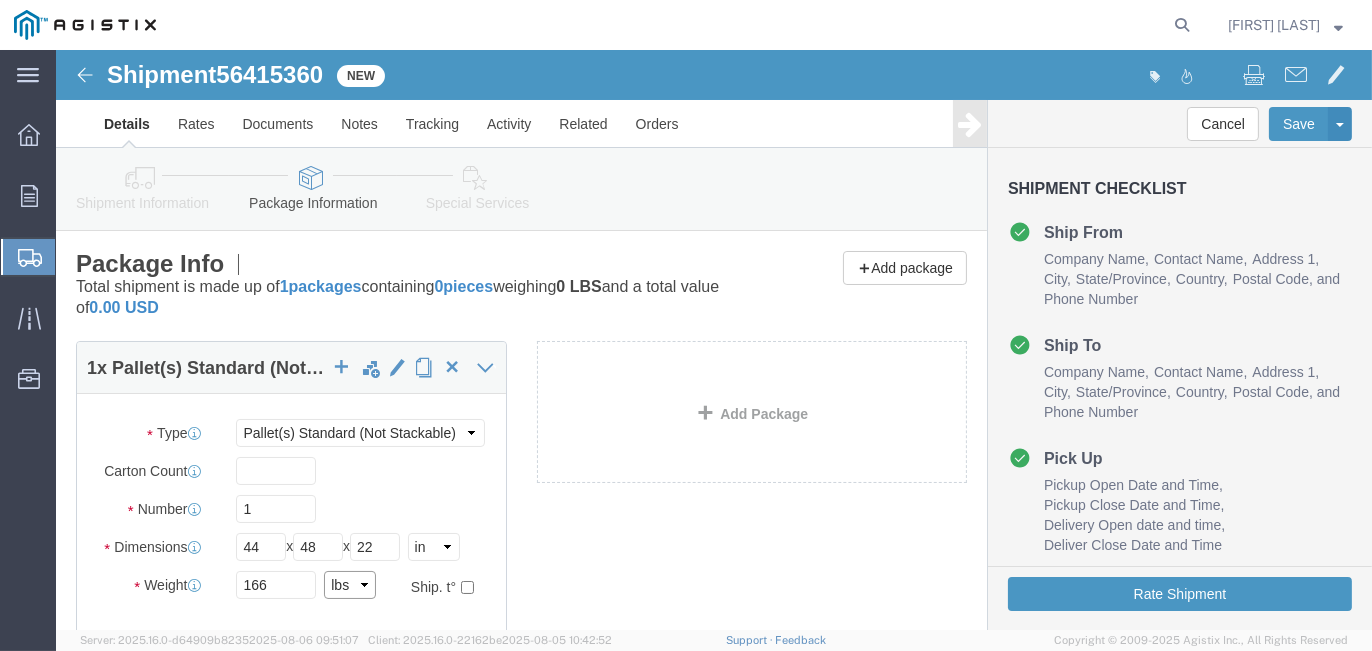 scroll, scrollTop: 100, scrollLeft: 0, axis: vertical 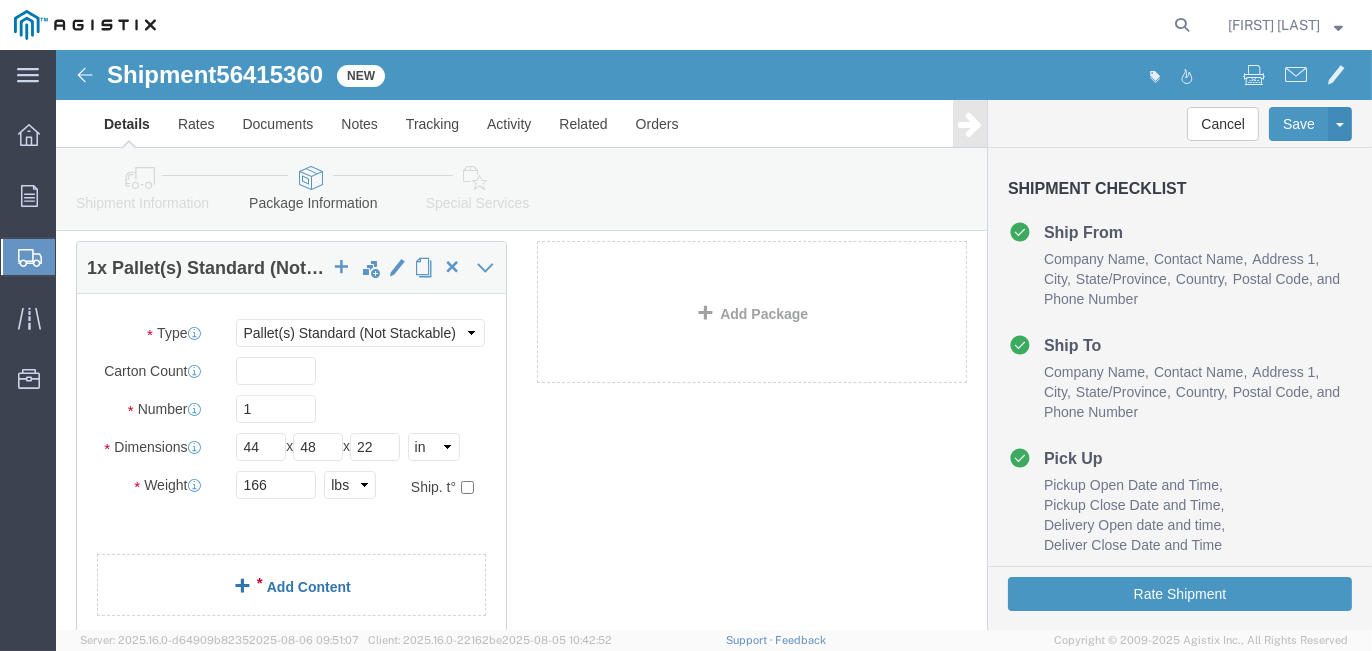 click on "Add Content" 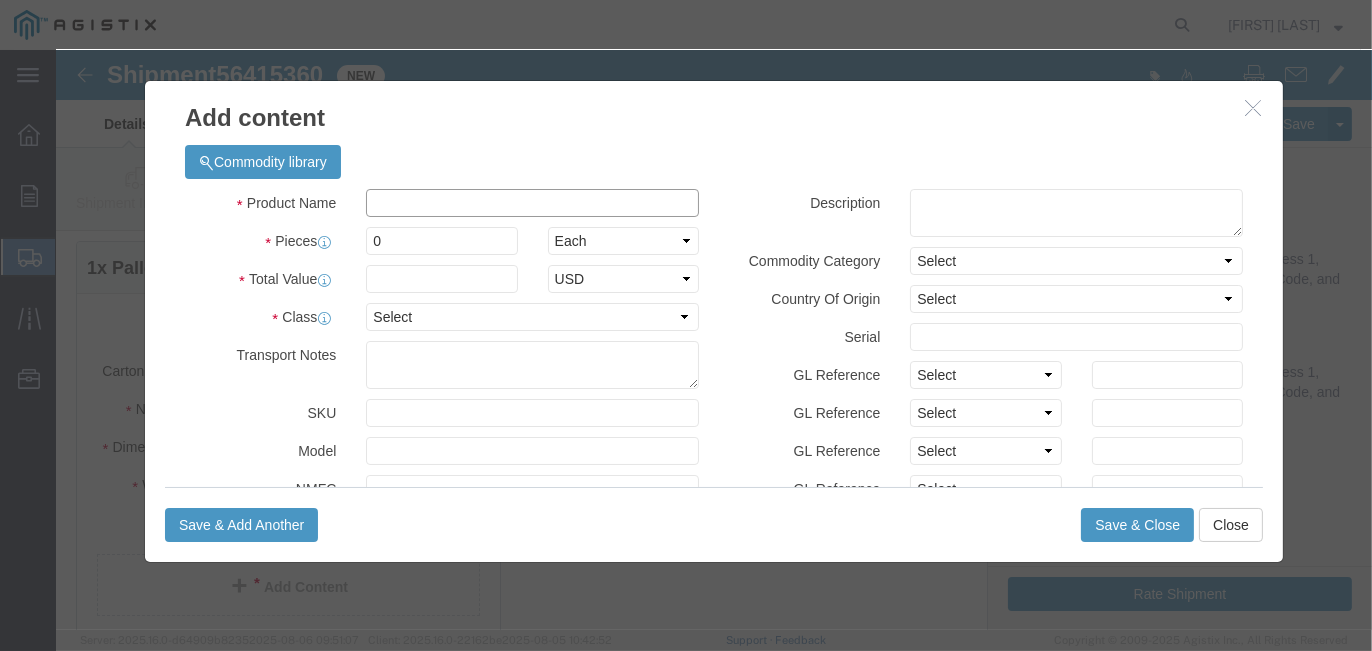 click 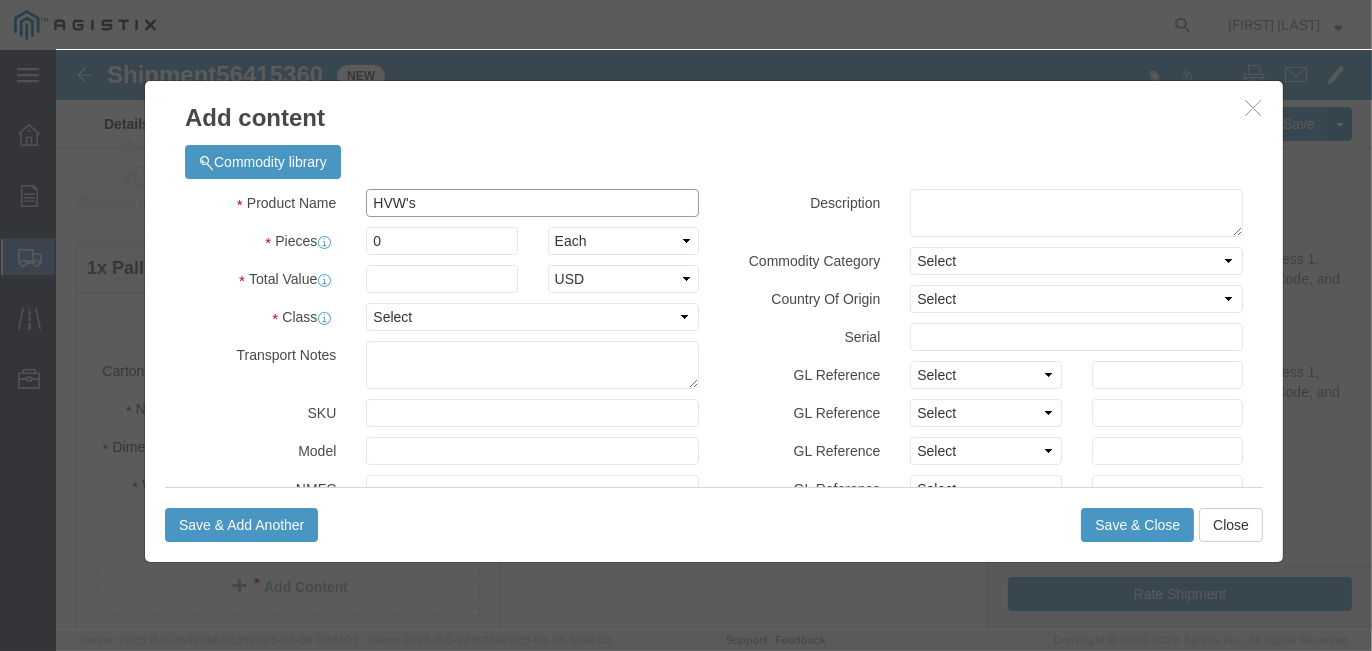 type on "HVW's" 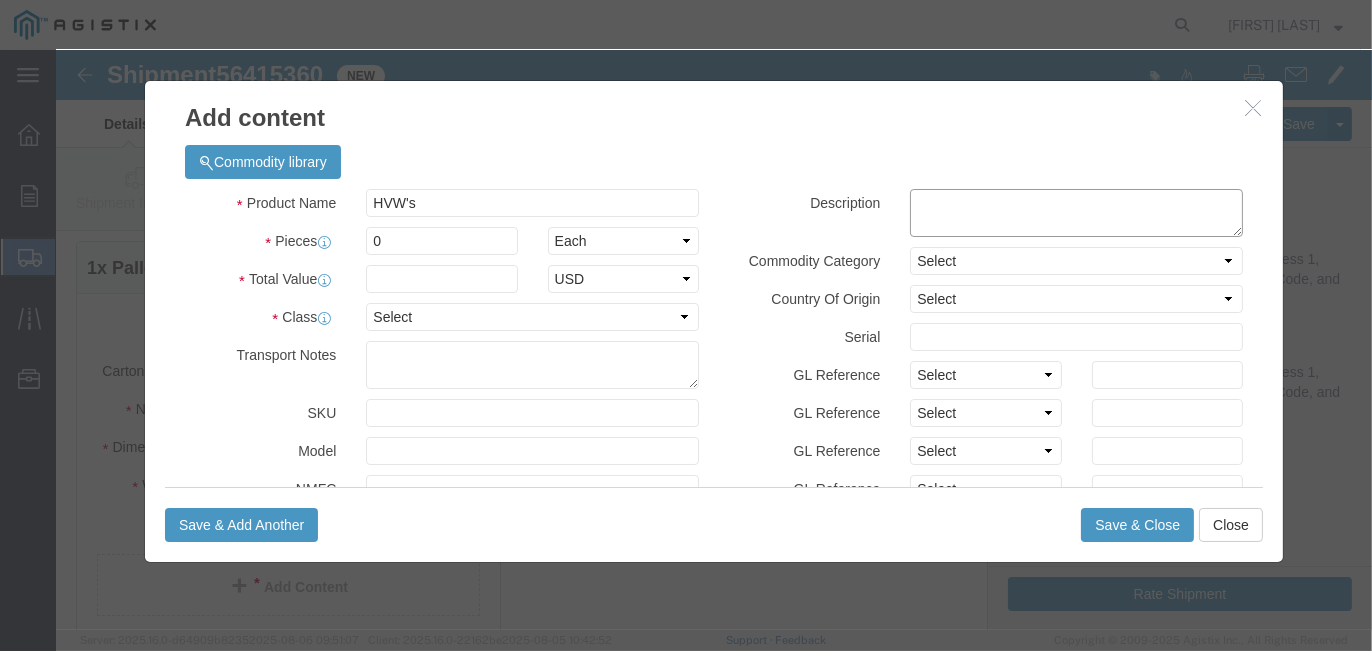 click 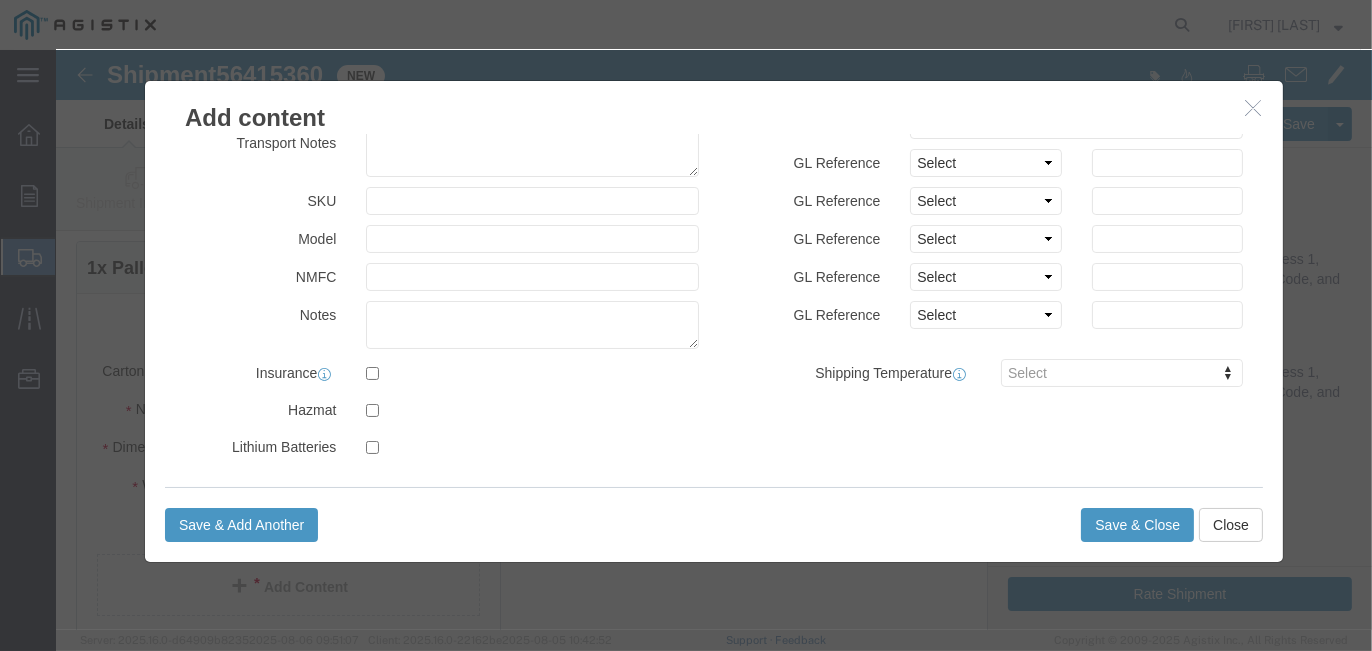 scroll, scrollTop: 218, scrollLeft: 0, axis: vertical 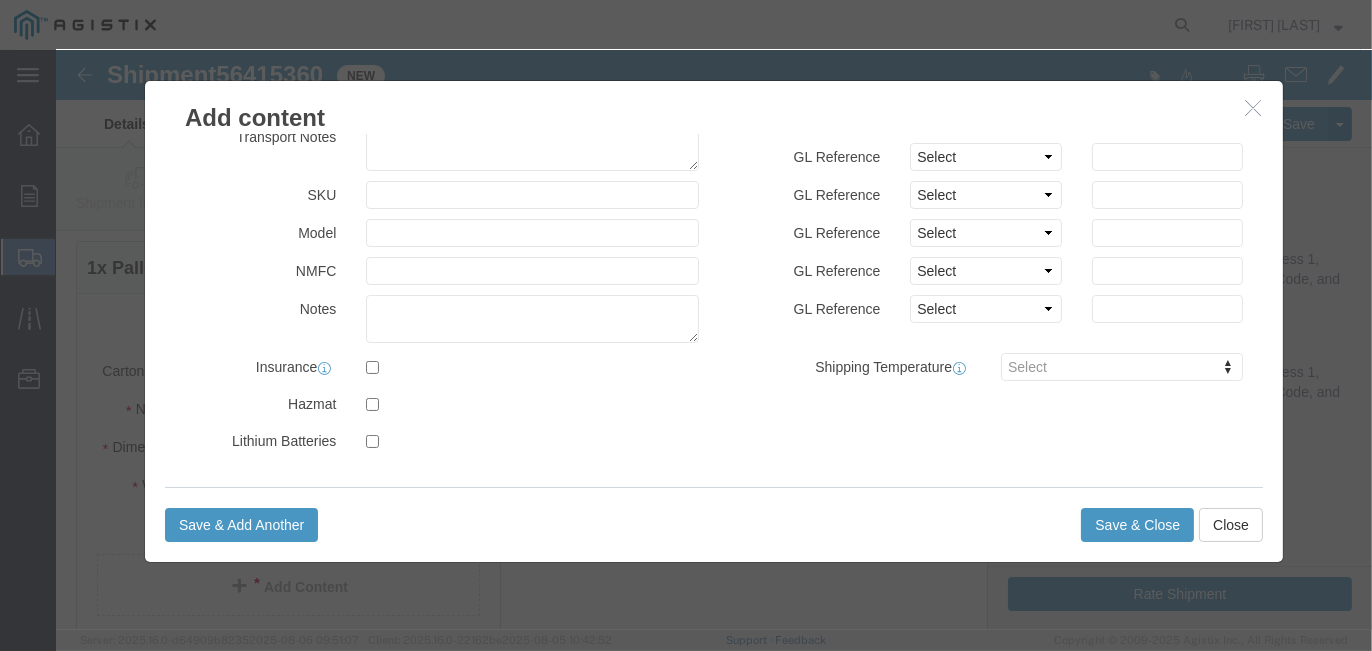 type on "HVW's" 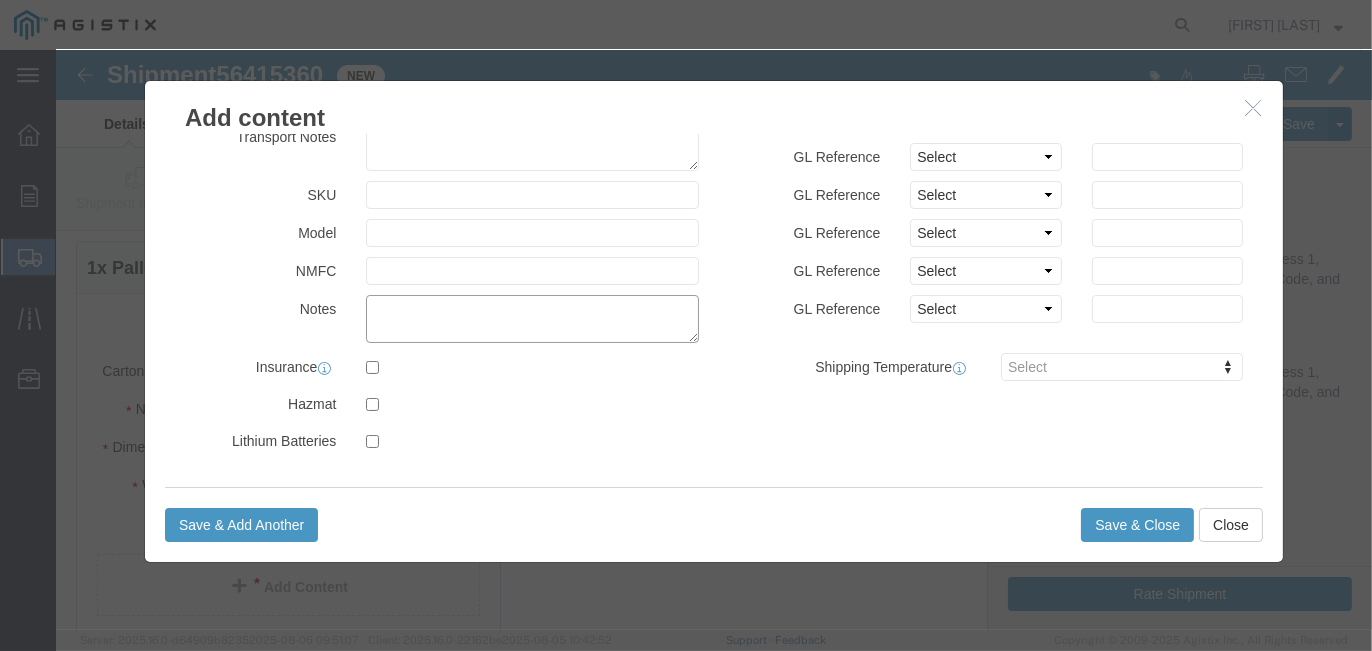 click 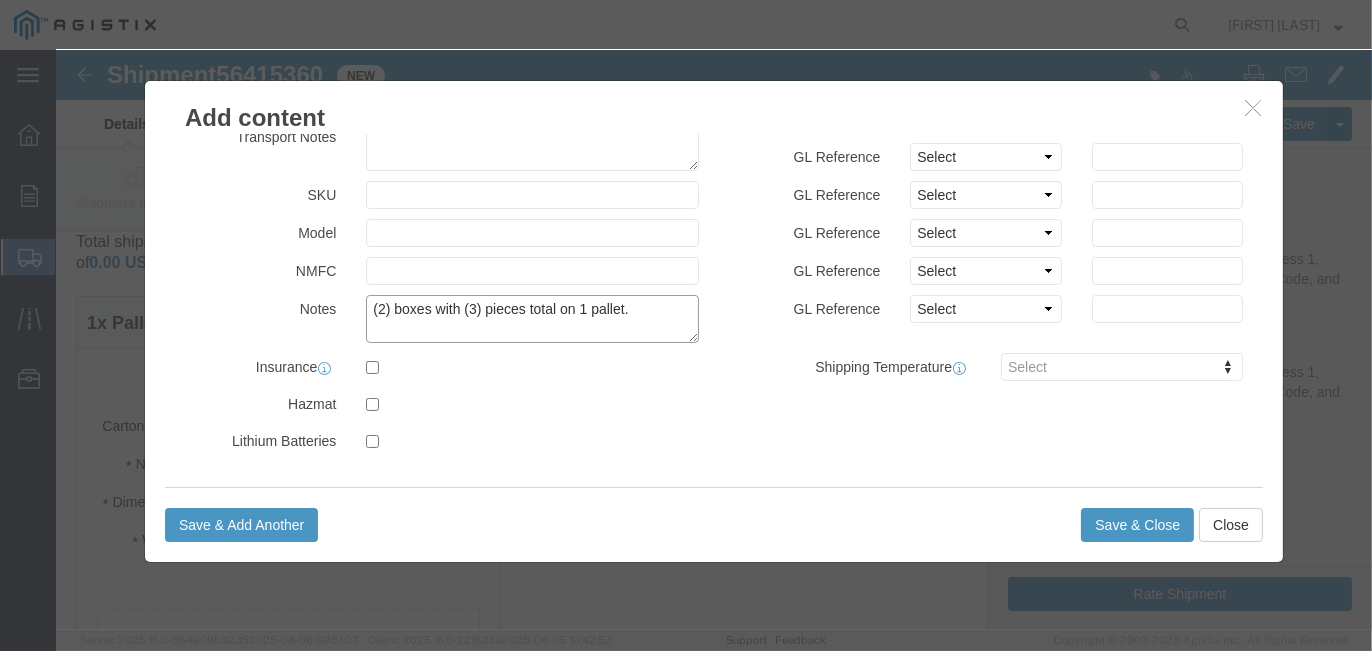 scroll, scrollTop: 0, scrollLeft: 0, axis: both 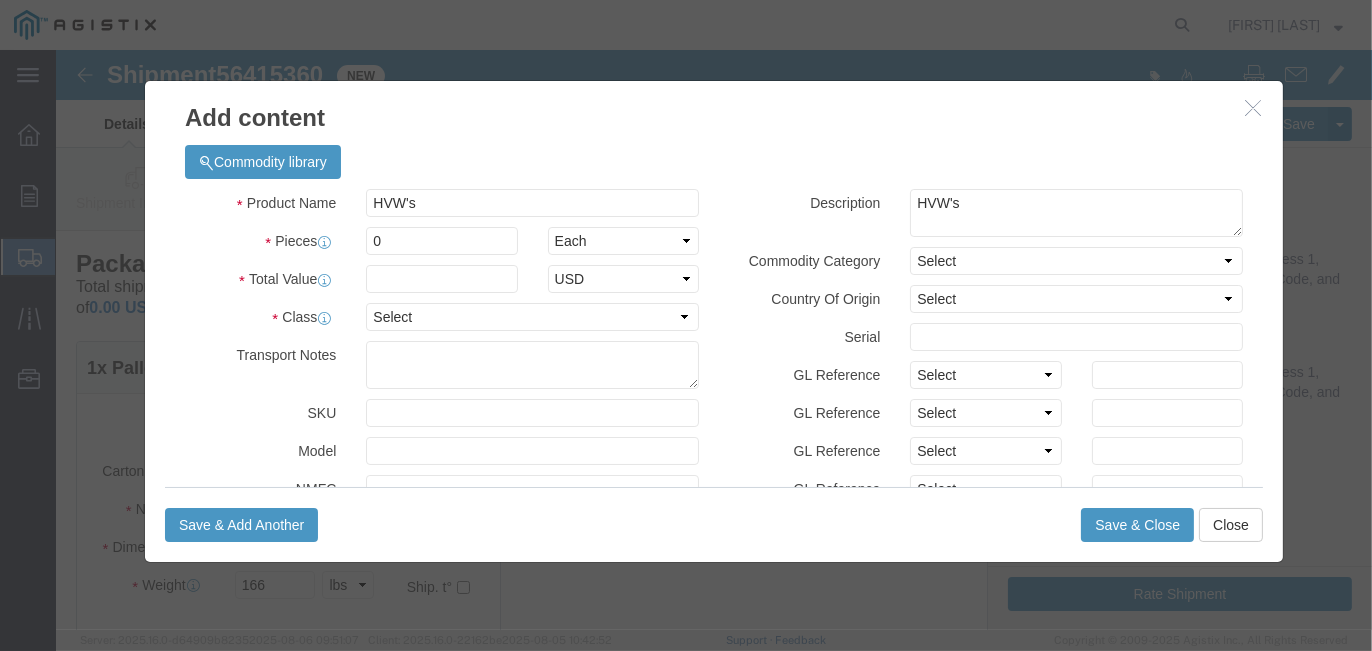 type on "(2) boxes with (3) pieces total on 1 pallet." 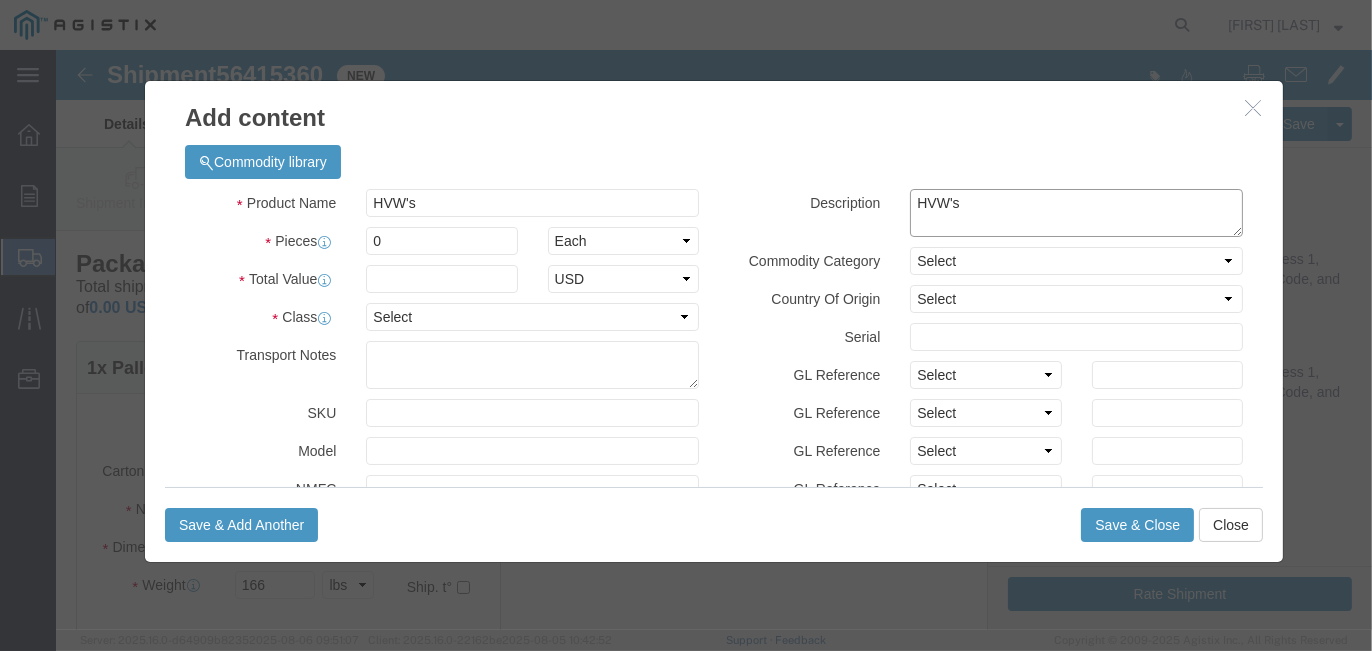 click on "HVW's" 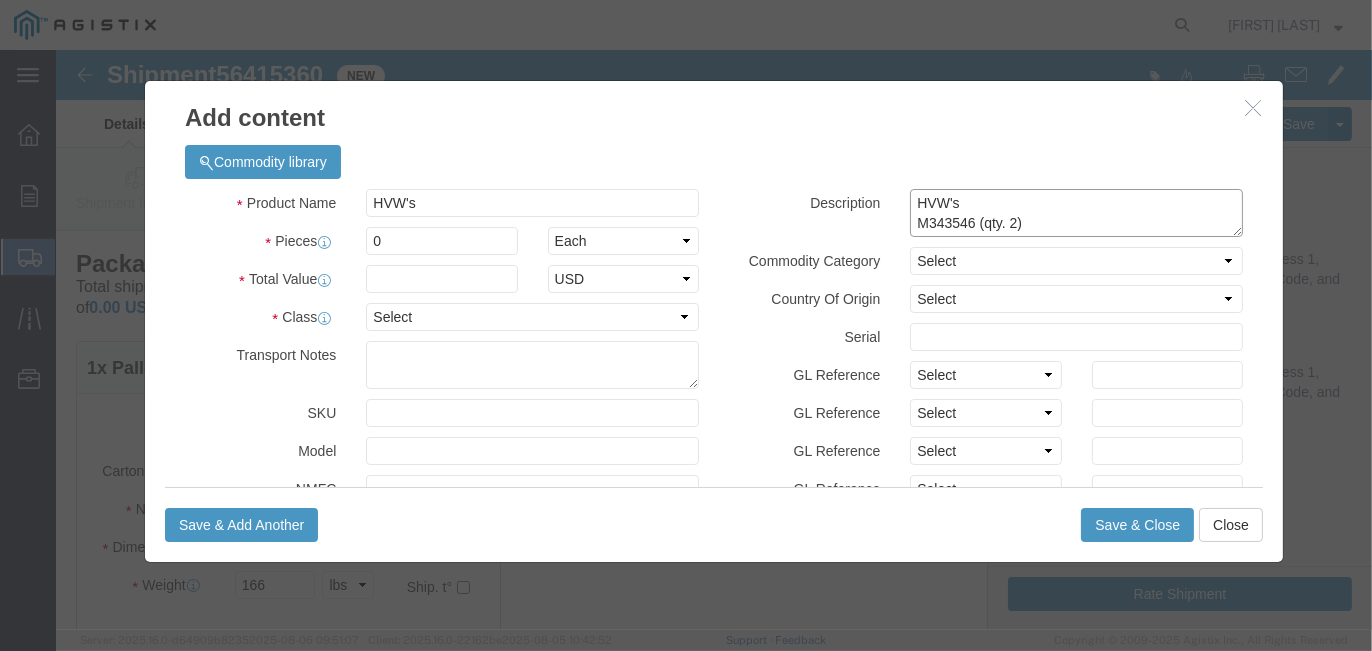 scroll, scrollTop: 14, scrollLeft: 0, axis: vertical 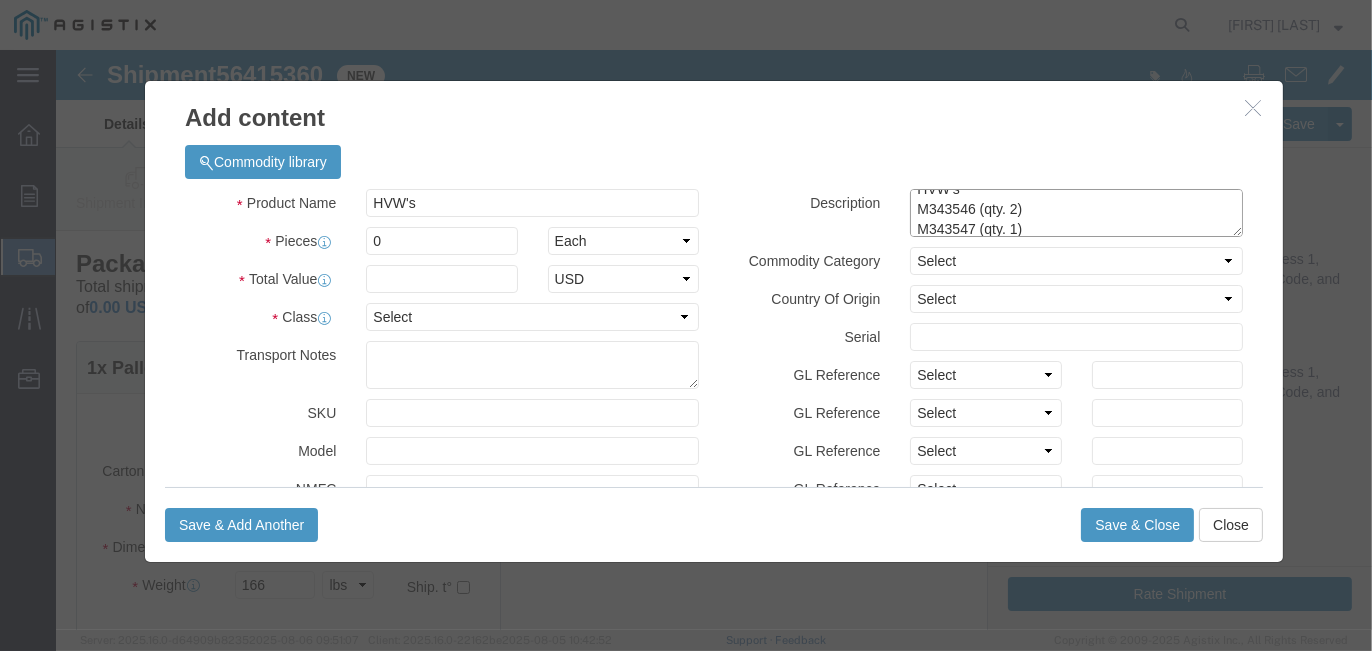 type on "HVW's
M343546 (qty. 2)
M343547 (qty. 1)" 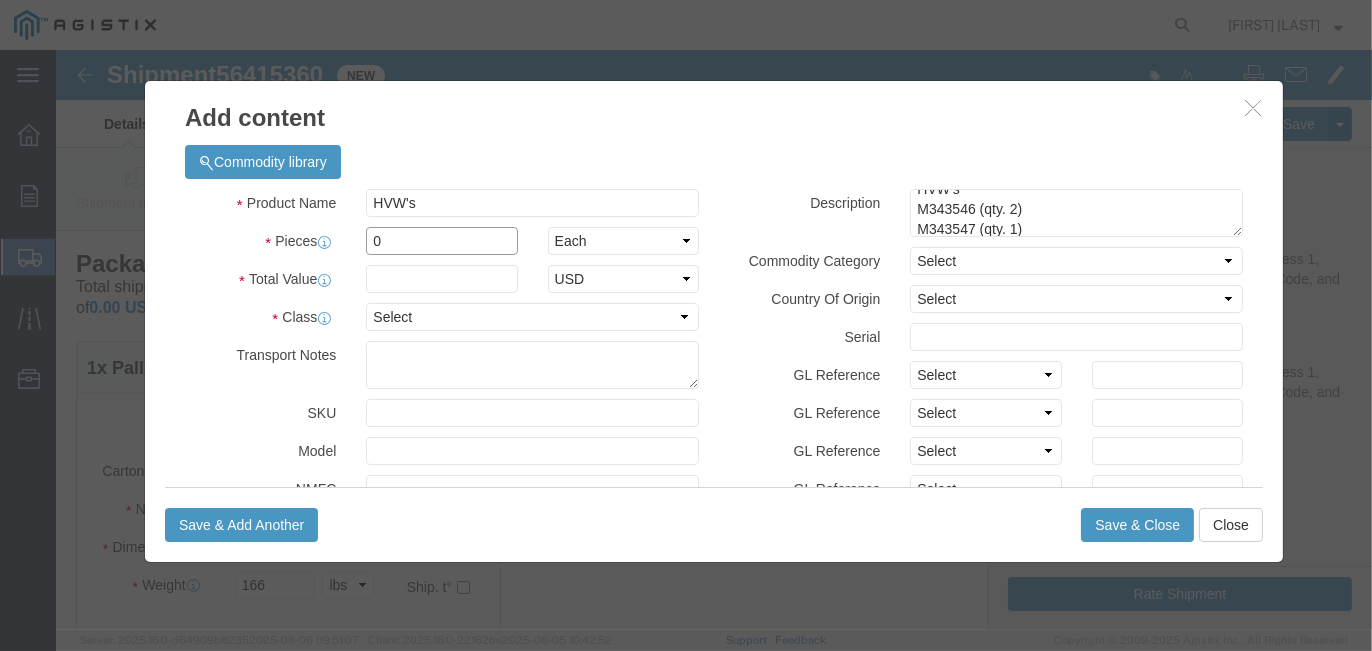 drag, startPoint x: 339, startPoint y: 192, endPoint x: 292, endPoint y: 182, distance: 48.052055 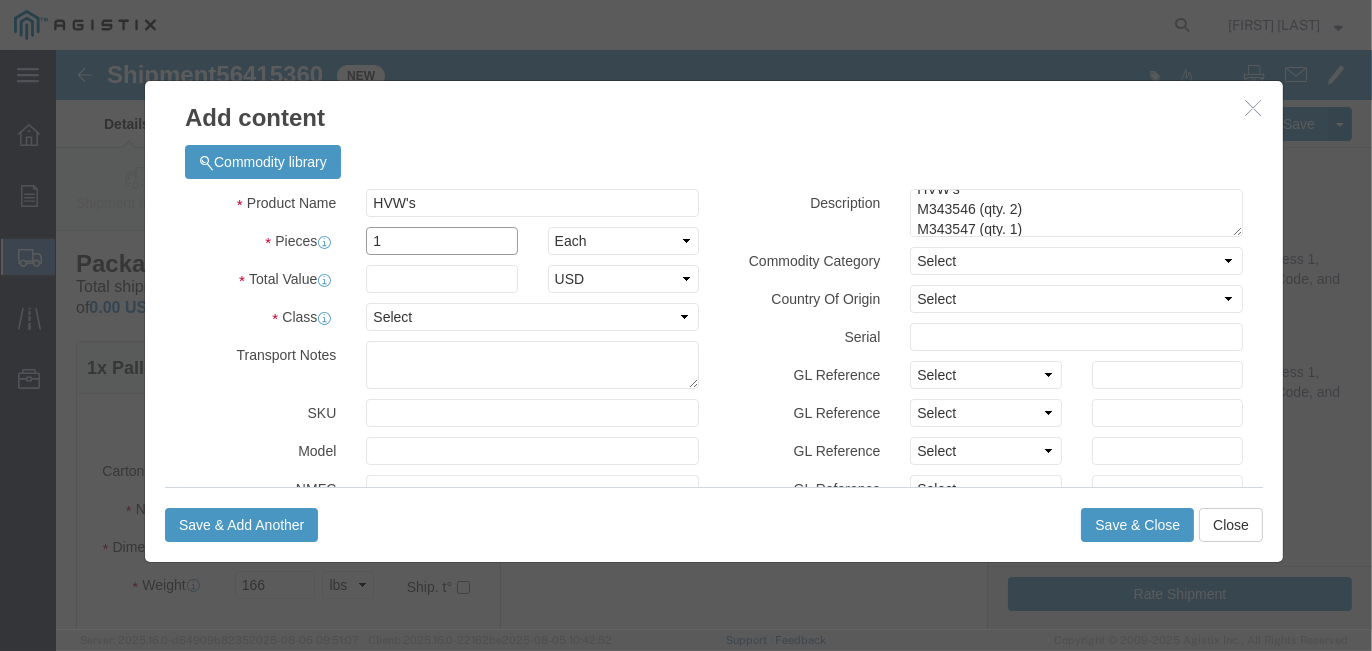 type on "1" 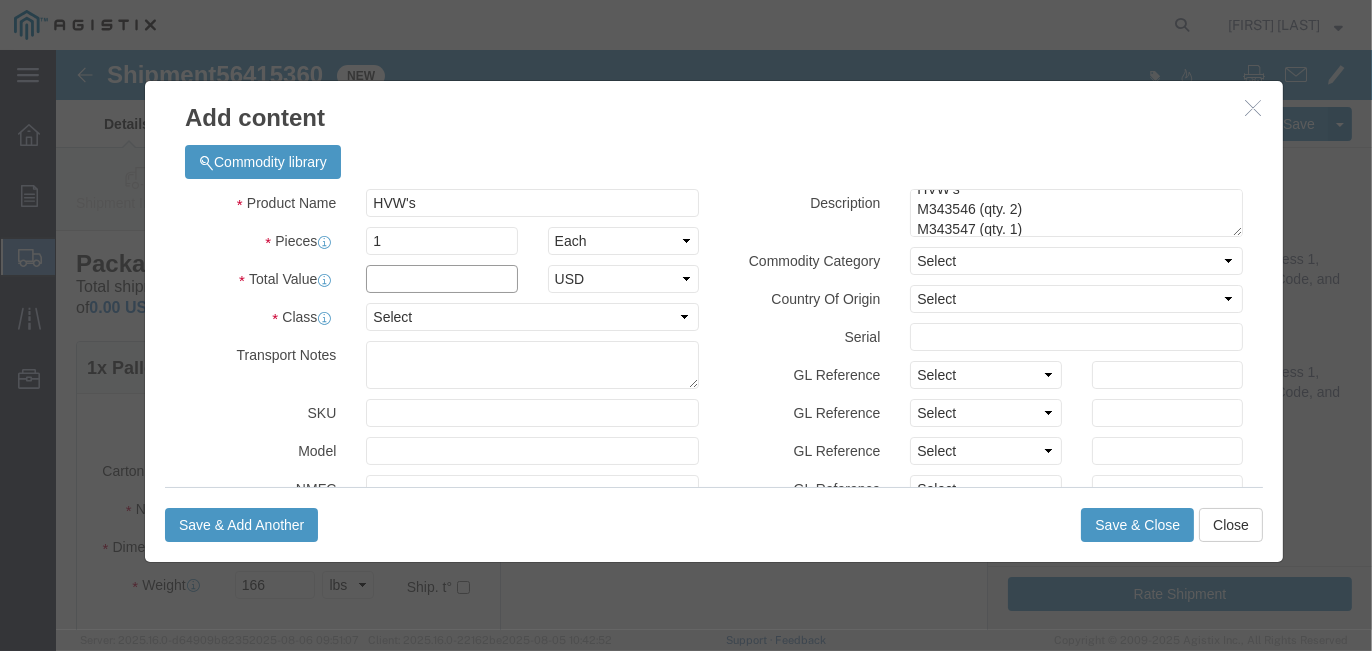 click 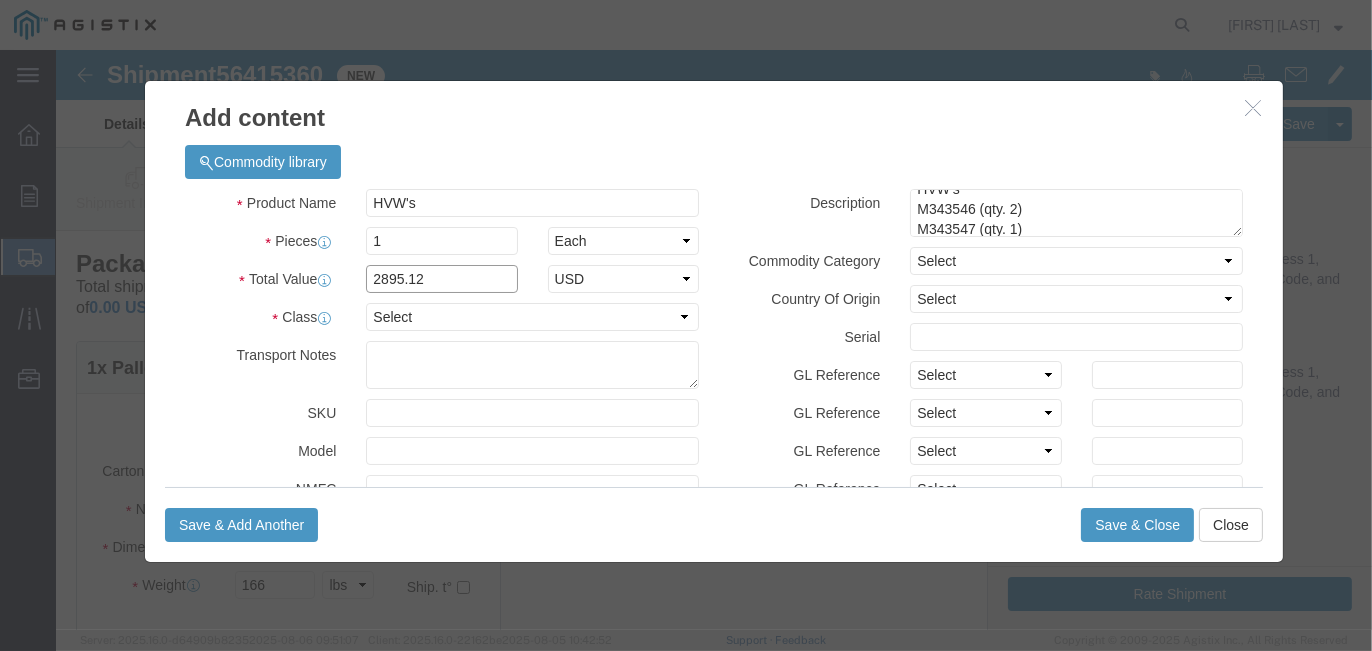 type on "2895.12" 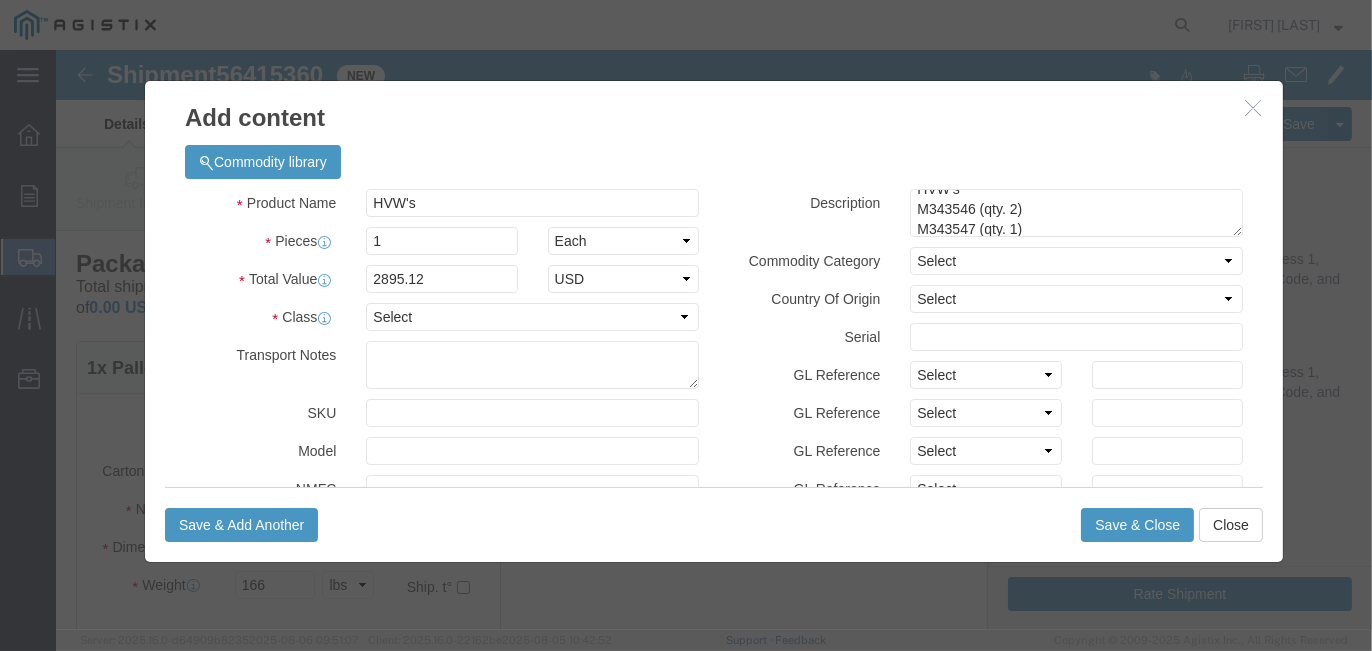 click on "Product Name
HVW's
Pieces  1 Select Bag Barrels 100Board Feet Bottle Box Blister Pack Carats Can Capsule Cartridge Case Cubic centimeter Cubic foot Centigram Cubic Inches Content in KG Centimeter Square centimeter Container Carton Content in TON Cubic yard Clean yield kilograms Doses Dozen Dozen pairs Dozen pieces Drum Each Fiber meters Fluid Ounce US Foot Gram Gallons Gigabecquerels Gross Hundred Hour Inches Jar Kilogram Kilometer Thousand cubic meters Kilogram total sugar Liter Pound Meter Square meter Cubic meter Milligram Milliliter Not otherwise specified Ounce Pack Pieces Proof liters Quart, US liquid Roll Square foot Square inch Stick Tablet US ton Tonne Thousands Tube Vials Secondary Quantuty Select Bag Barrels 100Board Feet Bottle Box Blister Pack Carats Can Capsule Cartridge Case Cubic centimeter Cubic foot Centigram Cubic Inches Content in KG Centimeter Square centimeter Container Carton Content in TON Cubic yard Clean yield kilograms Doses Dozen Dozen pairs Jar" 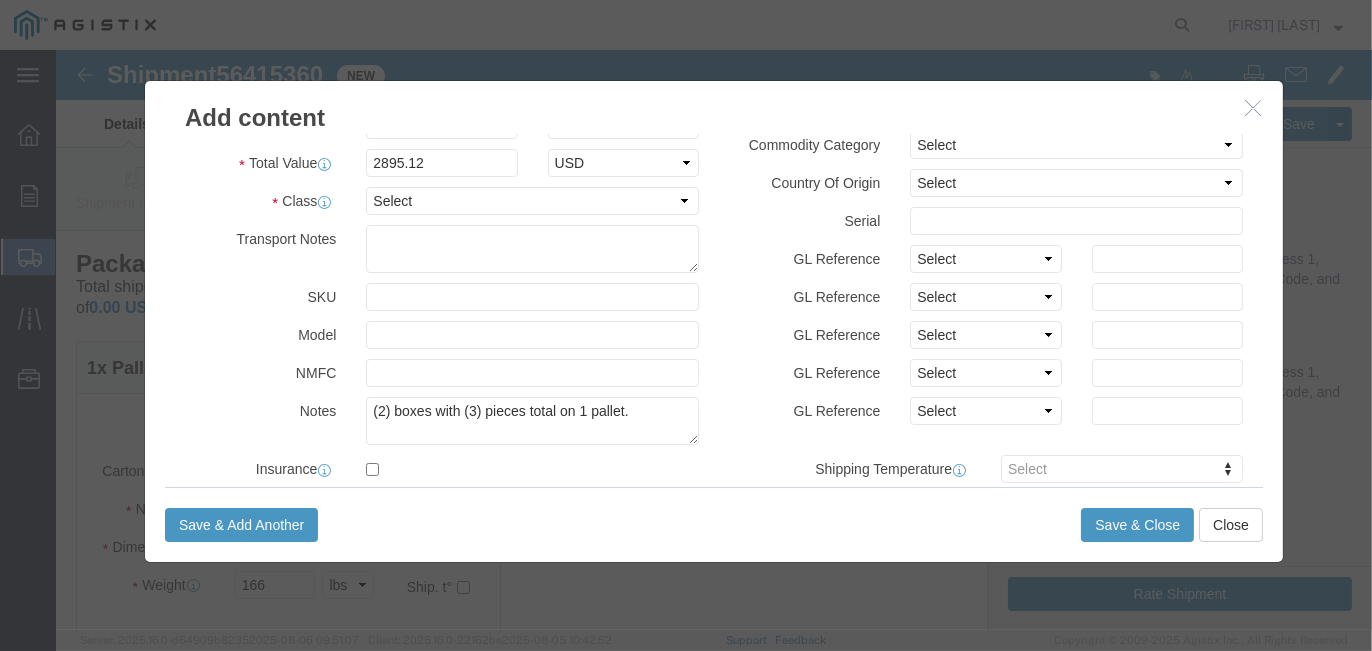 scroll, scrollTop: 218, scrollLeft: 0, axis: vertical 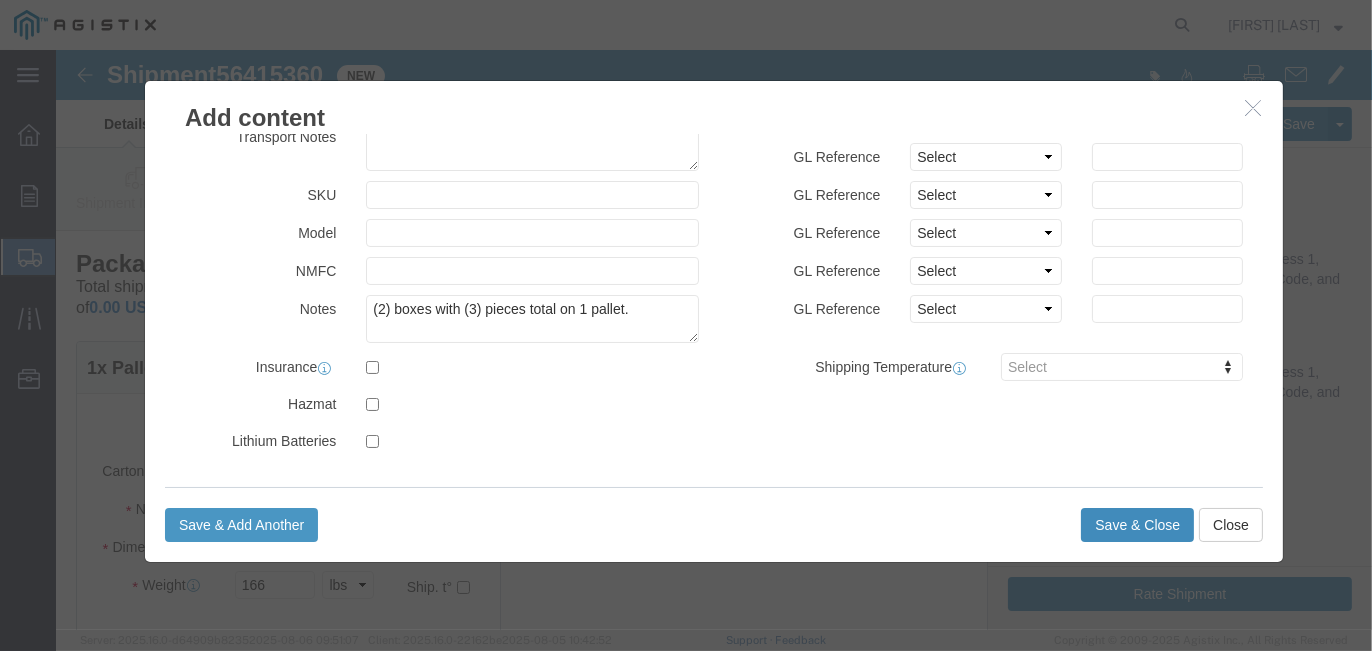 click on "Save & Close" 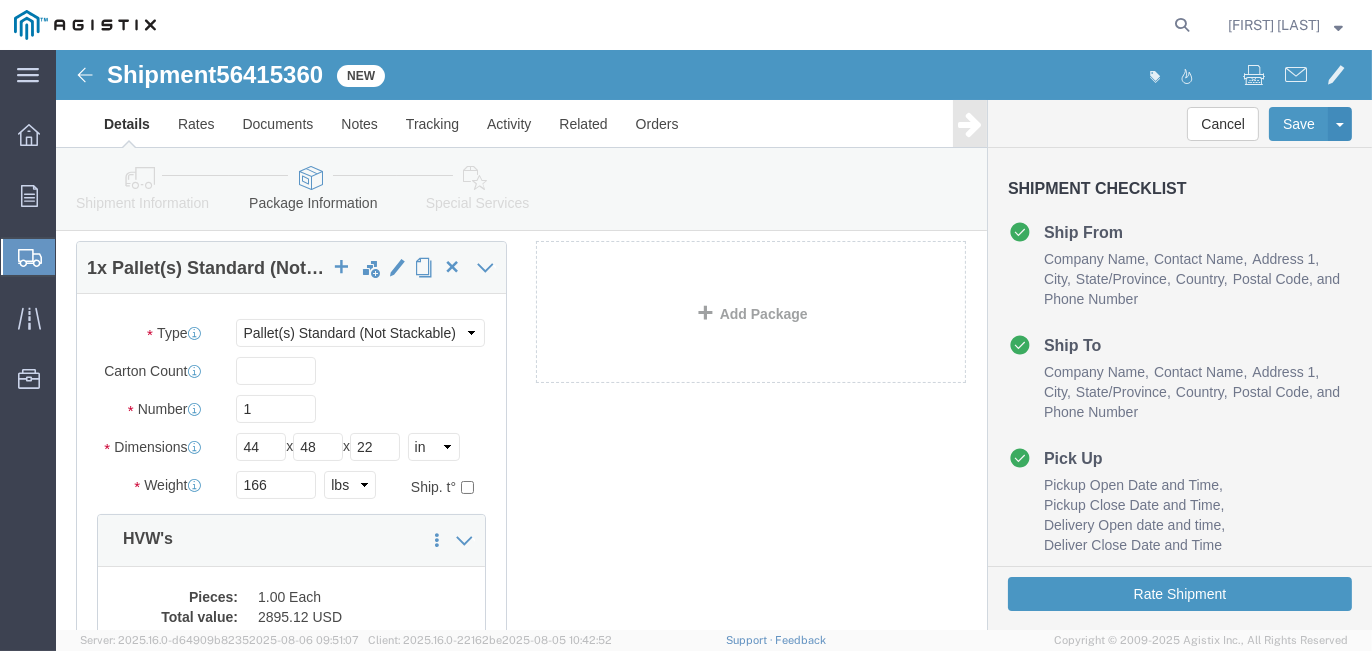 scroll, scrollTop: 200, scrollLeft: 0, axis: vertical 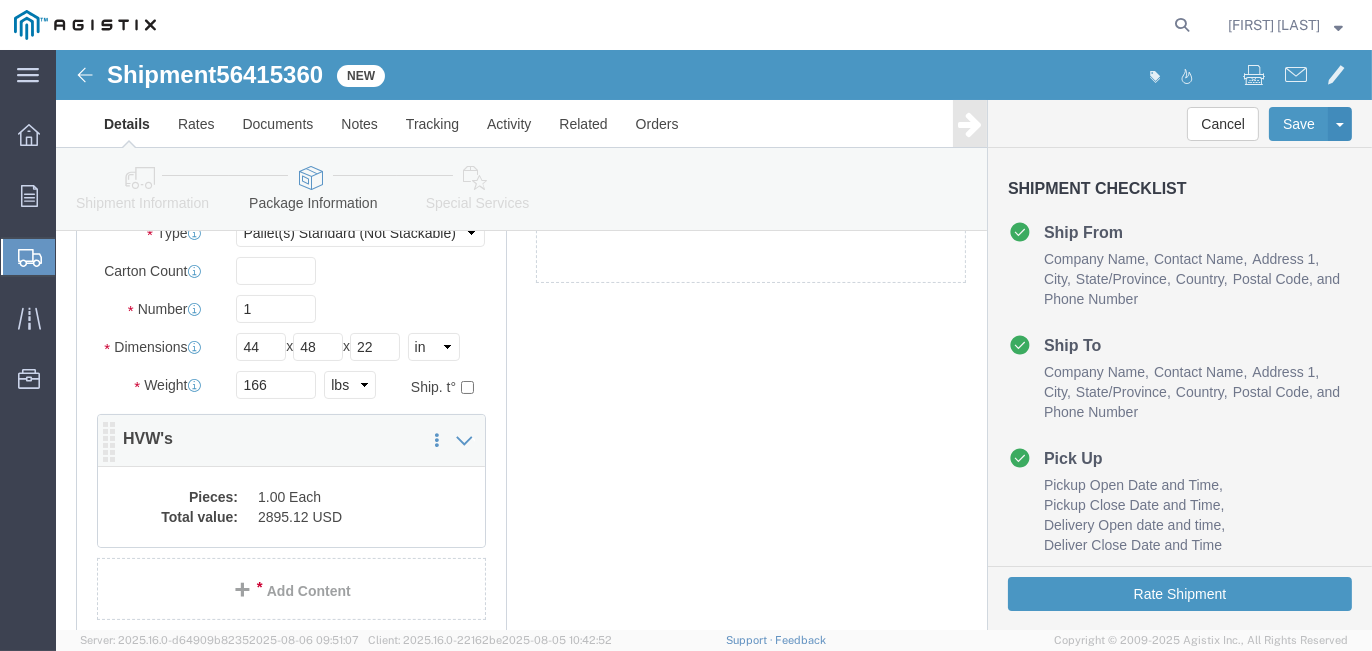 click on "2895.12 USD" 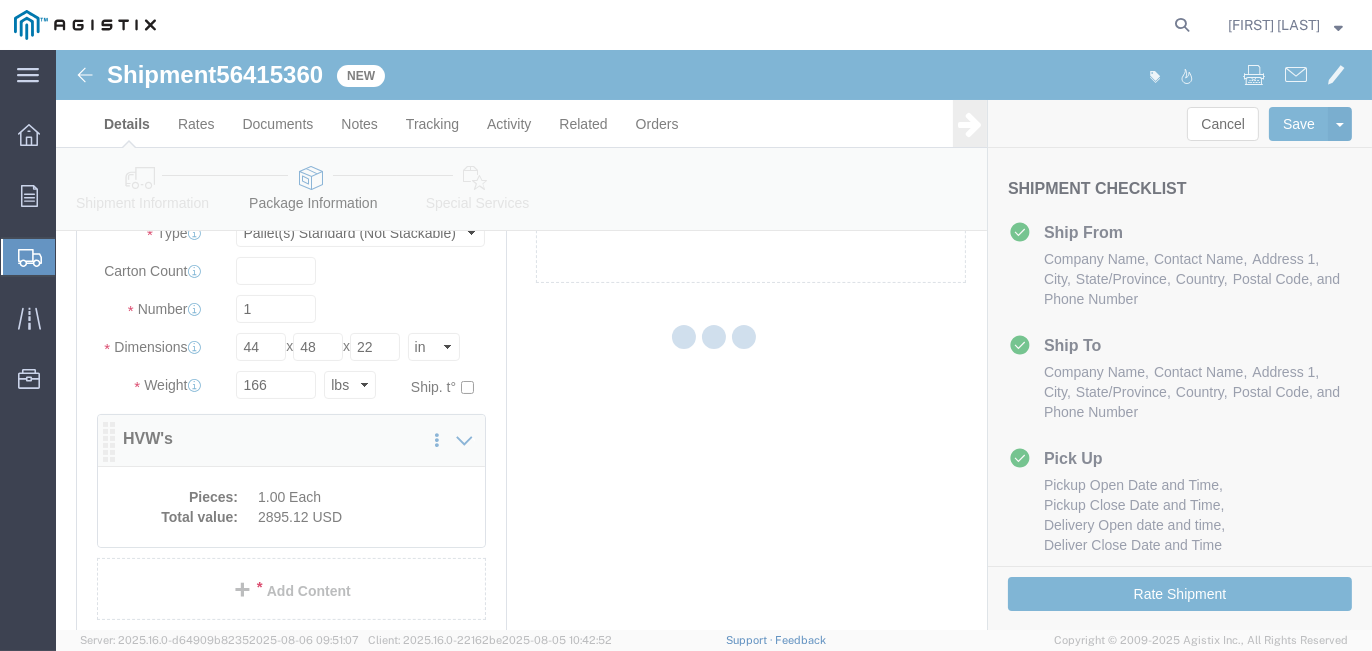 click 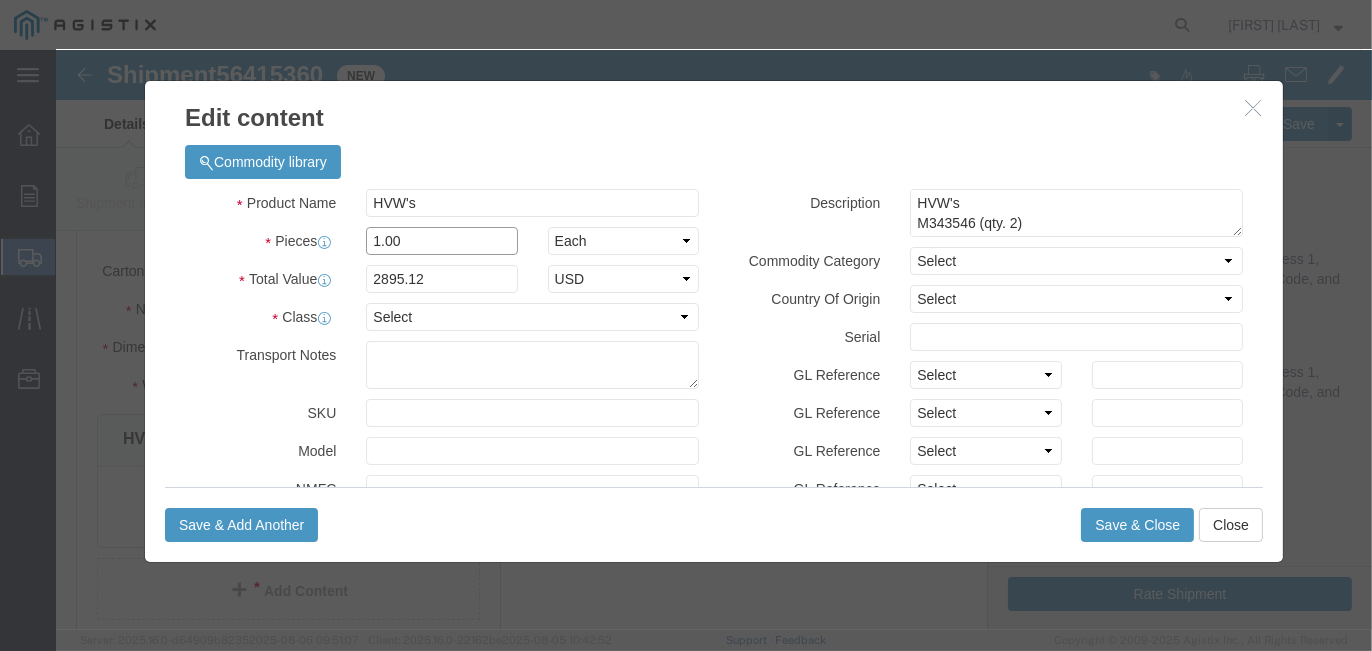 drag, startPoint x: 319, startPoint y: 192, endPoint x: 291, endPoint y: 191, distance: 28.01785 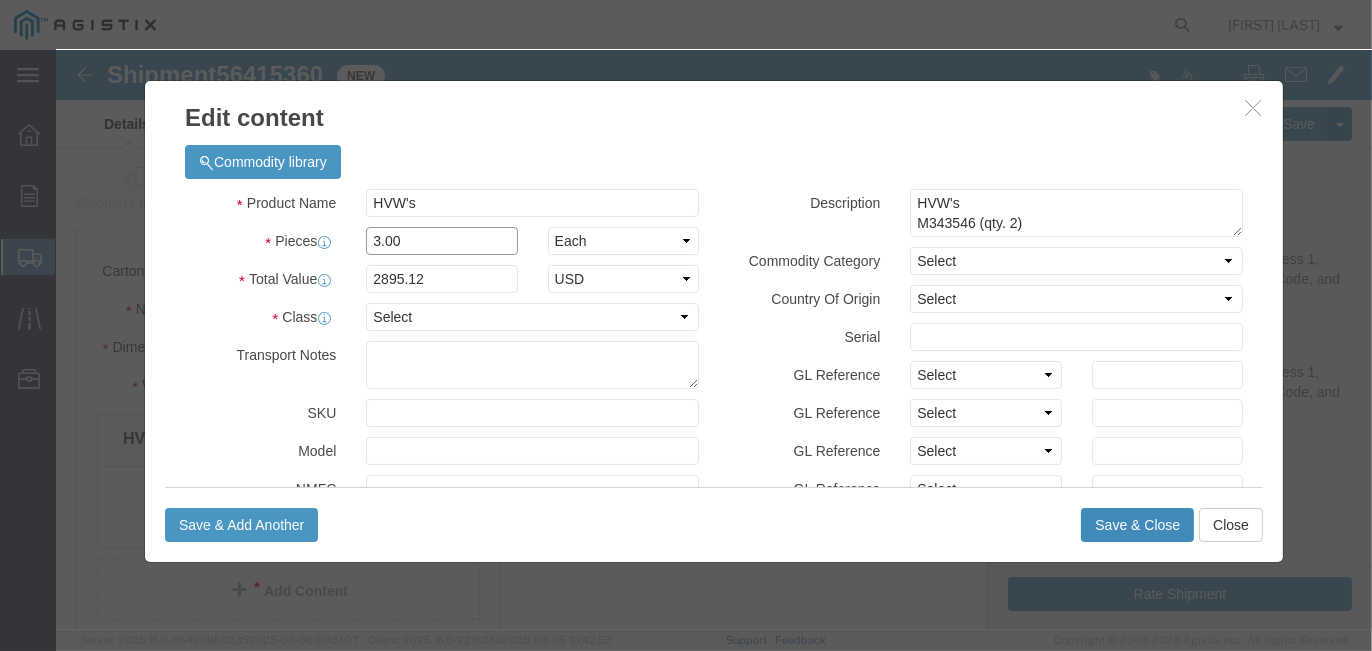 type on "3.00" 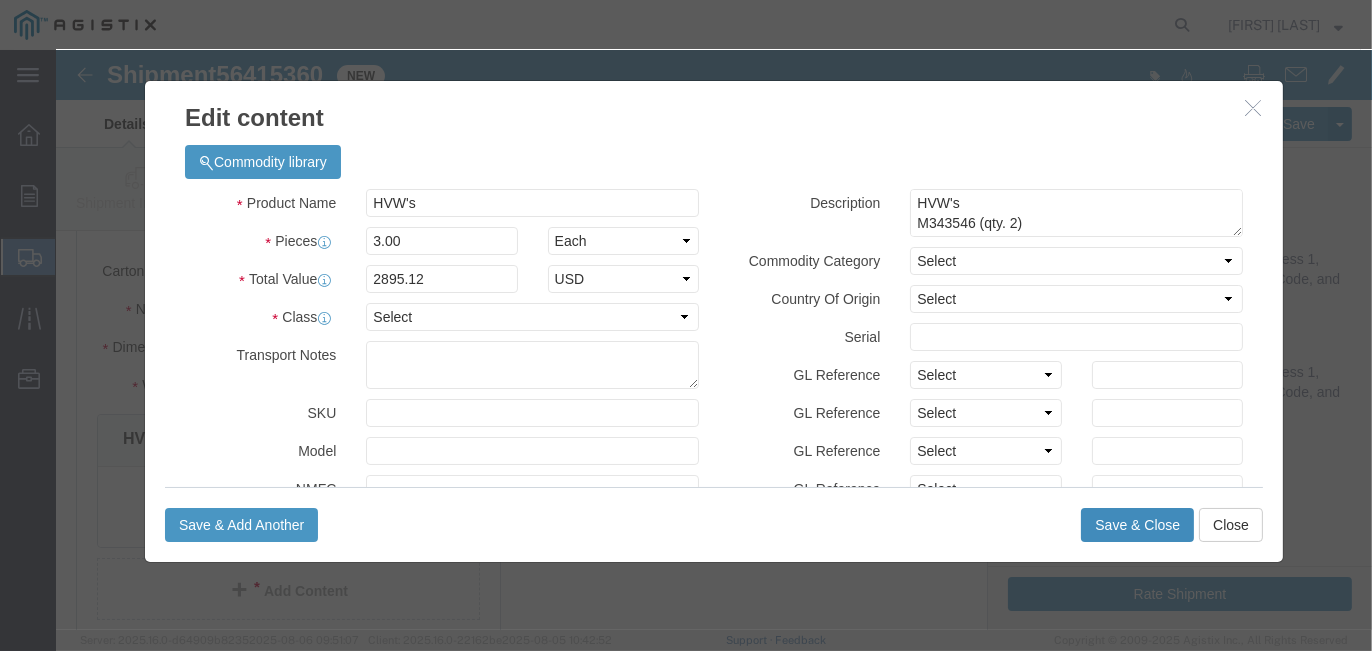 type on "8685.36" 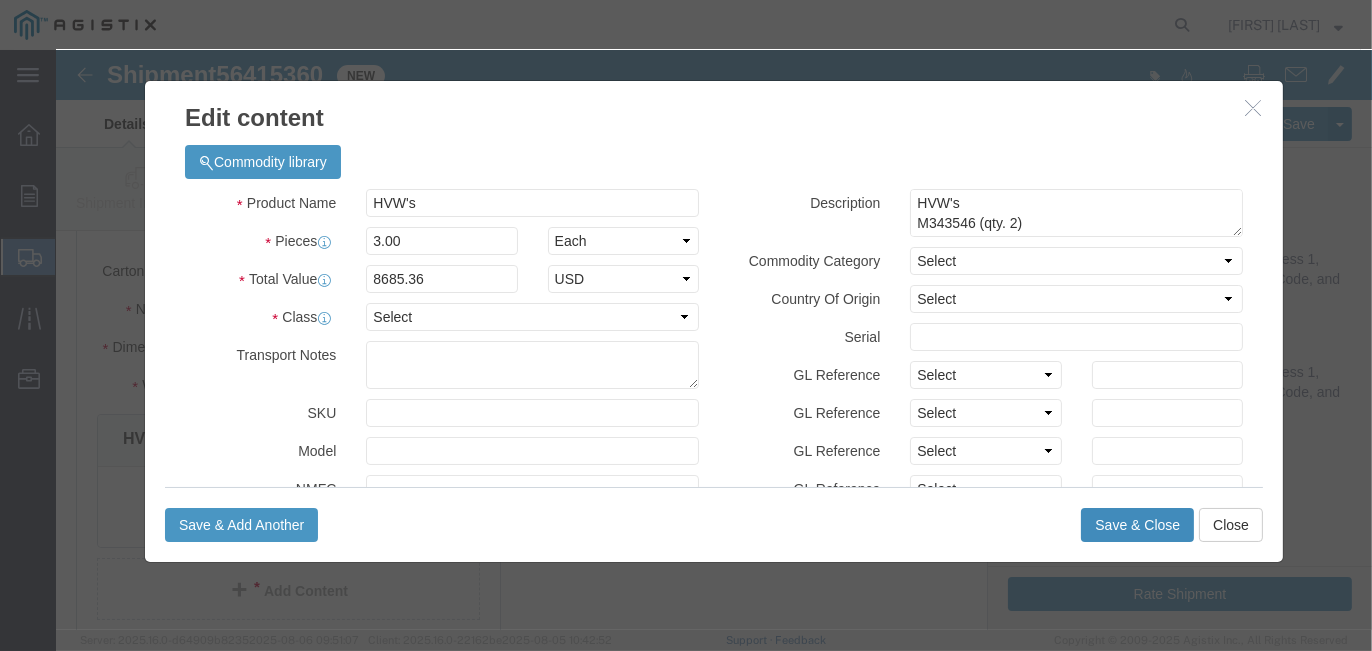 click on "Save & Close" 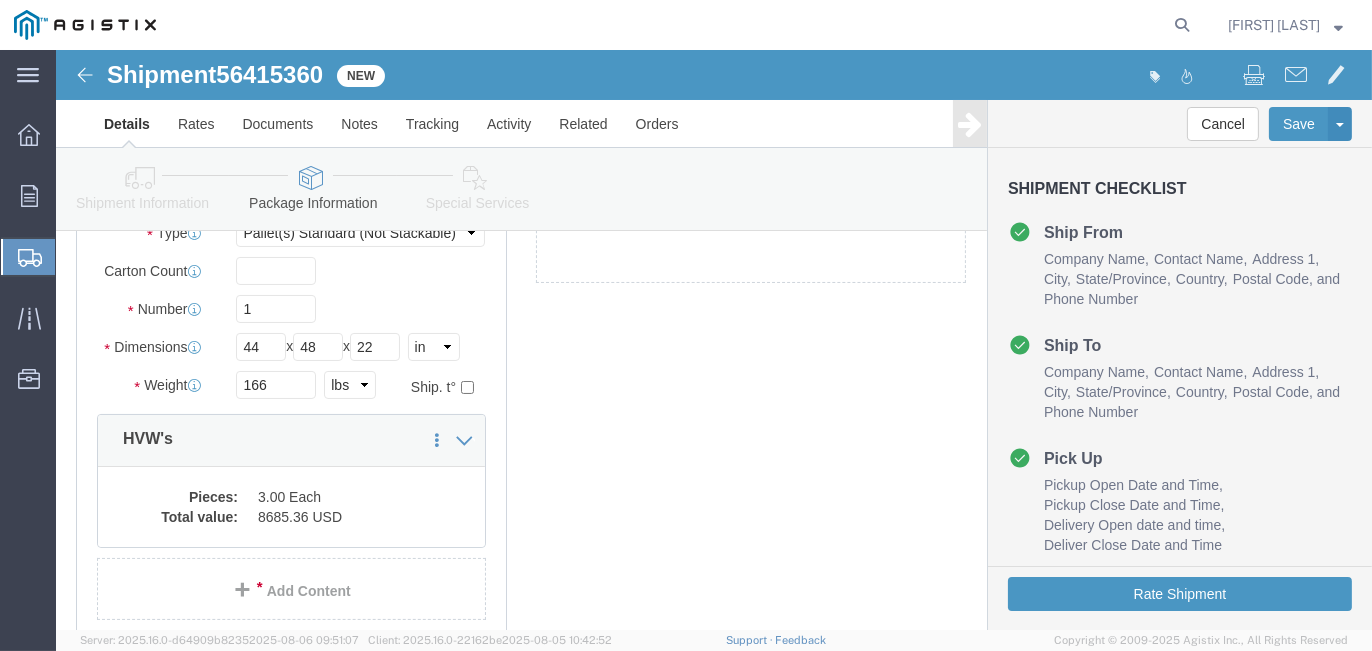 scroll, scrollTop: 381, scrollLeft: 0, axis: vertical 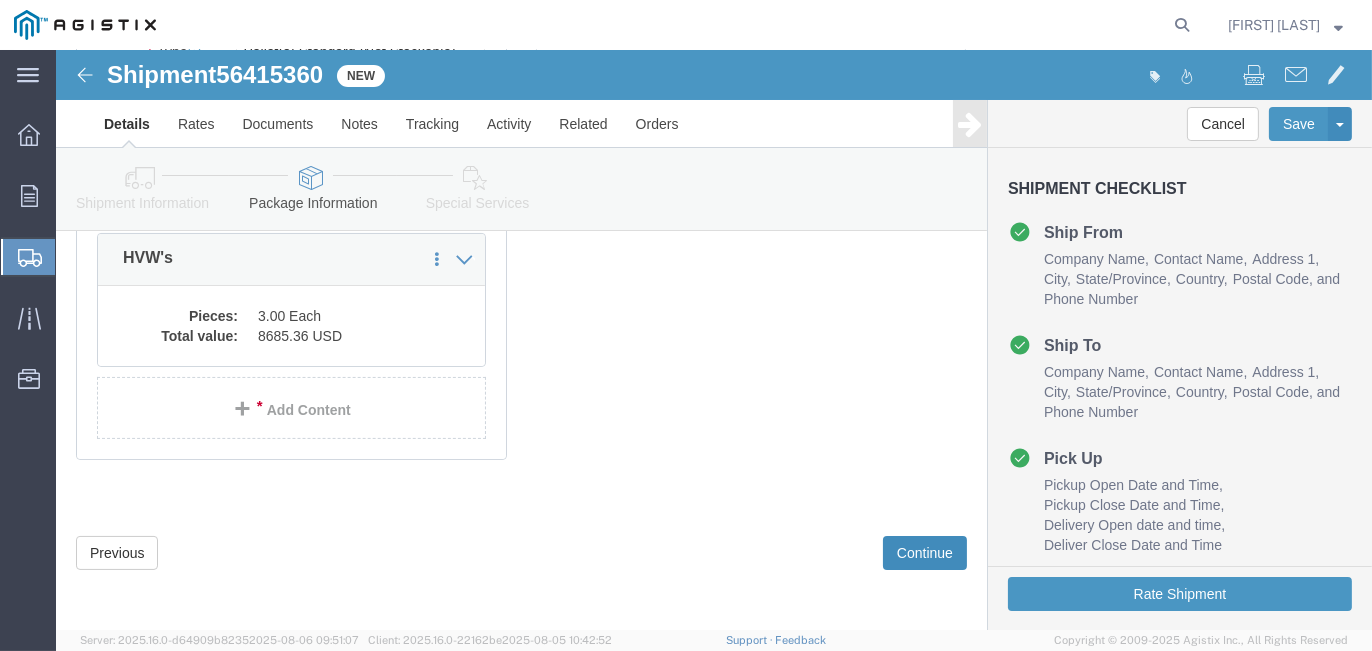 click on "Continue" 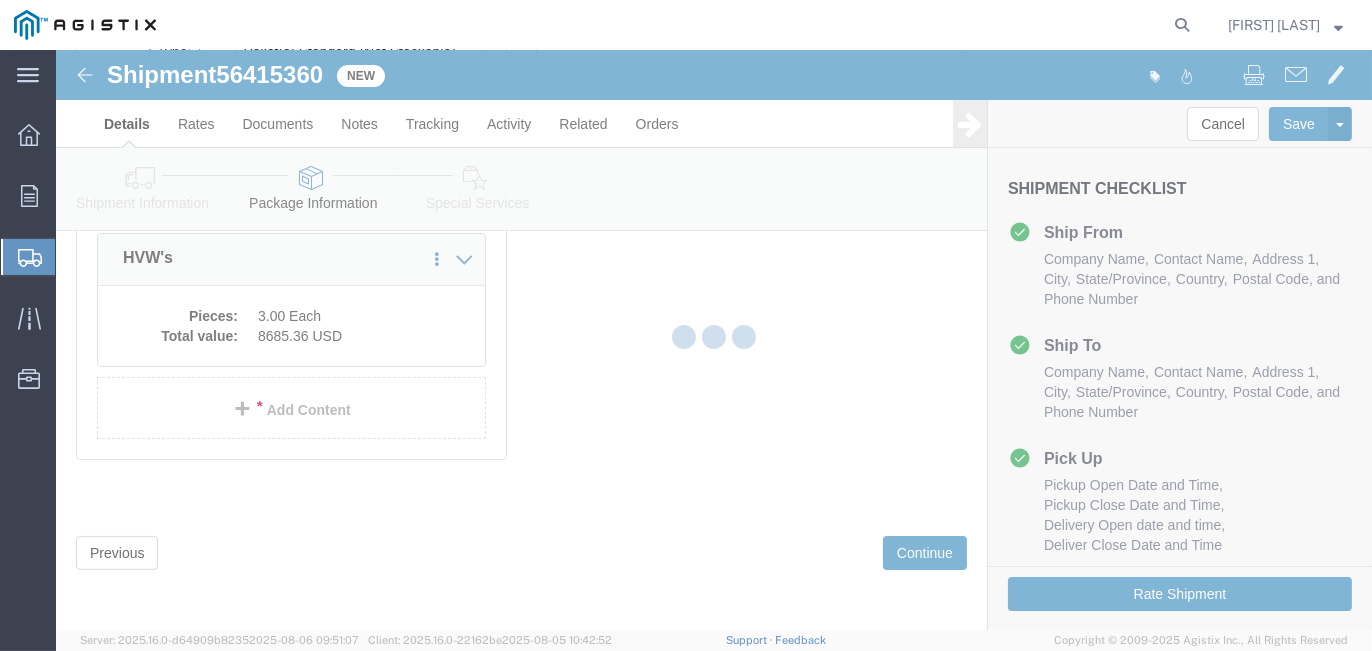 select 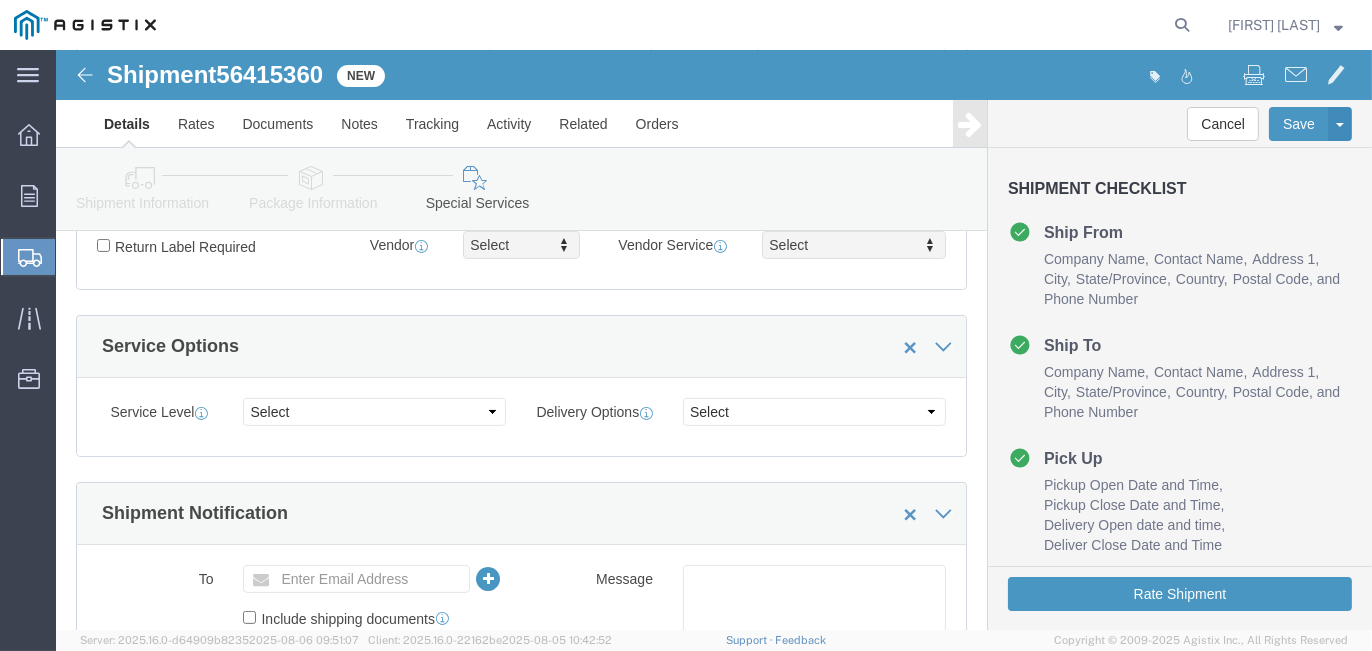 scroll, scrollTop: 769, scrollLeft: 0, axis: vertical 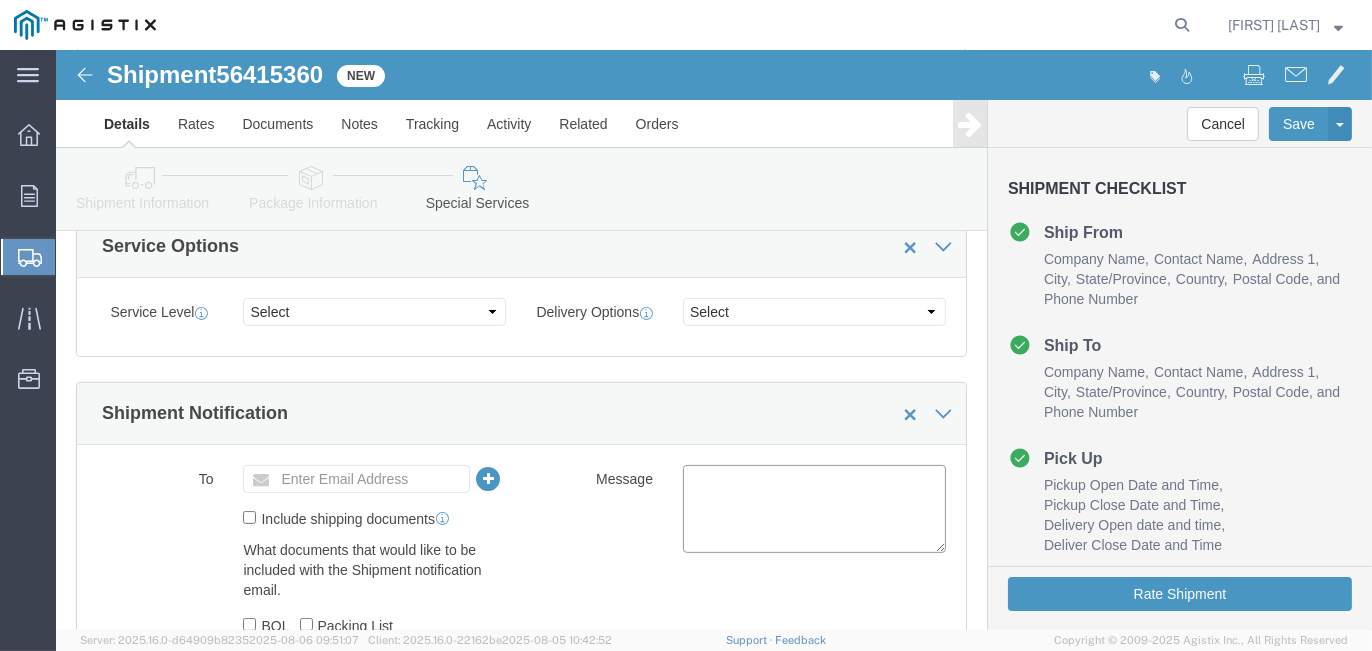 click 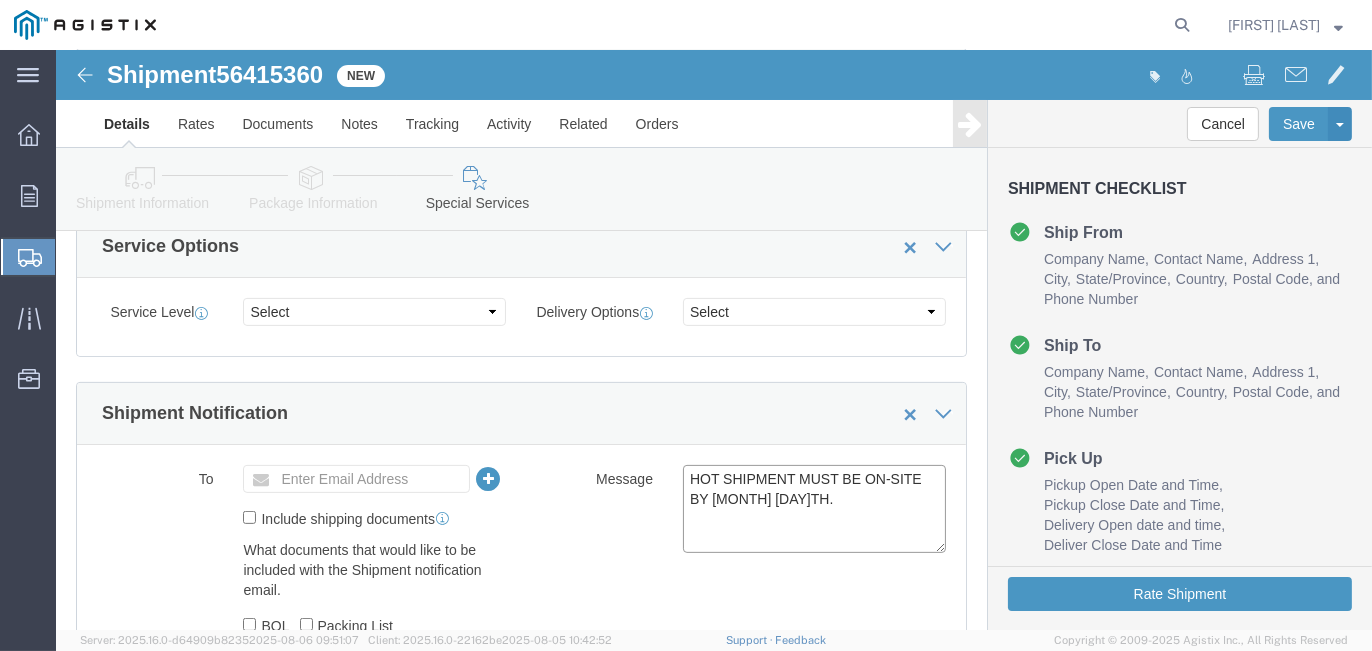 scroll, scrollTop: 969, scrollLeft: 0, axis: vertical 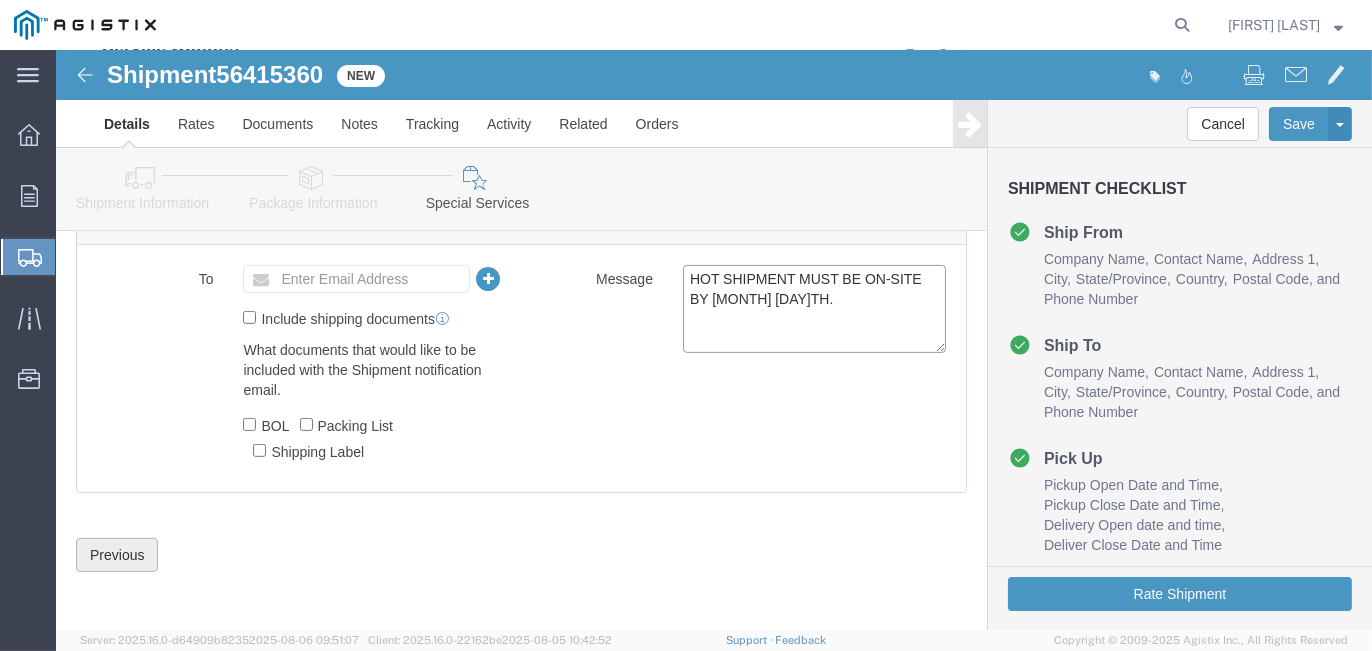 type on "HOT SHIPMENT MUST BE ON-SITE BY [MONTH] [DAY]TH." 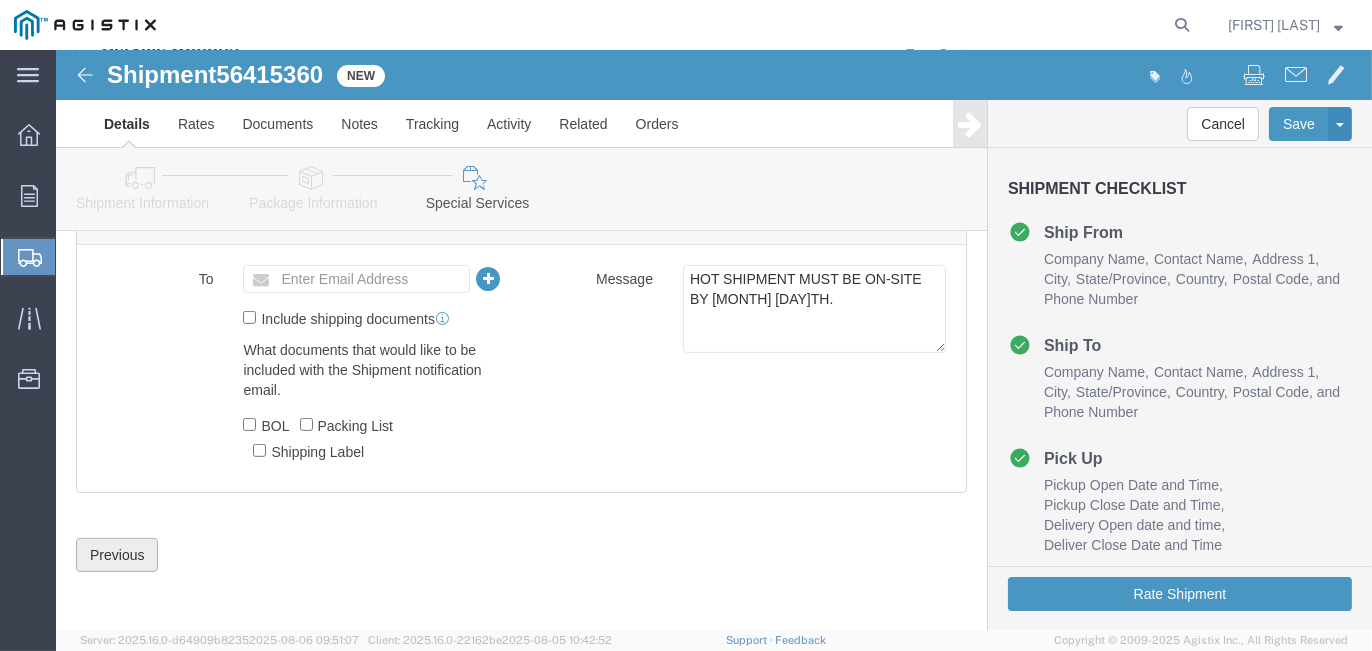 click on "Previous" 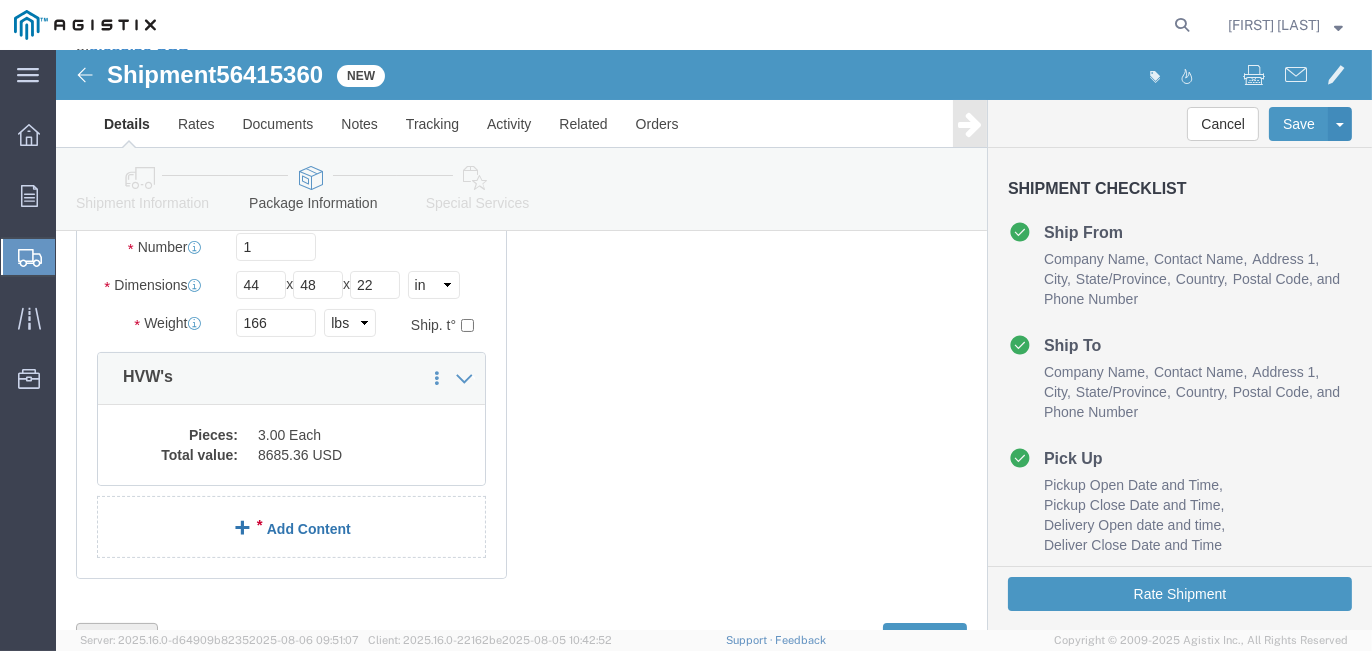 scroll, scrollTop: 148, scrollLeft: 0, axis: vertical 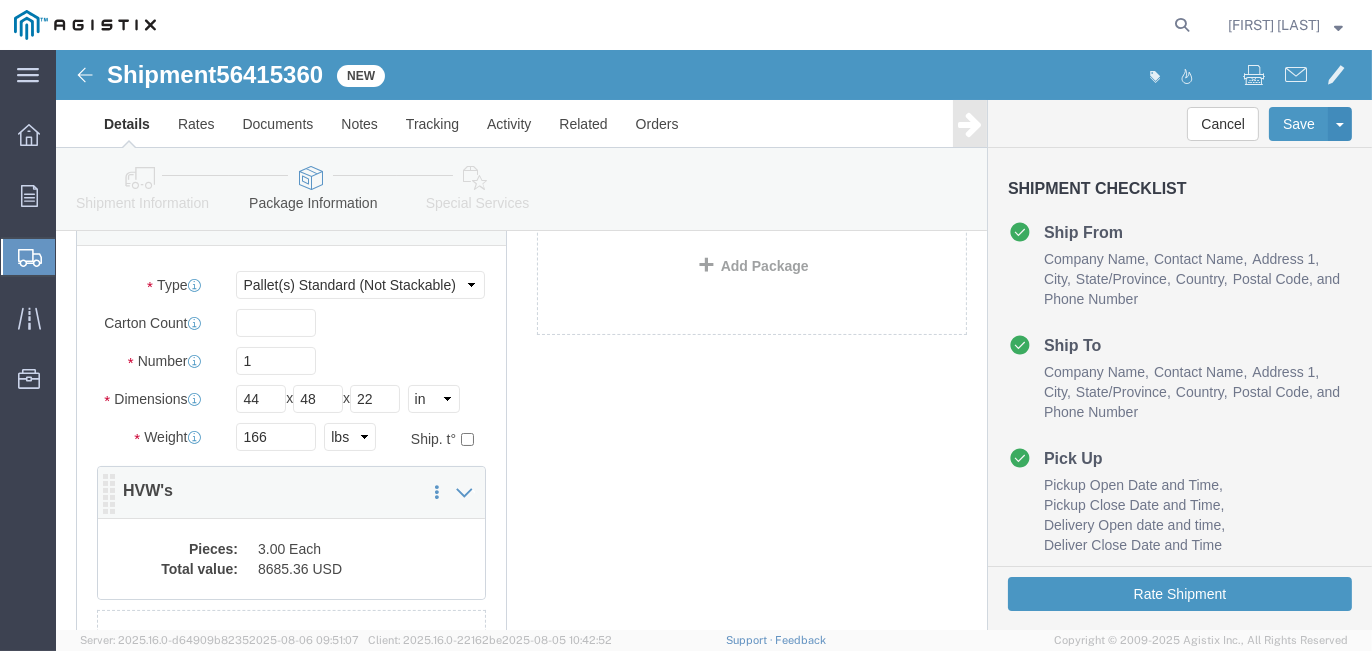 click on "Pieces:
3.00 Each
Total value:
8685.36 USD" 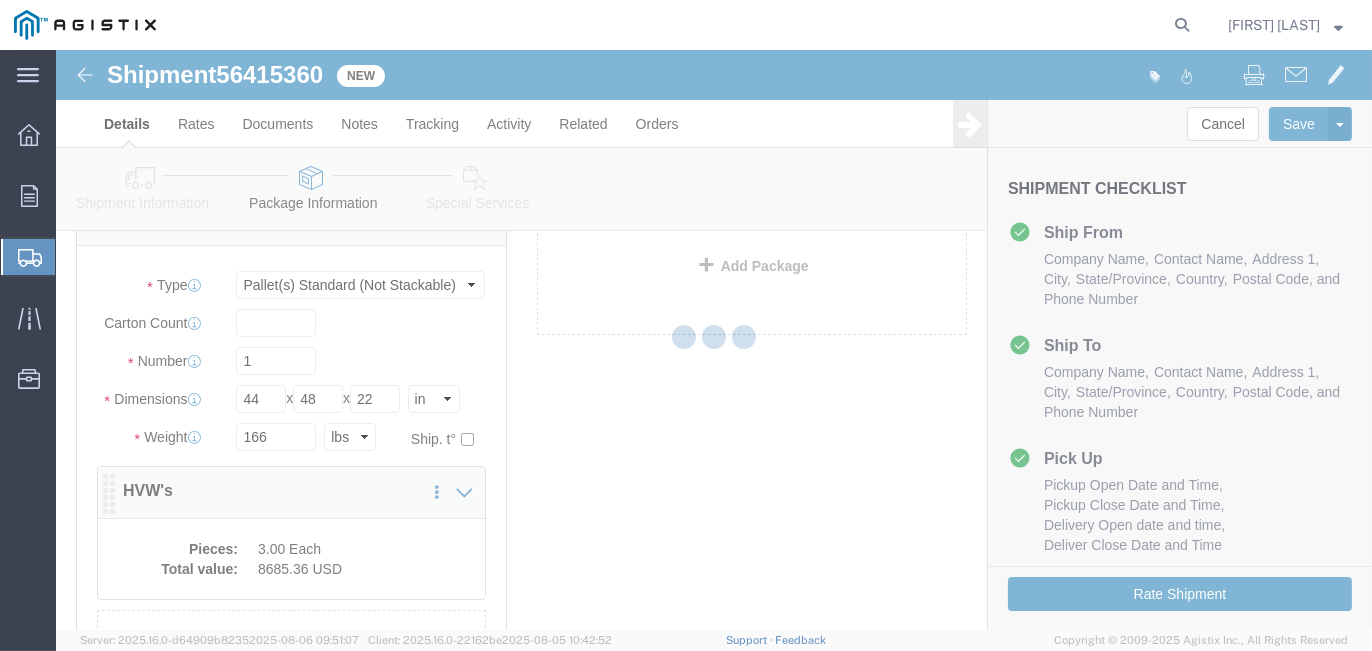 click 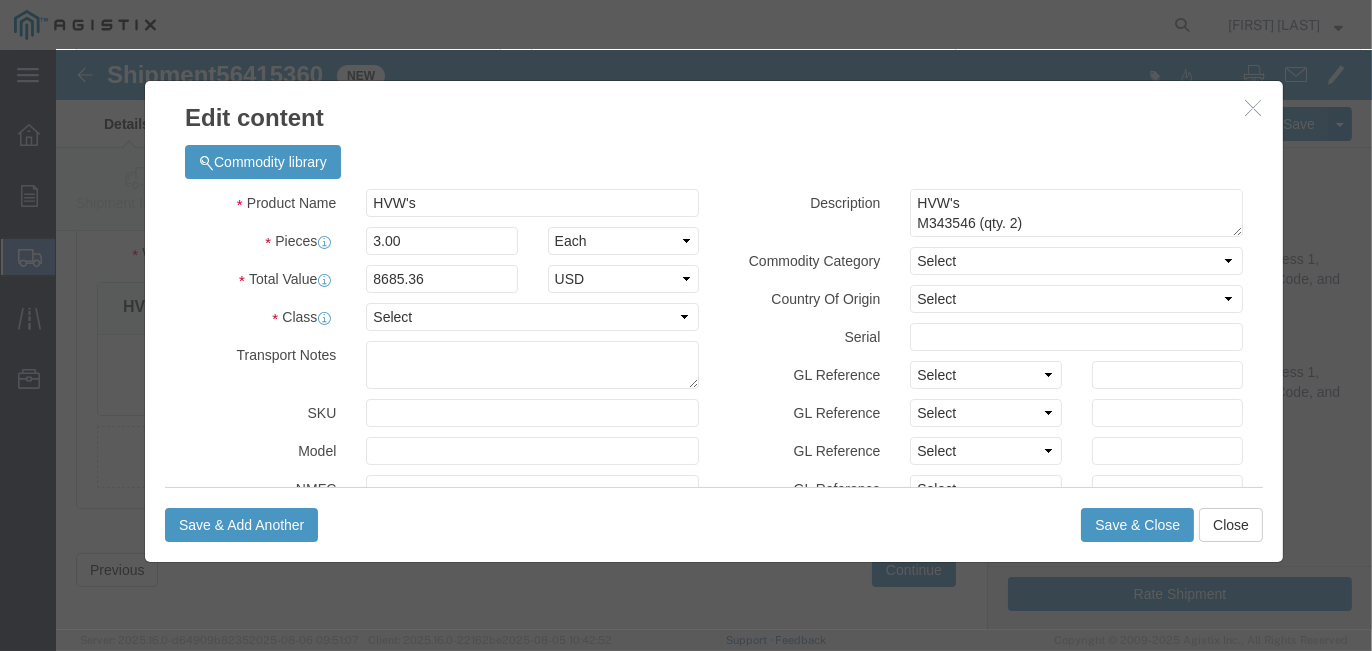 scroll, scrollTop: 349, scrollLeft: 0, axis: vertical 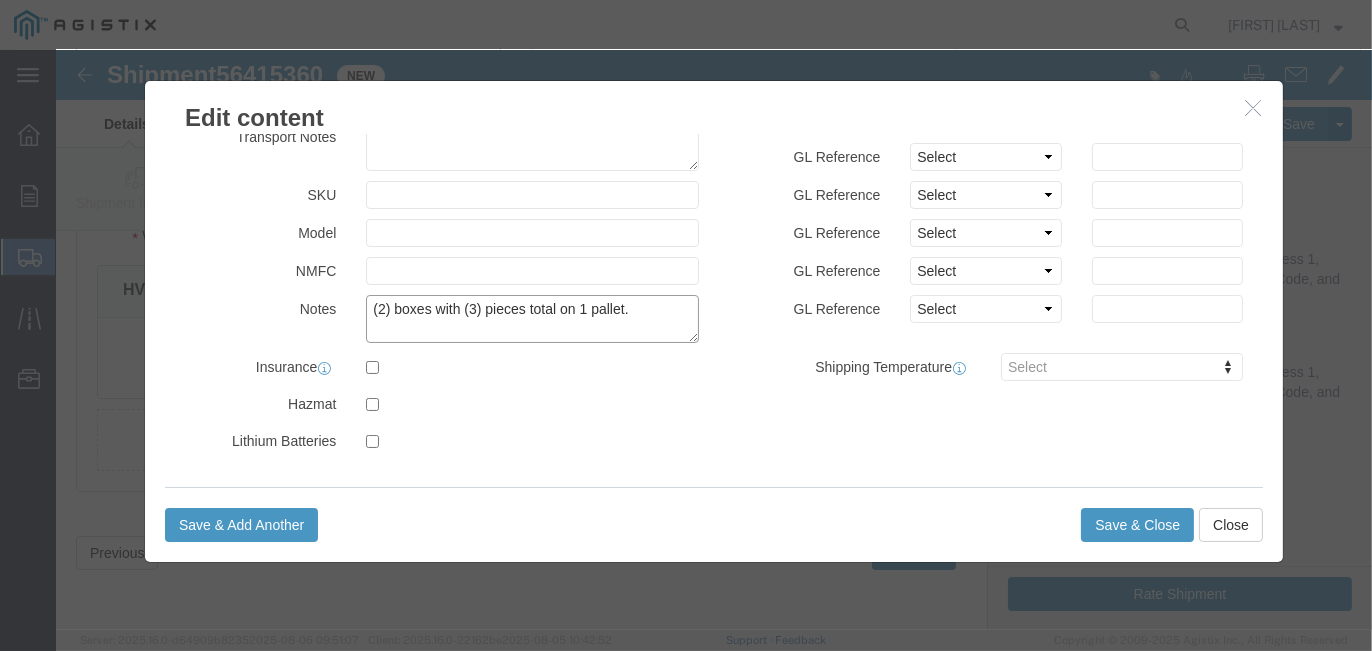 click on "(2) boxes with (3) pieces total on 1 pallet." 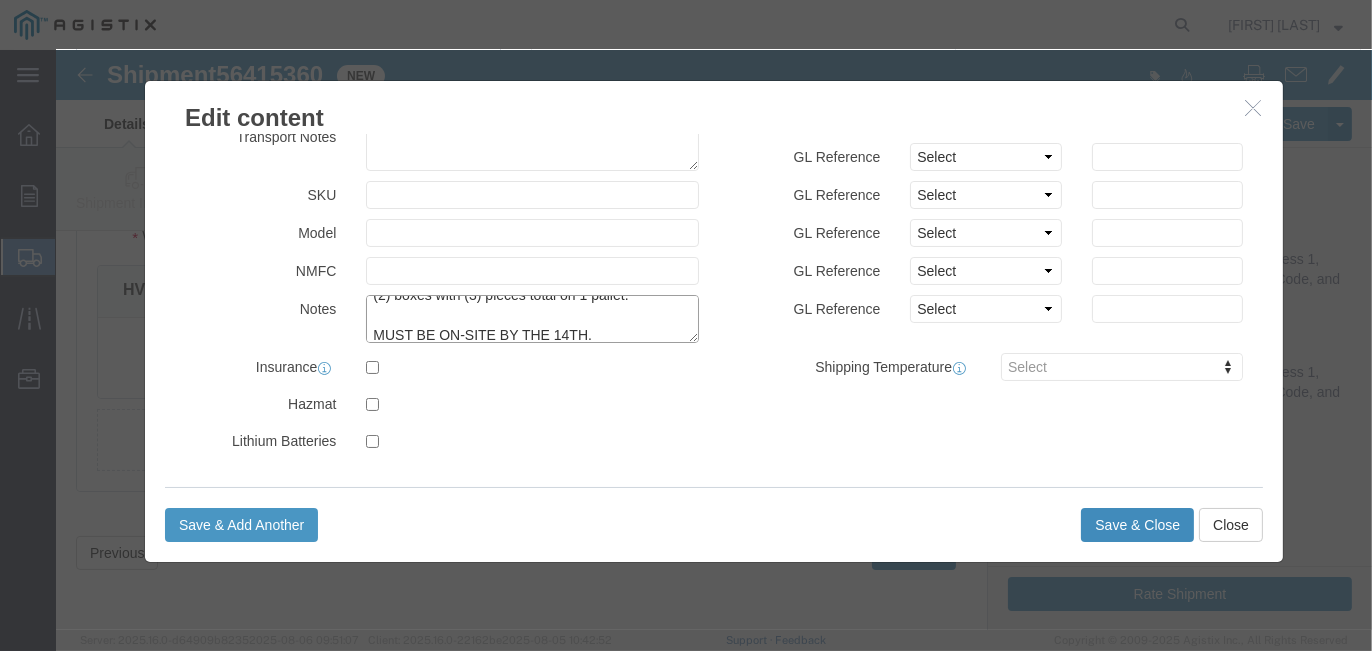 type on "(2) boxes with (3) pieces total on 1 pallet.
MUST BE ON-SITE BY THE 14TH." 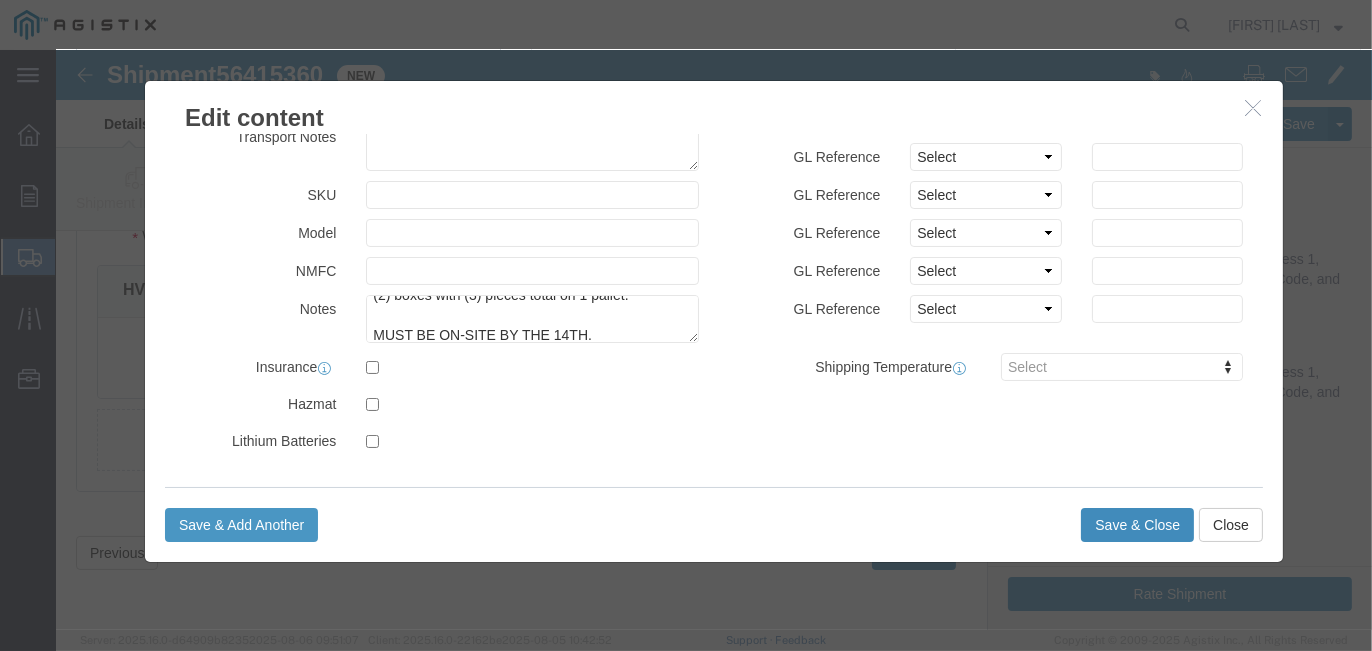 click on "Save & Close" 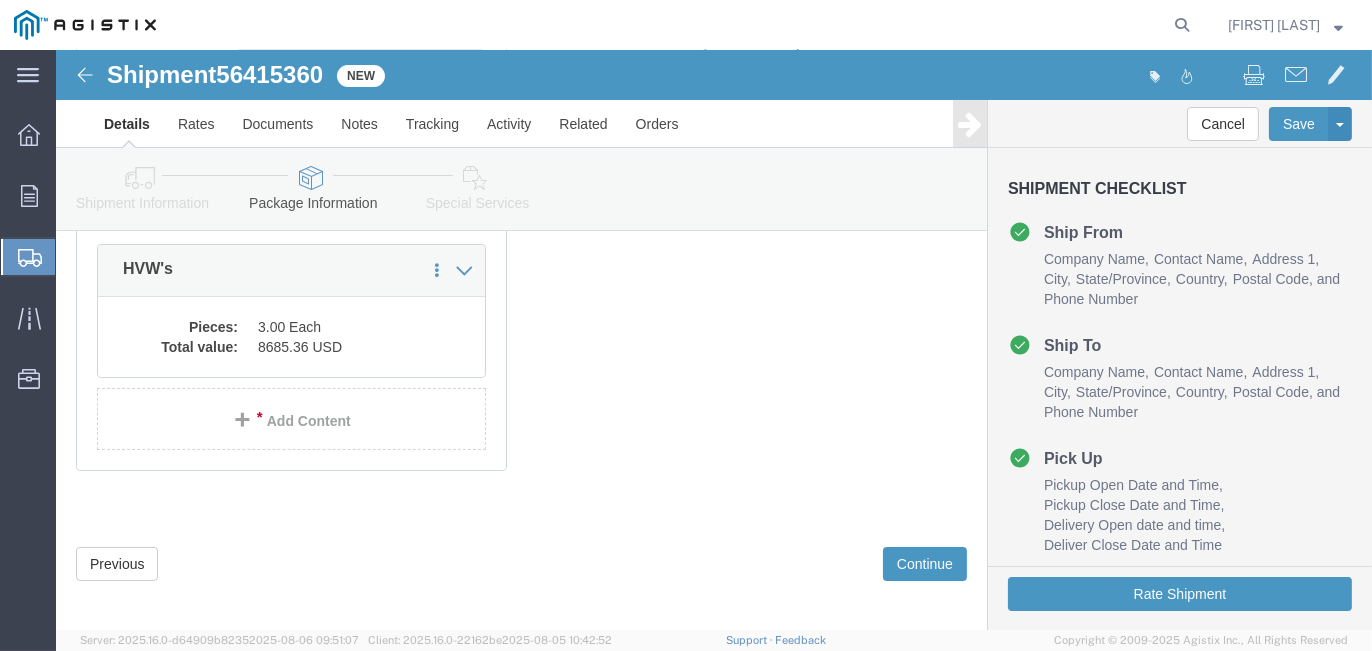 scroll, scrollTop: 381, scrollLeft: 0, axis: vertical 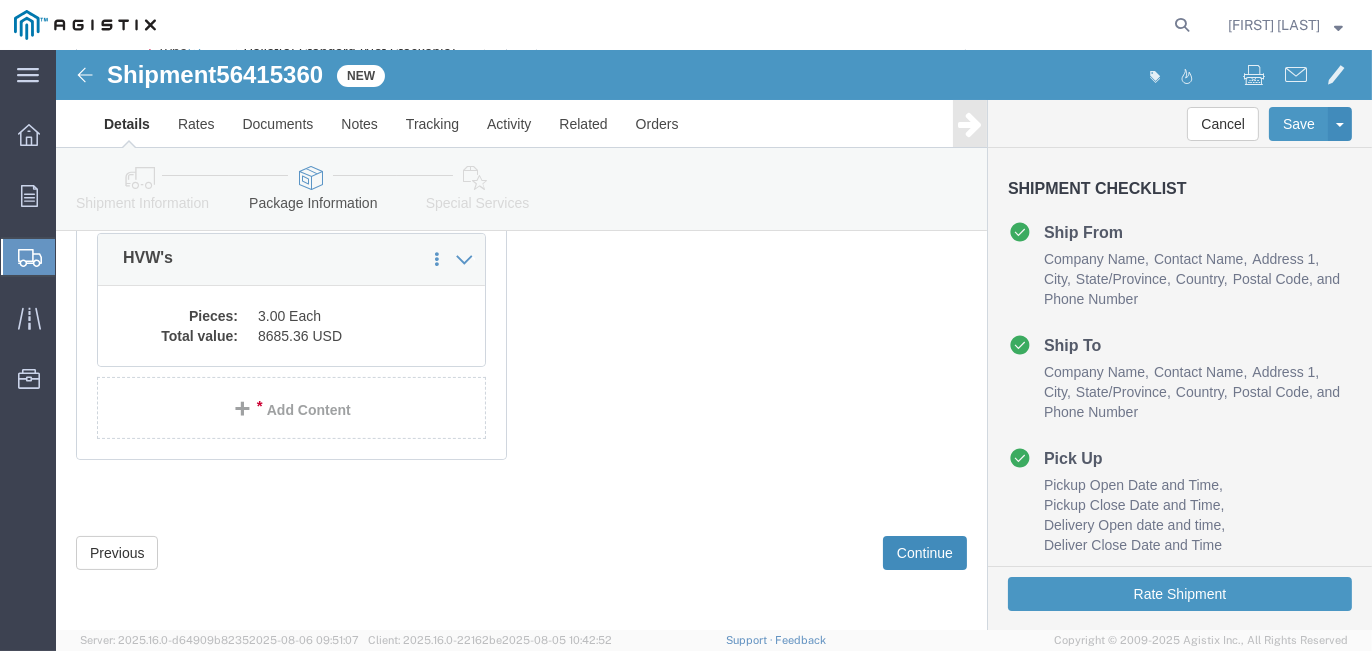 click on "Continue" 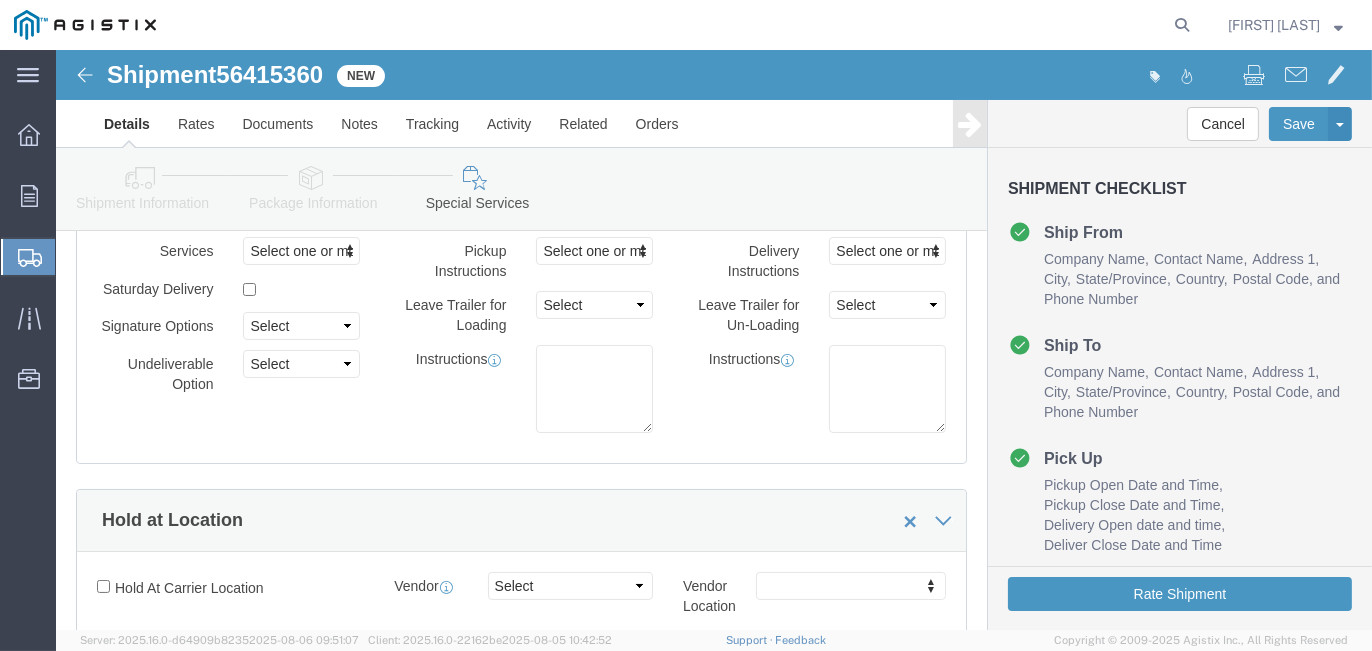 scroll, scrollTop: 0, scrollLeft: 0, axis: both 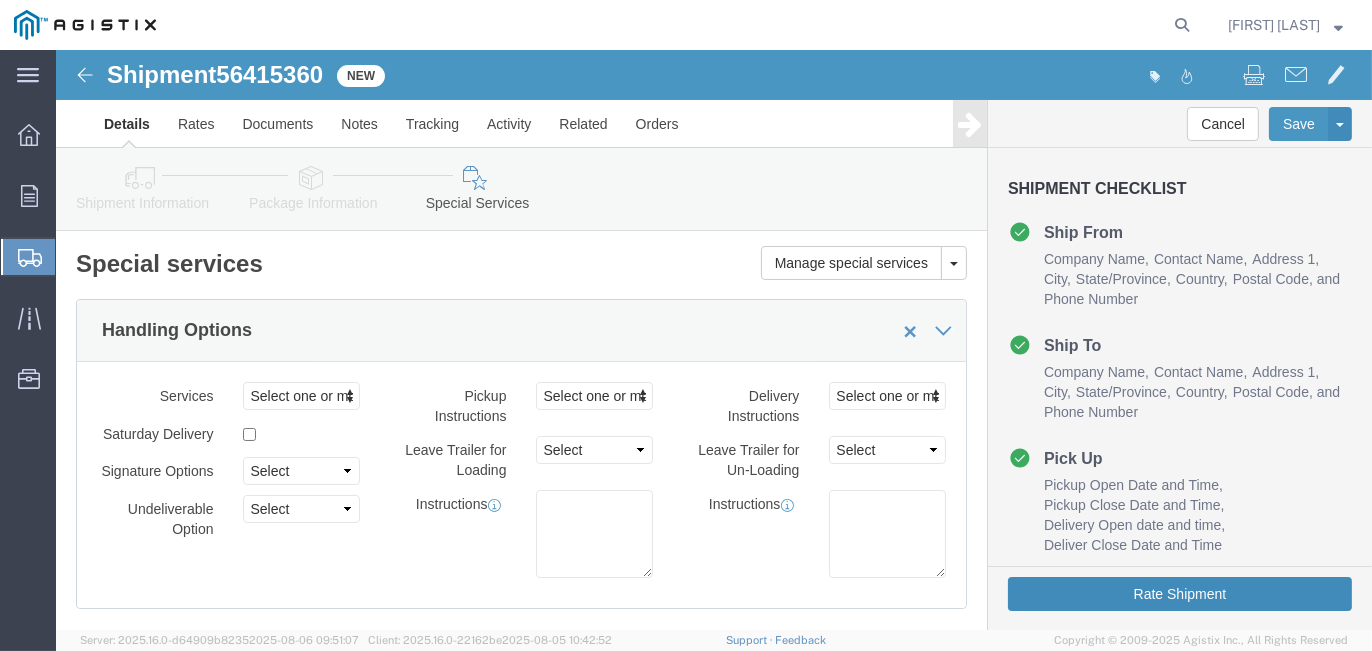 click on "Rate Shipment" 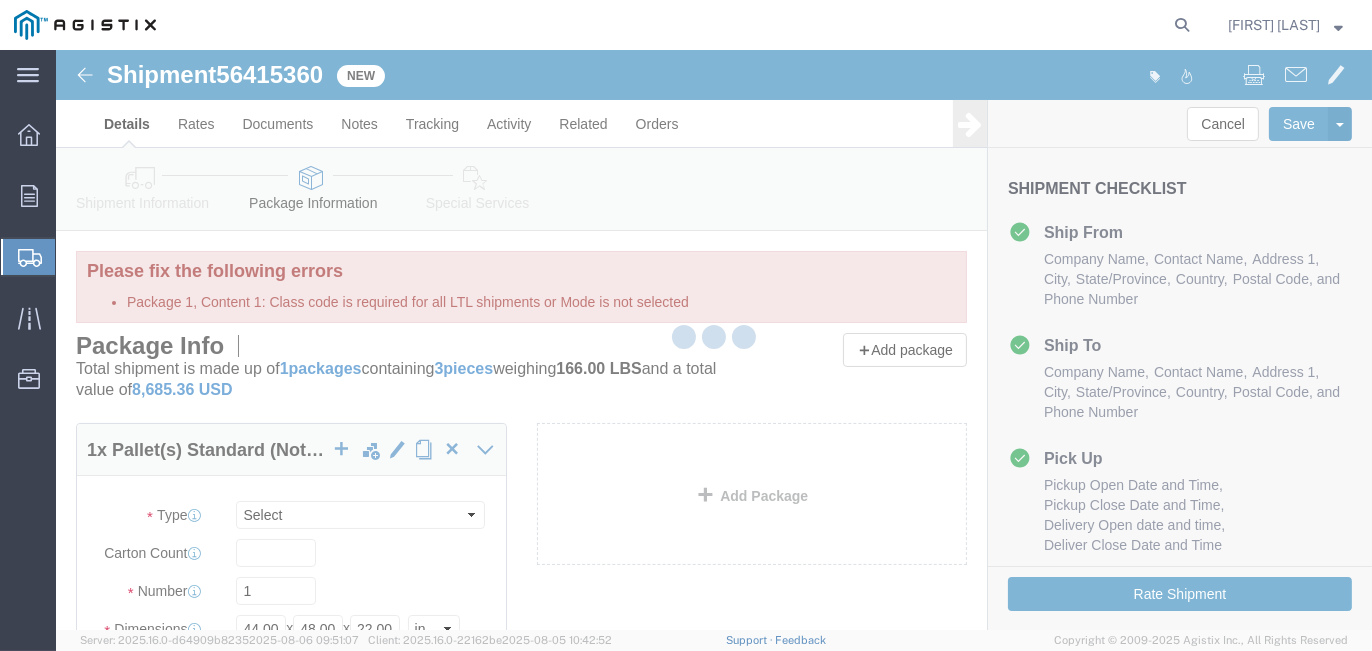 select on "PSNS" 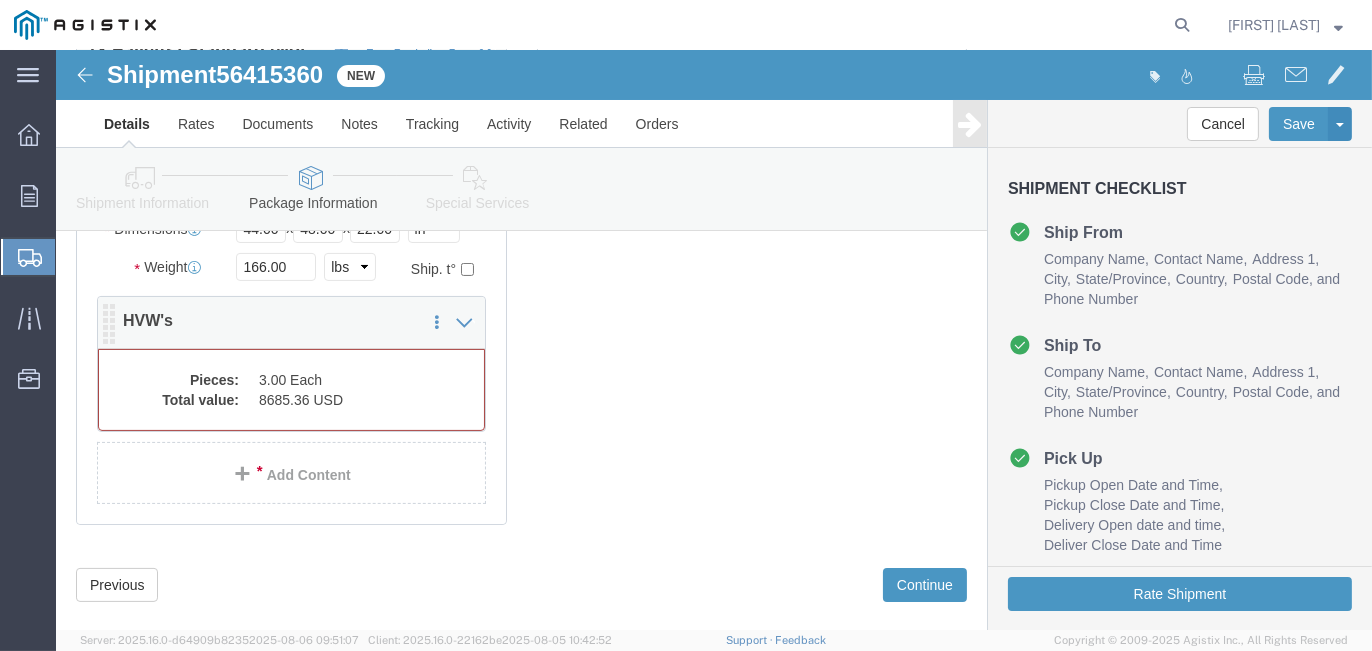scroll, scrollTop: 300, scrollLeft: 0, axis: vertical 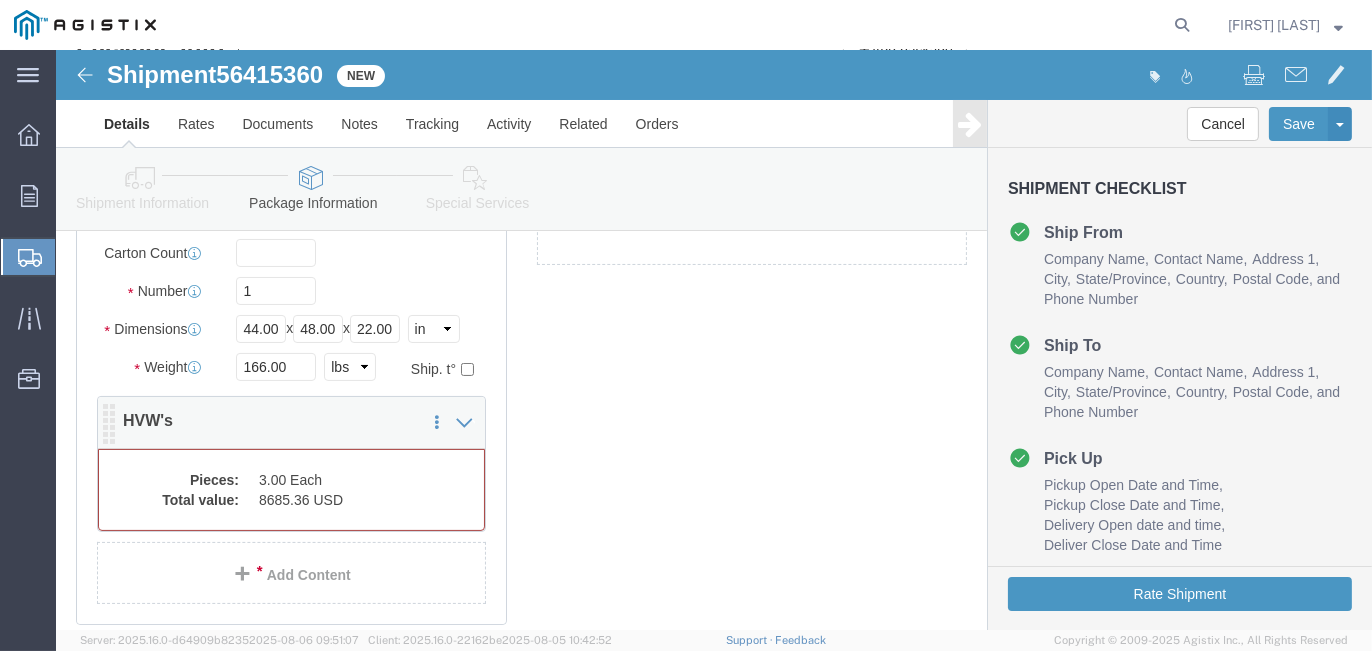 click on "3.00 Each" 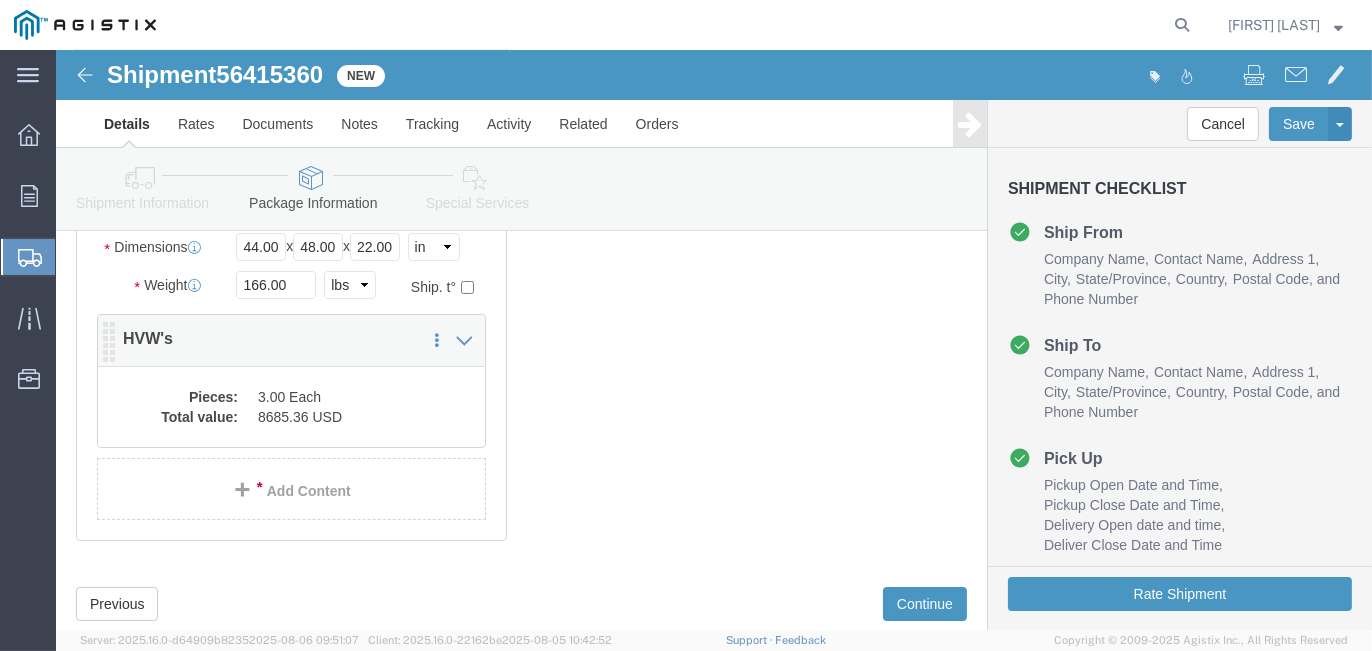 scroll, scrollTop: 218, scrollLeft: 0, axis: vertical 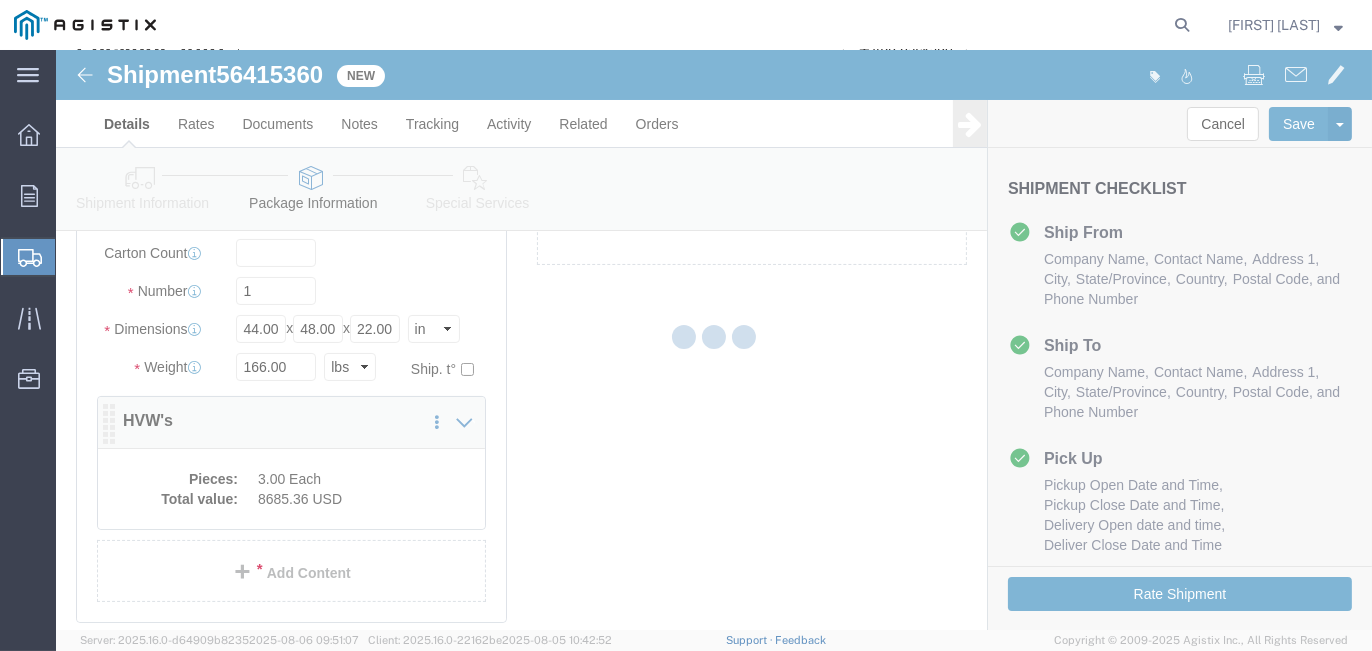 click 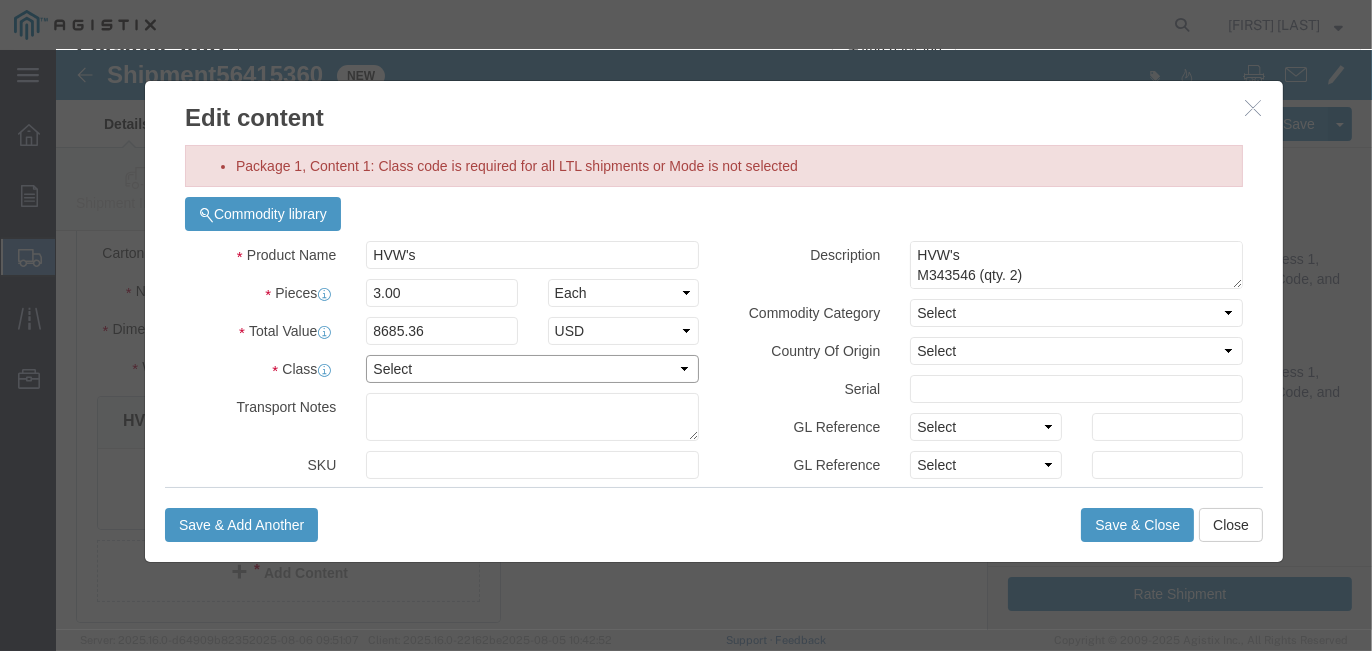 click on "Select 50 55 60 65 70 85 92.5 100 125 175 250 300 400" 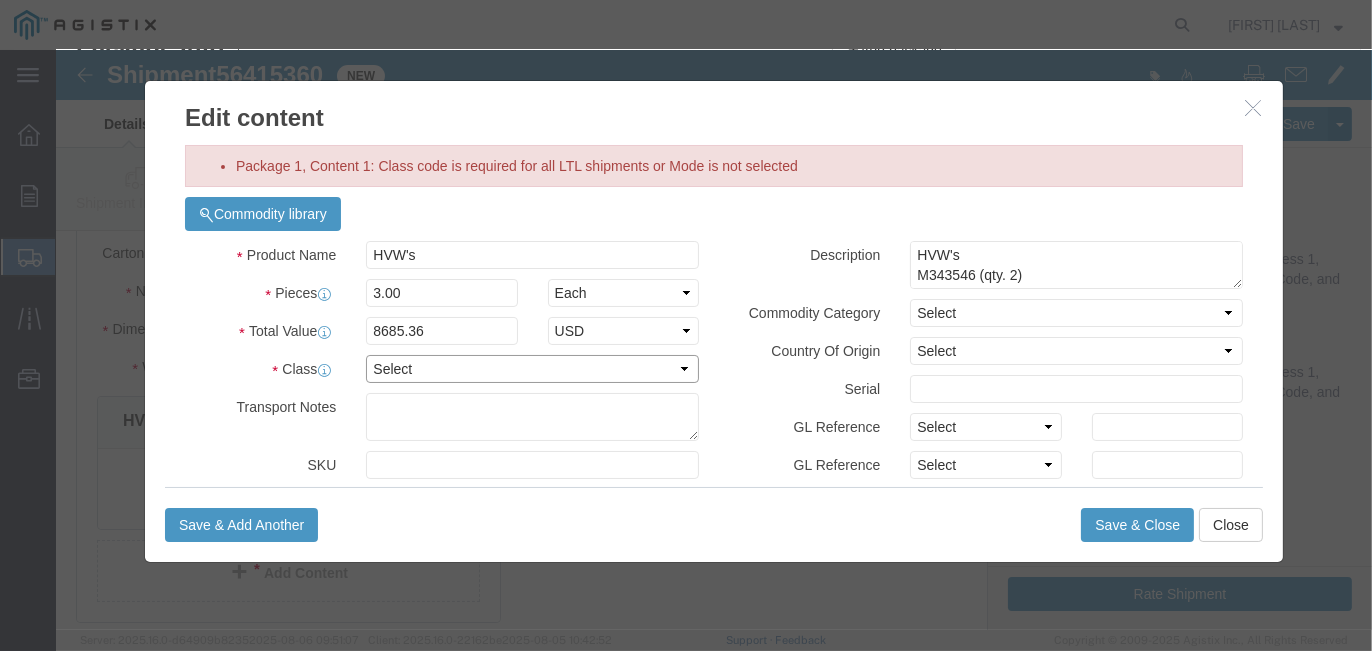 select on "125" 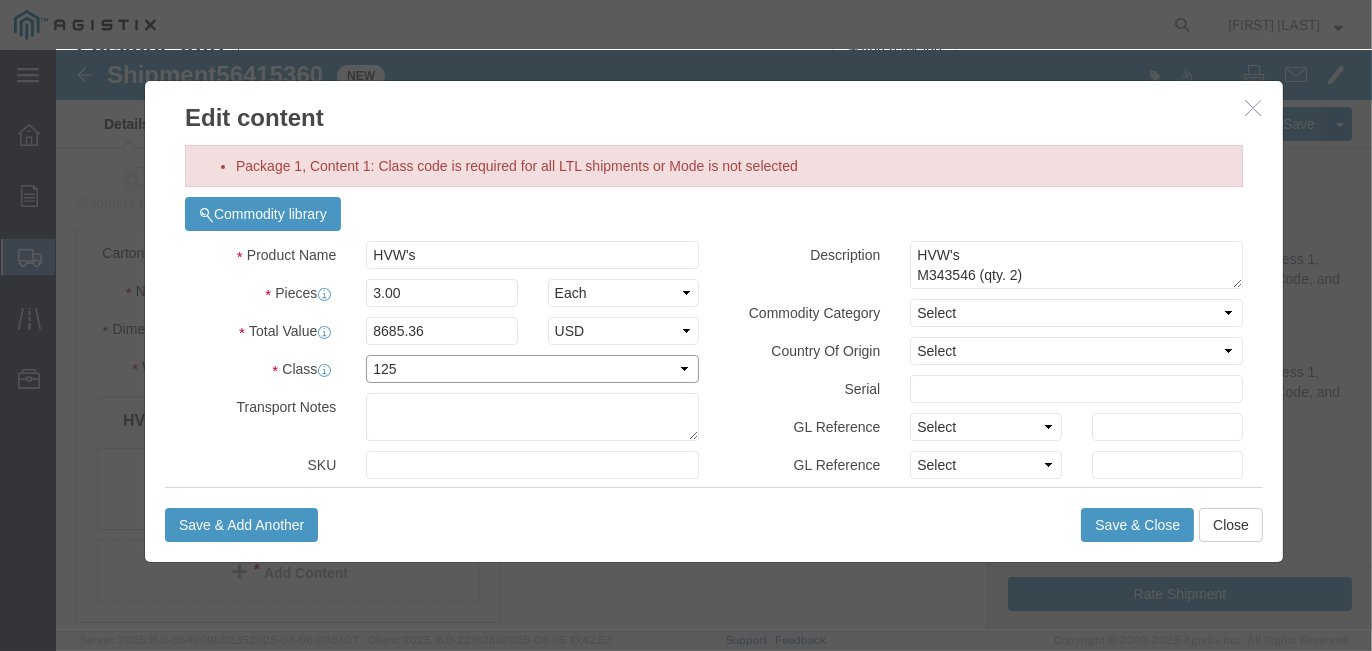 click on "Select 50 55 60 65 70 85 92.5 100 125 175 250 300 400" 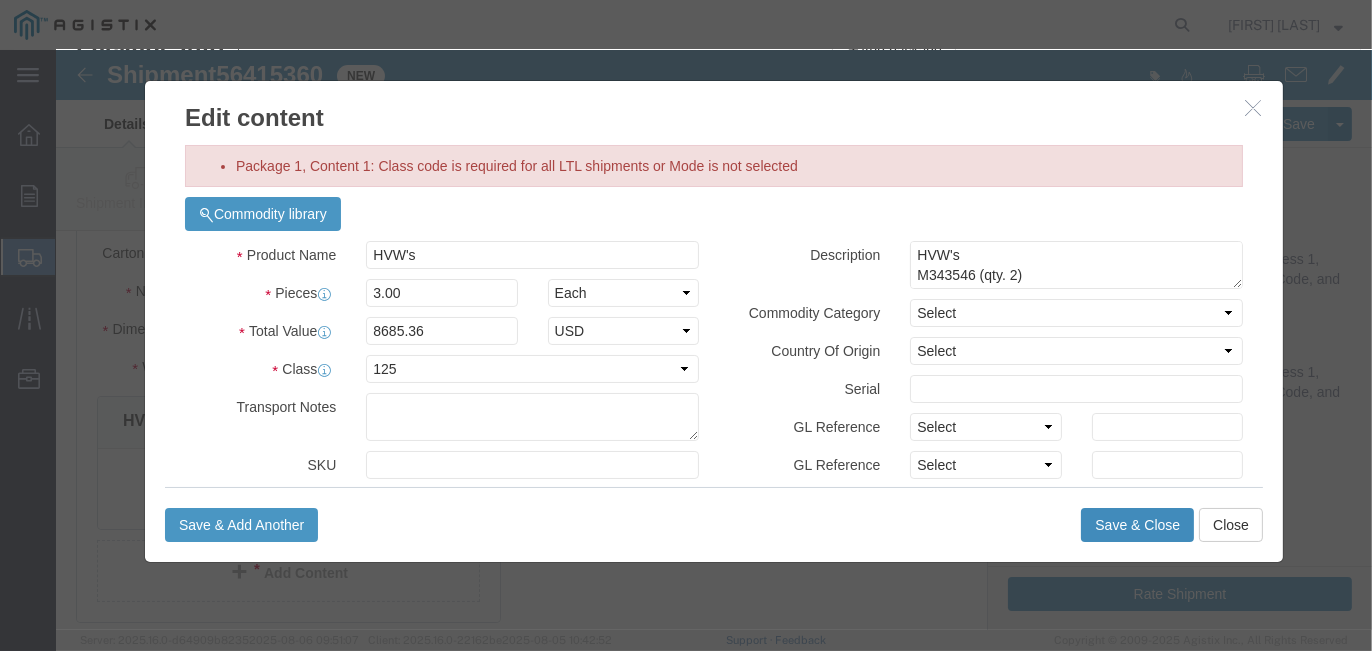 click on "Save & Close" 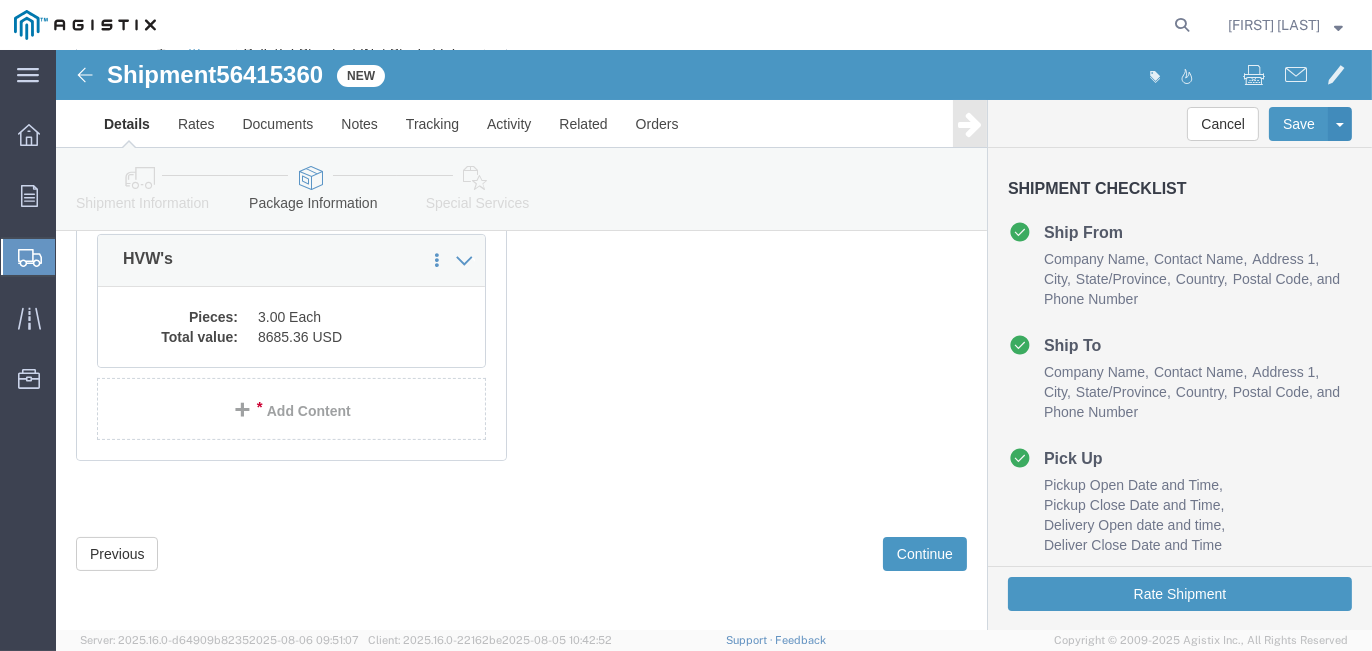 scroll, scrollTop: 381, scrollLeft: 0, axis: vertical 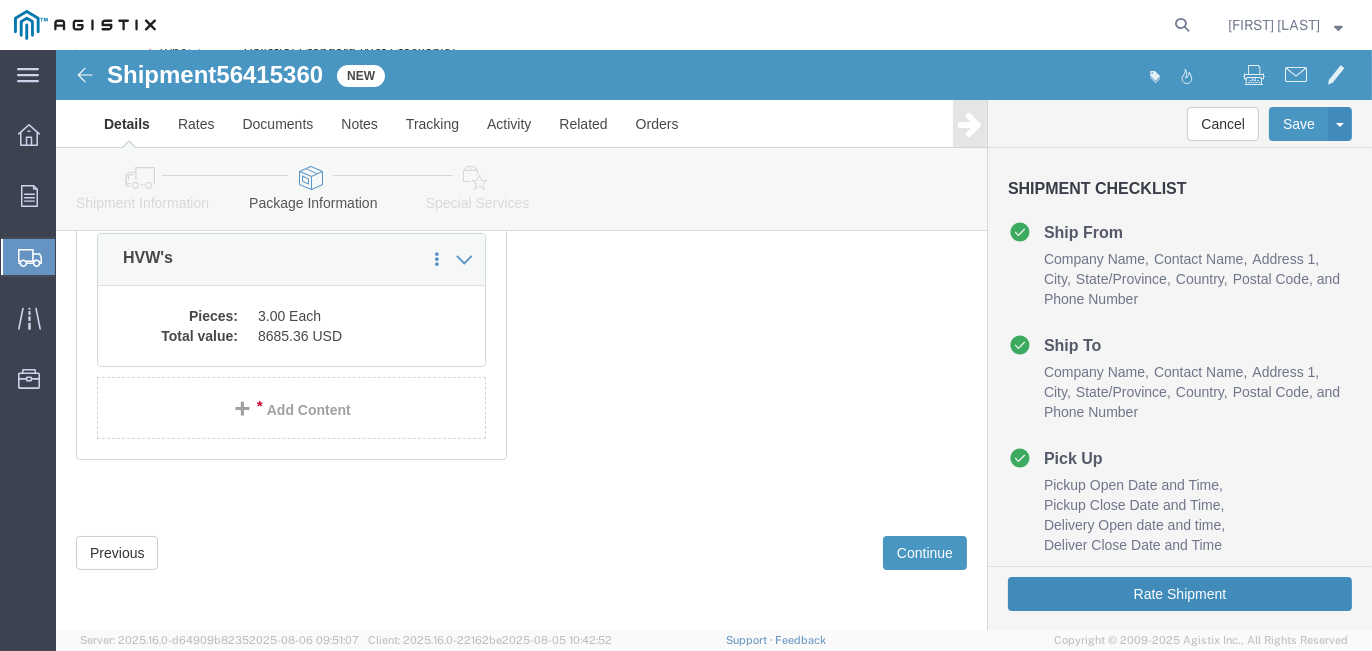 drag, startPoint x: 1058, startPoint y: 540, endPoint x: 18, endPoint y: 478, distance: 1041.8464 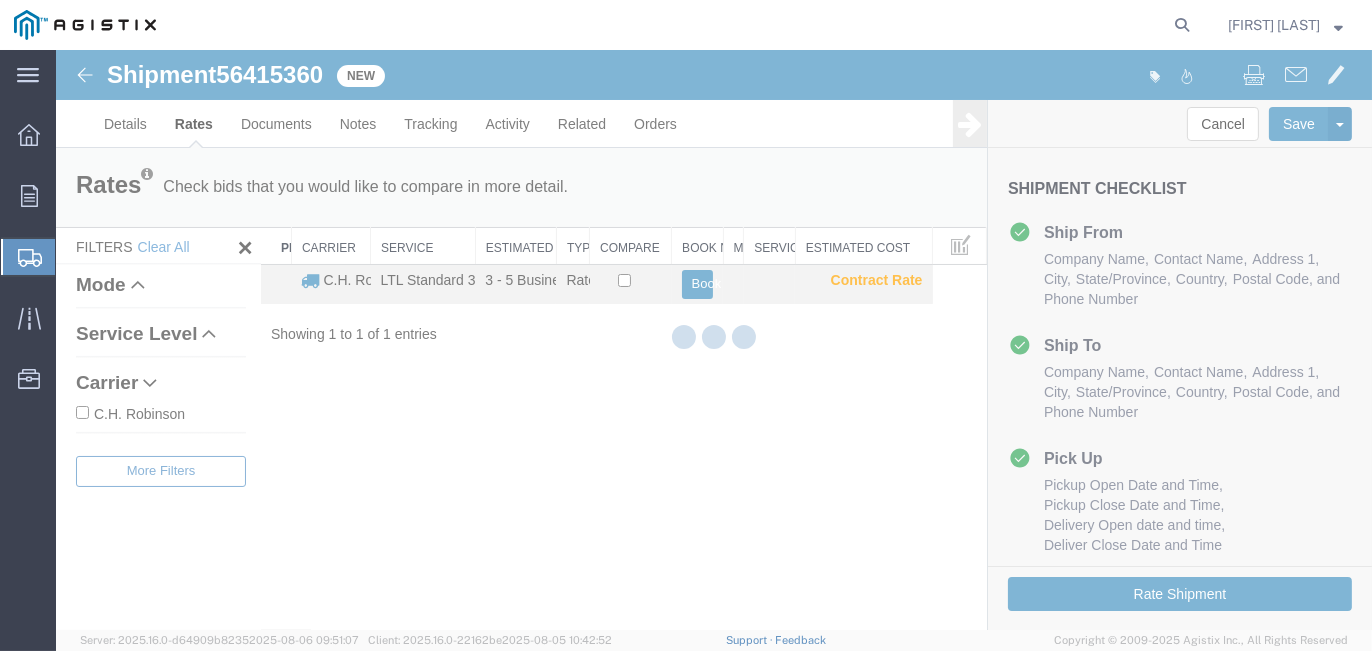 scroll, scrollTop: 0, scrollLeft: 0, axis: both 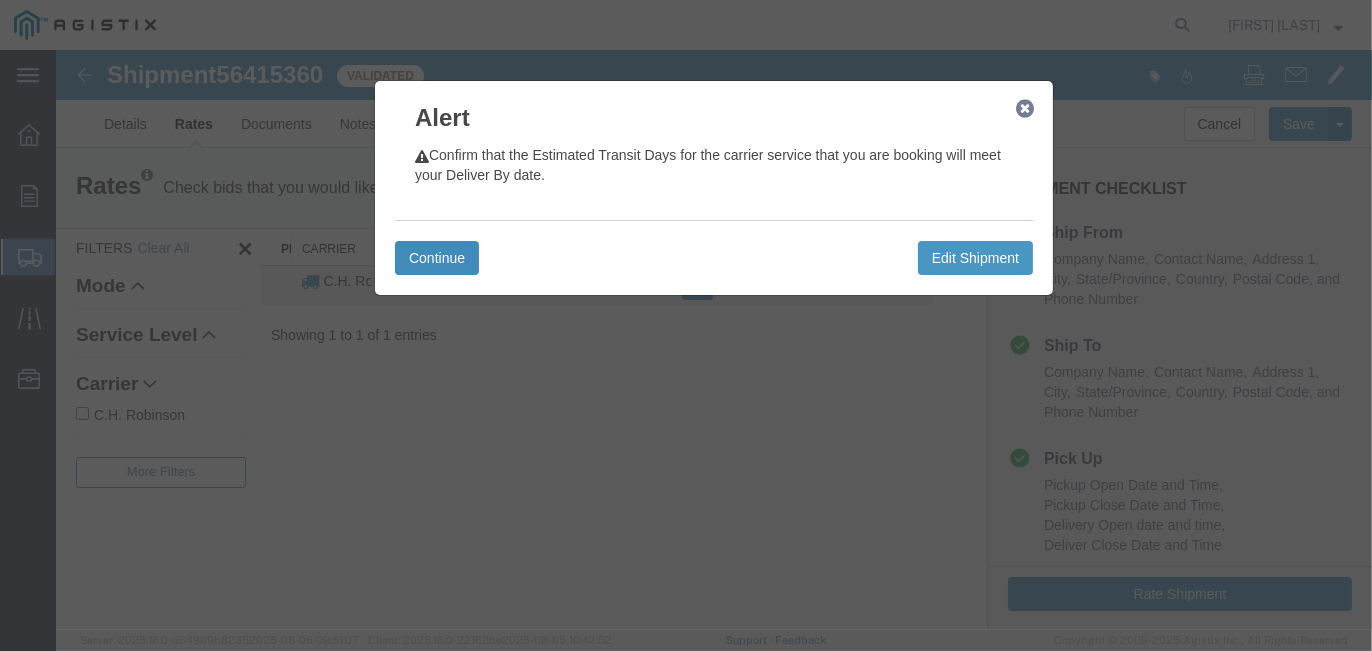 click on "Continue" at bounding box center [437, 258] 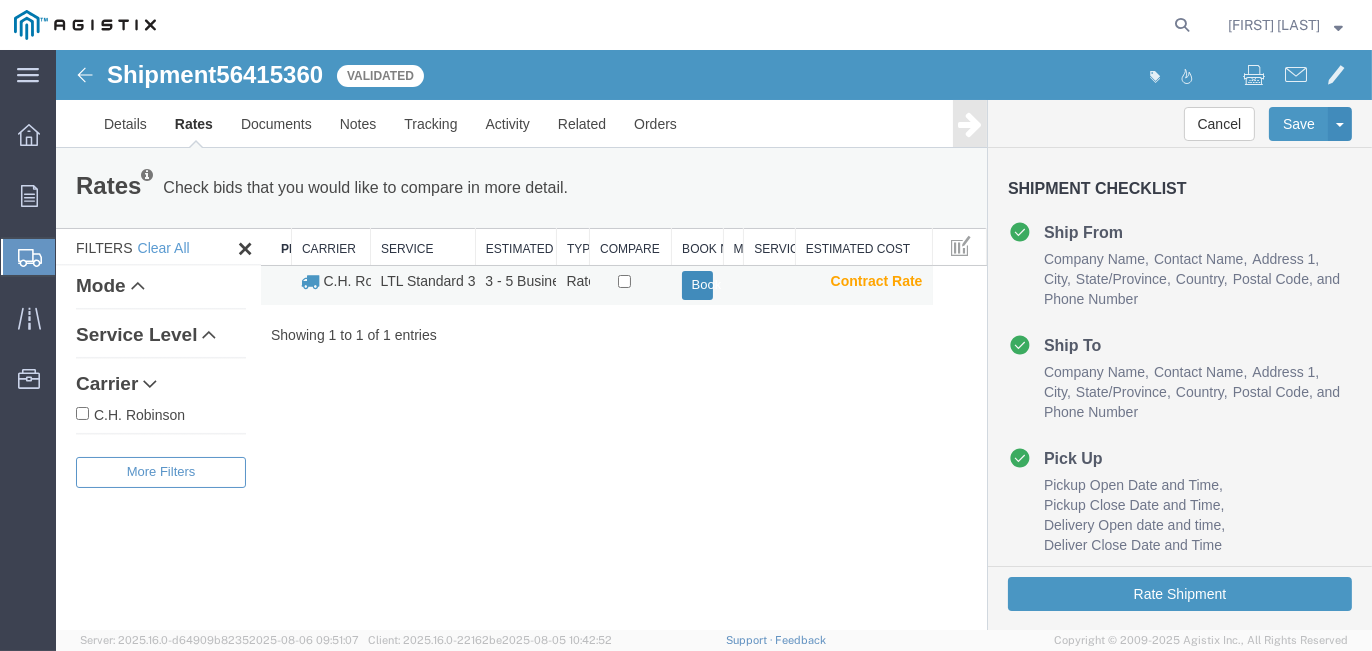 click on "Book" at bounding box center [697, 285] 